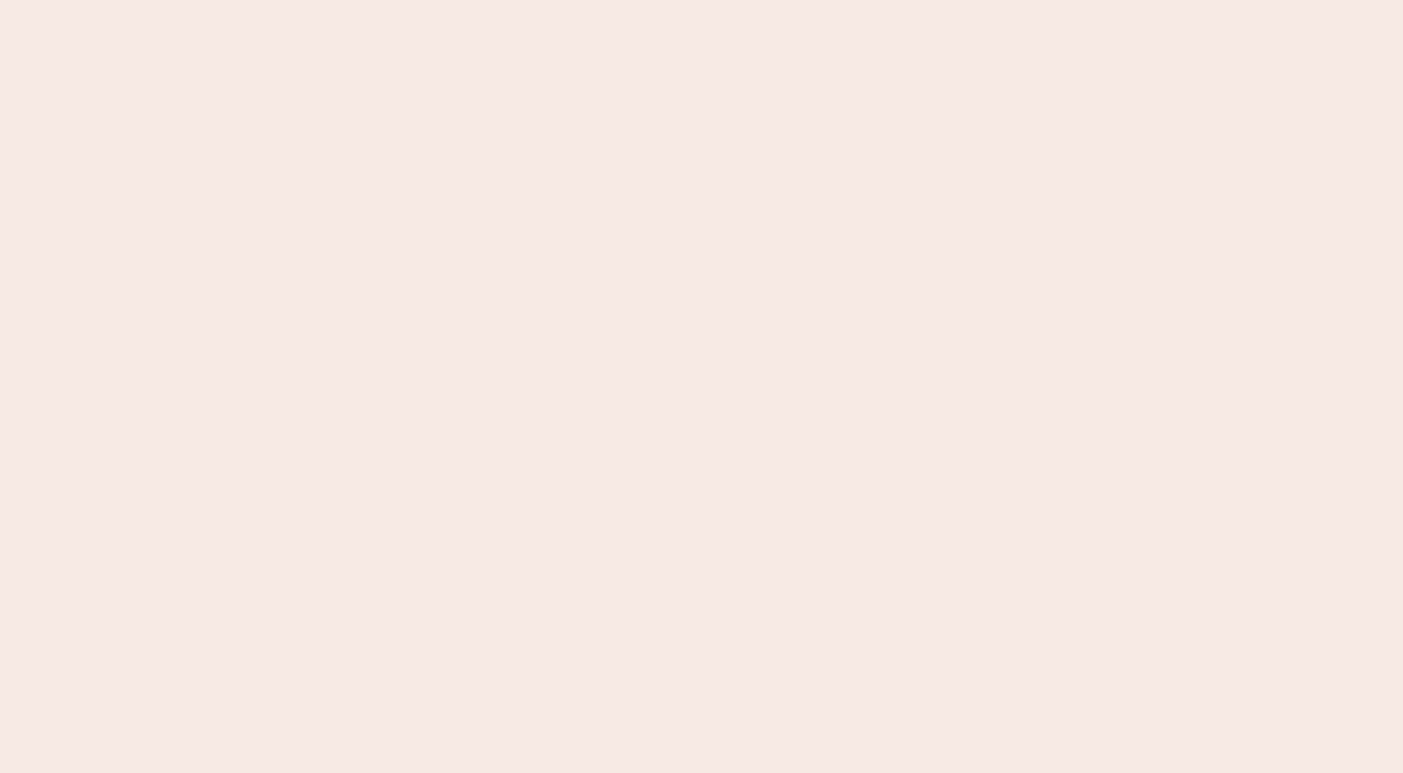 scroll, scrollTop: 0, scrollLeft: 0, axis: both 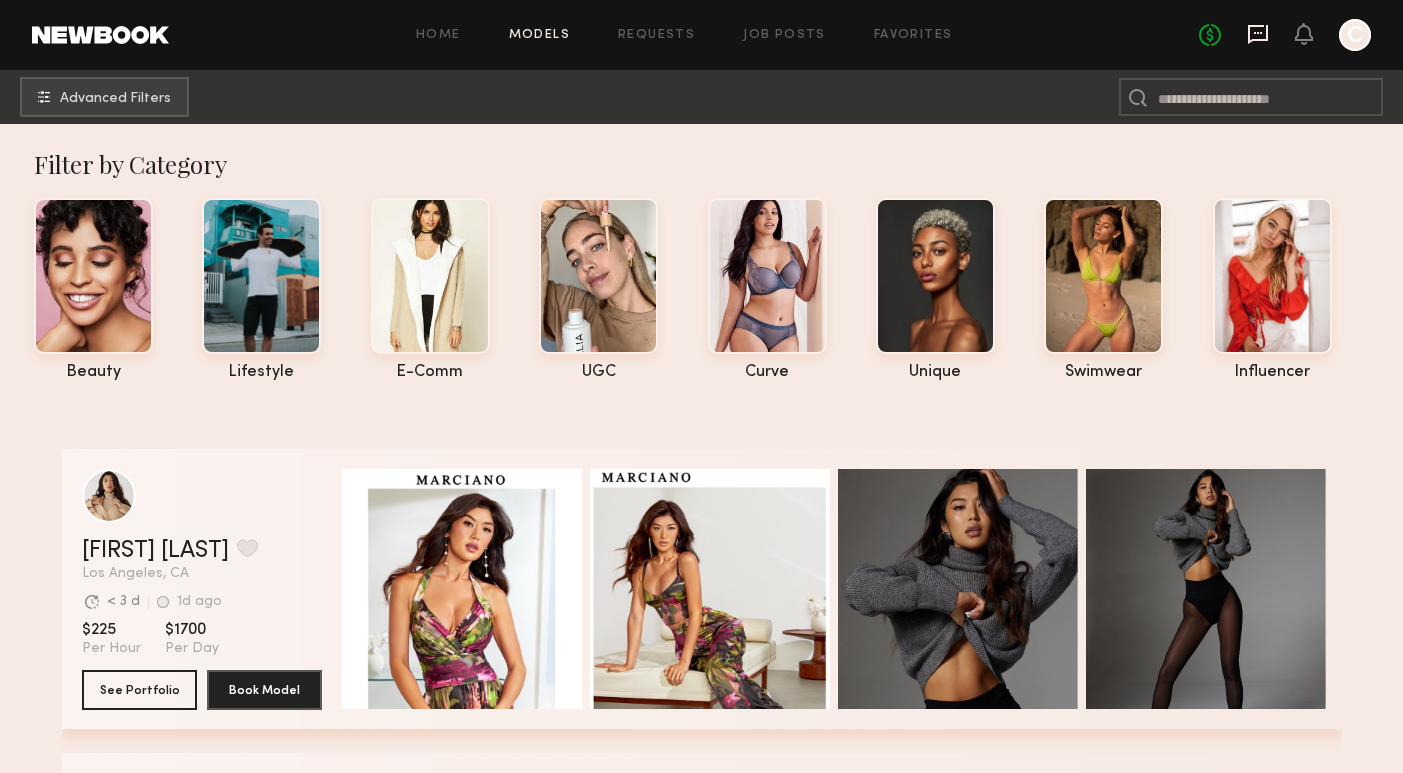 click 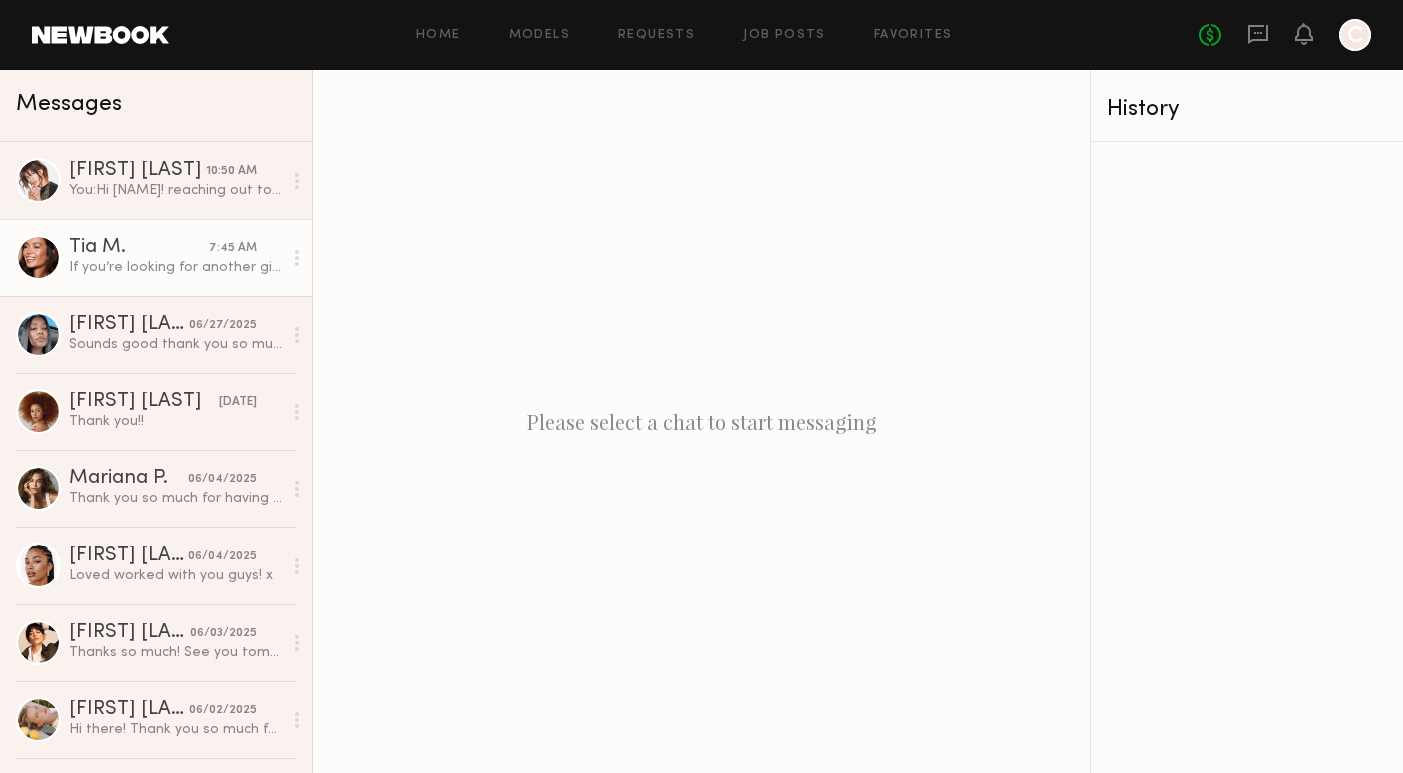 click on "Tia M." 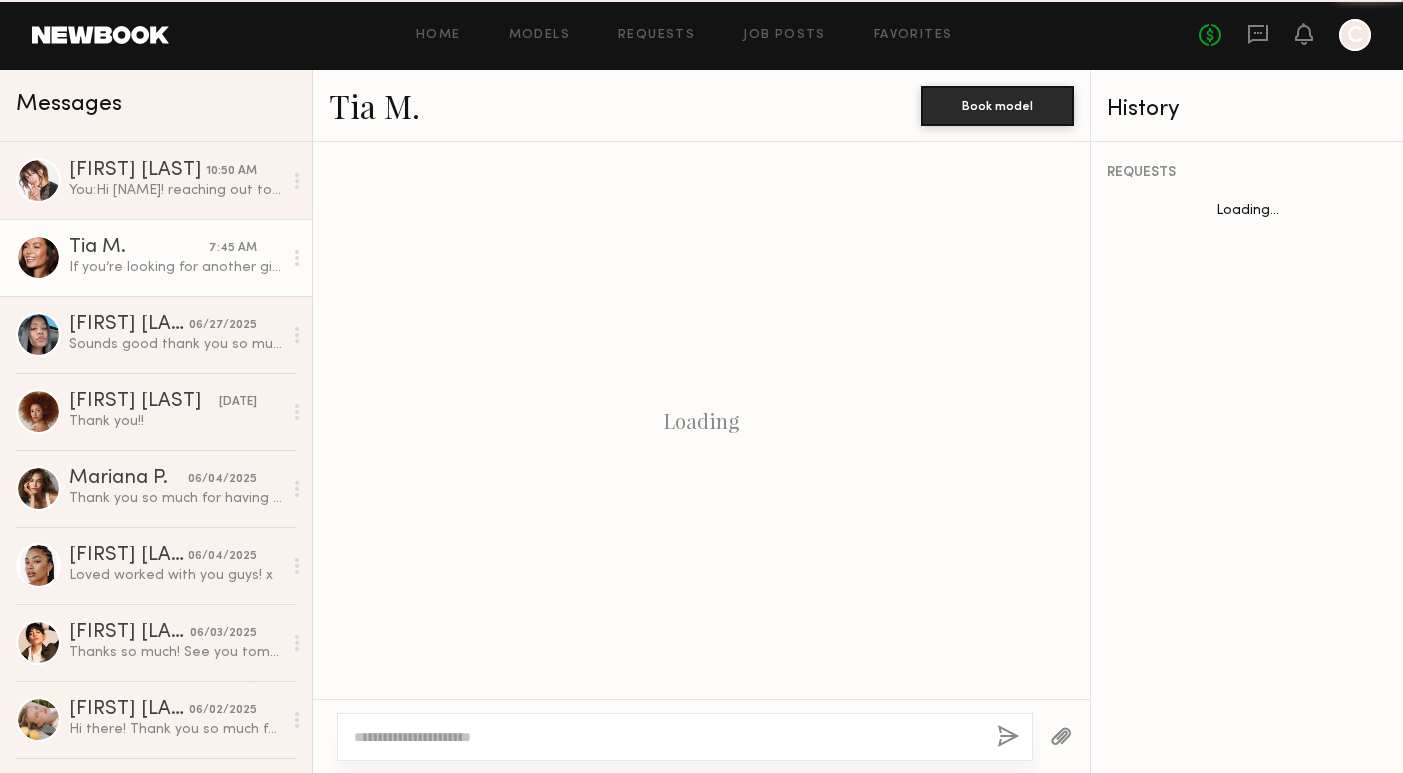 scroll, scrollTop: 1647, scrollLeft: 0, axis: vertical 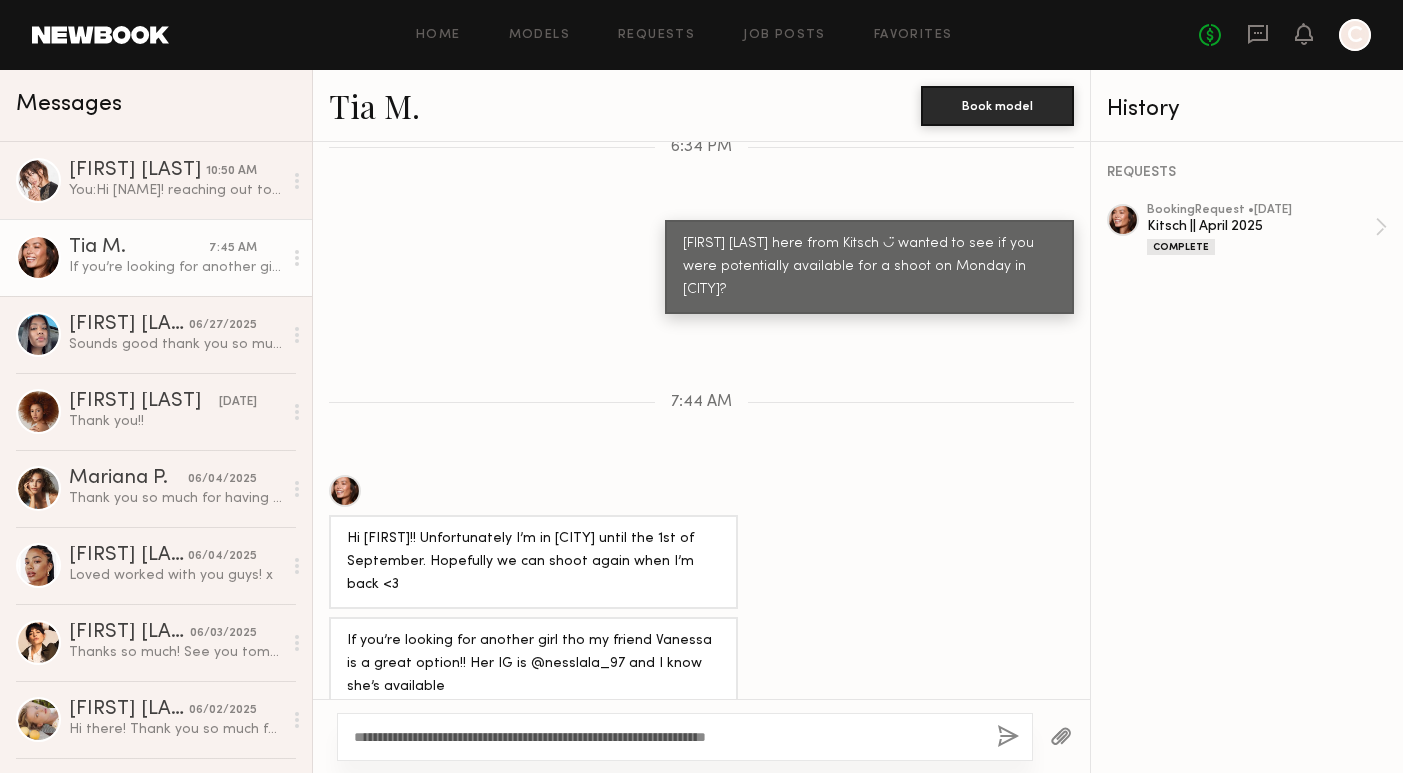 type on "**********" 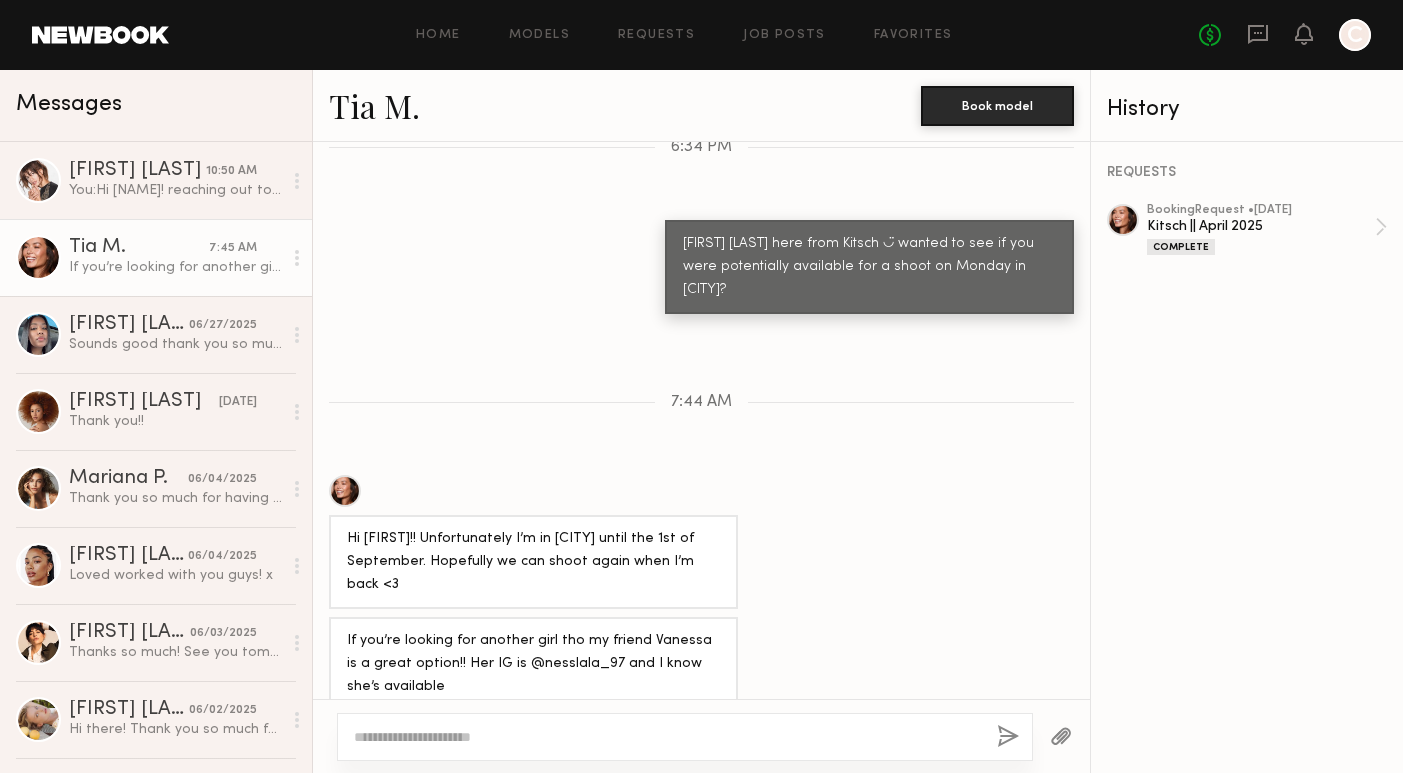 scroll, scrollTop: 1878, scrollLeft: 0, axis: vertical 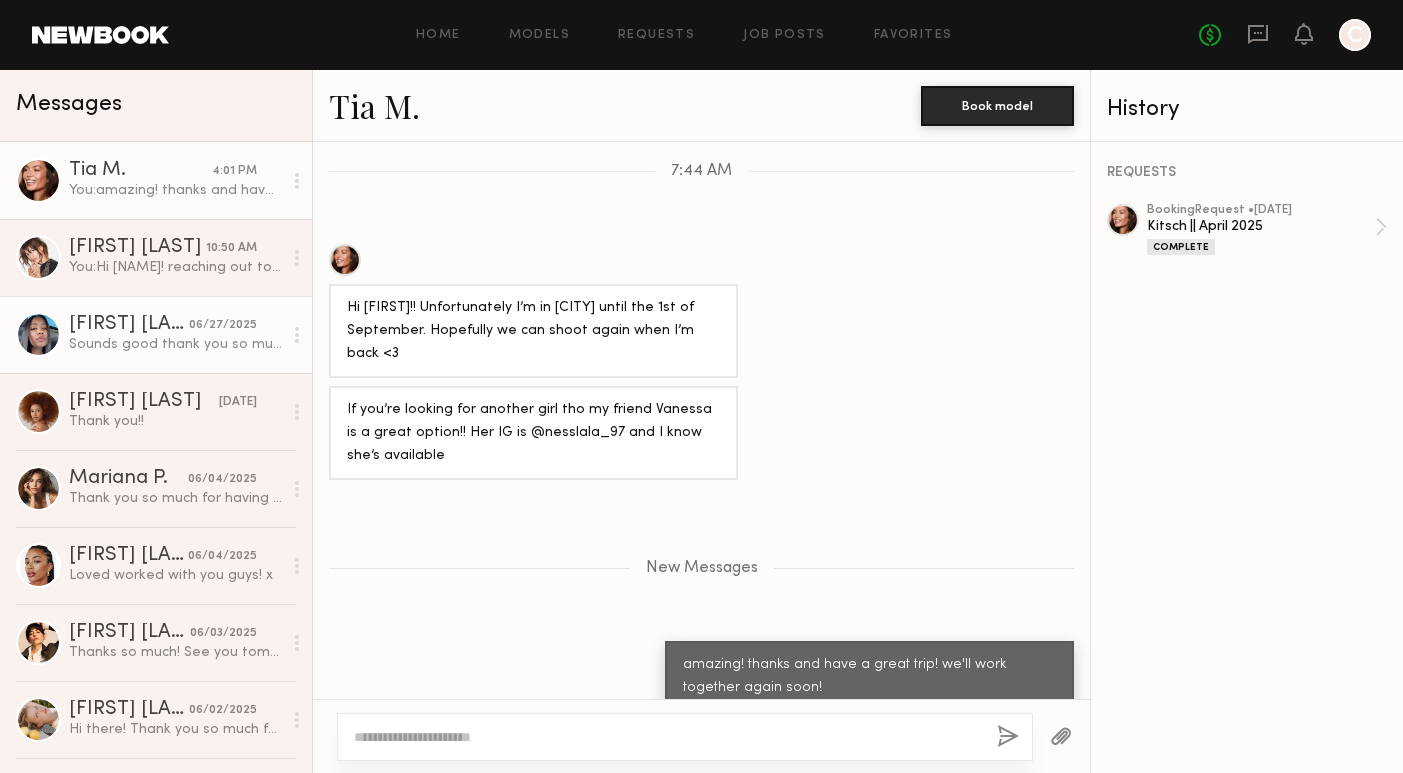 click on "06/27/2025" 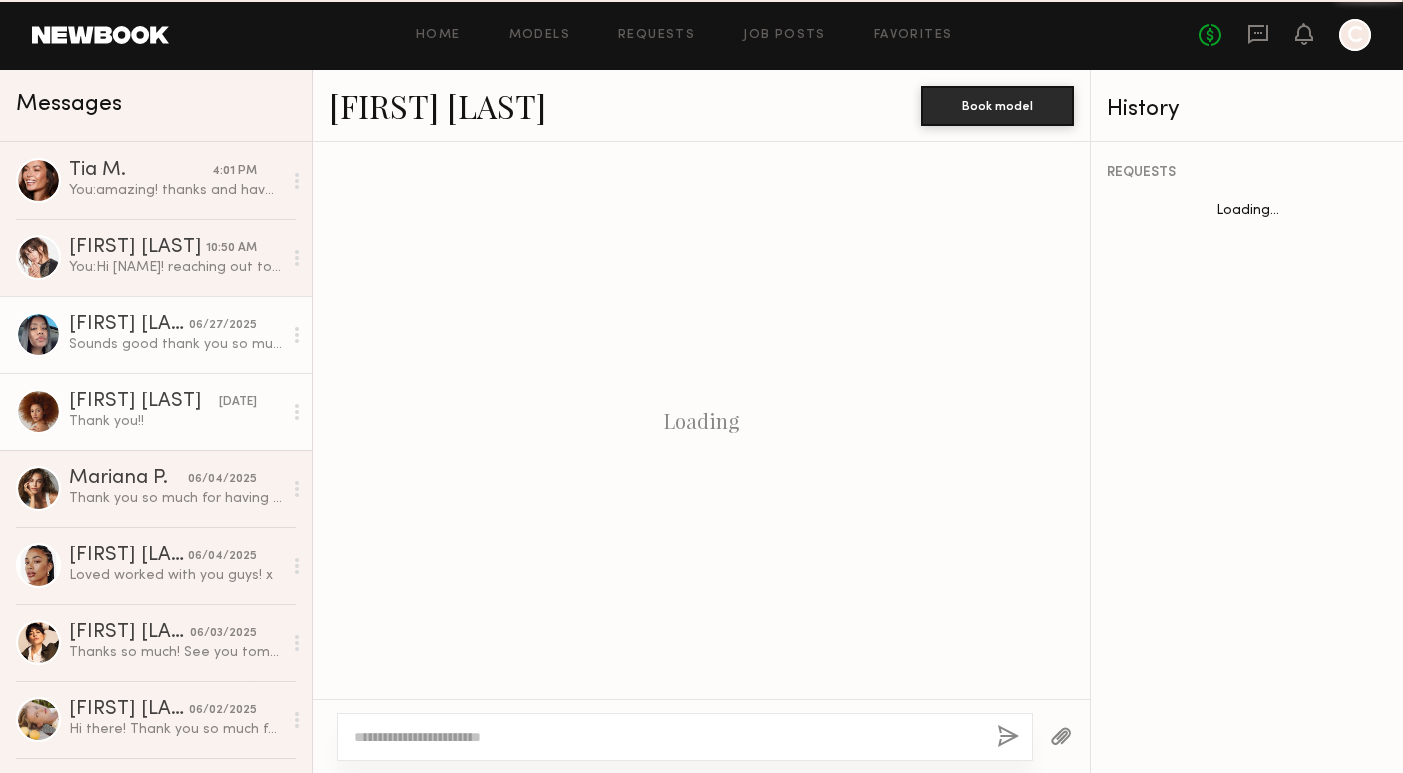 scroll, scrollTop: 1618, scrollLeft: 0, axis: vertical 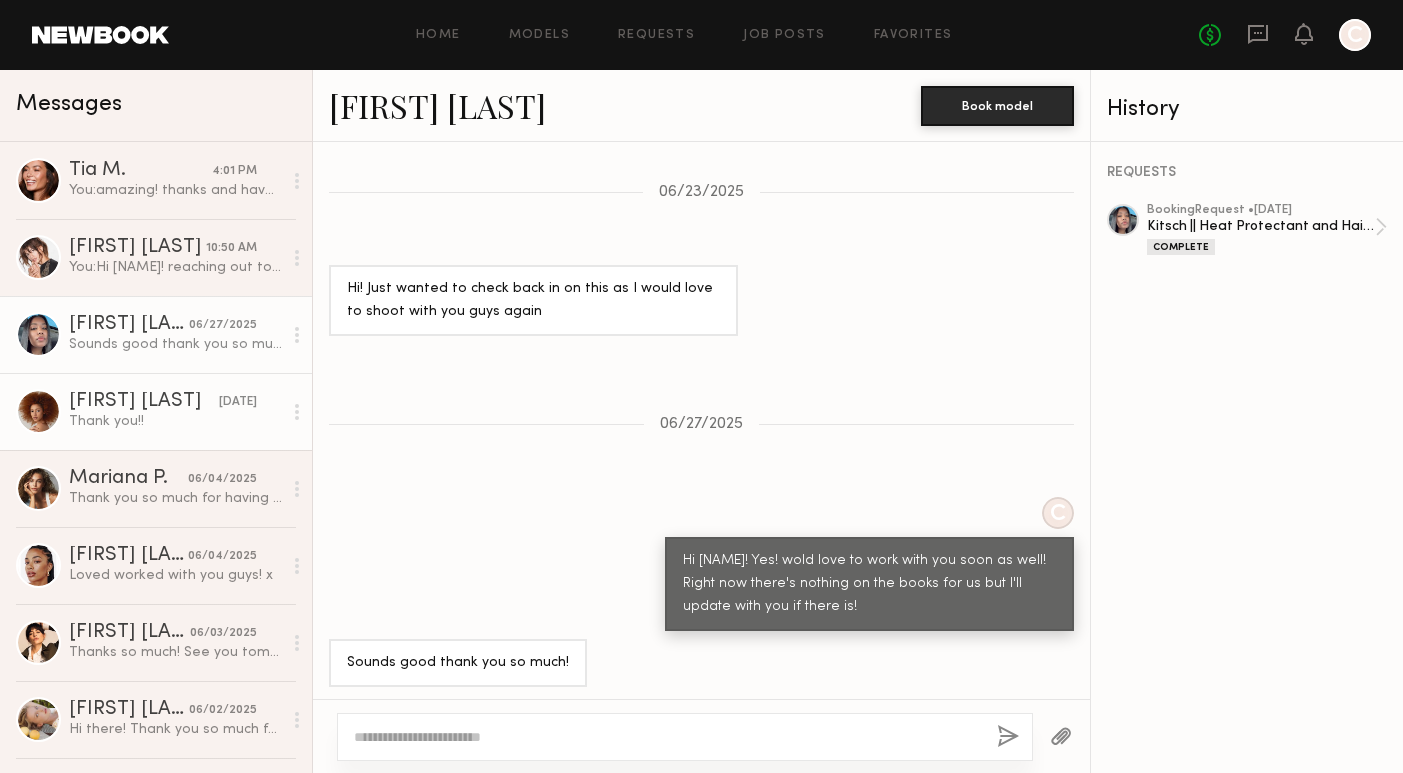click on "06/05/2025" 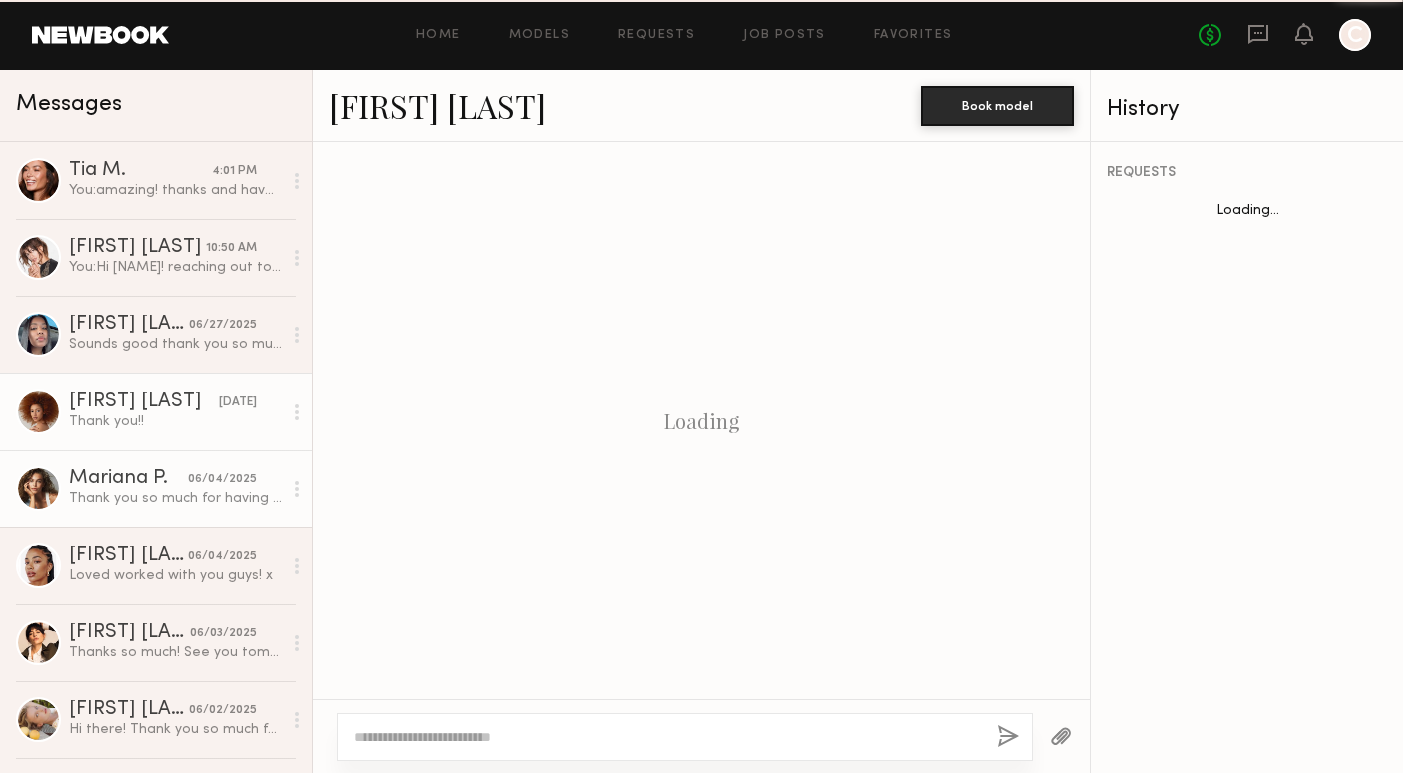 scroll, scrollTop: 2432, scrollLeft: 0, axis: vertical 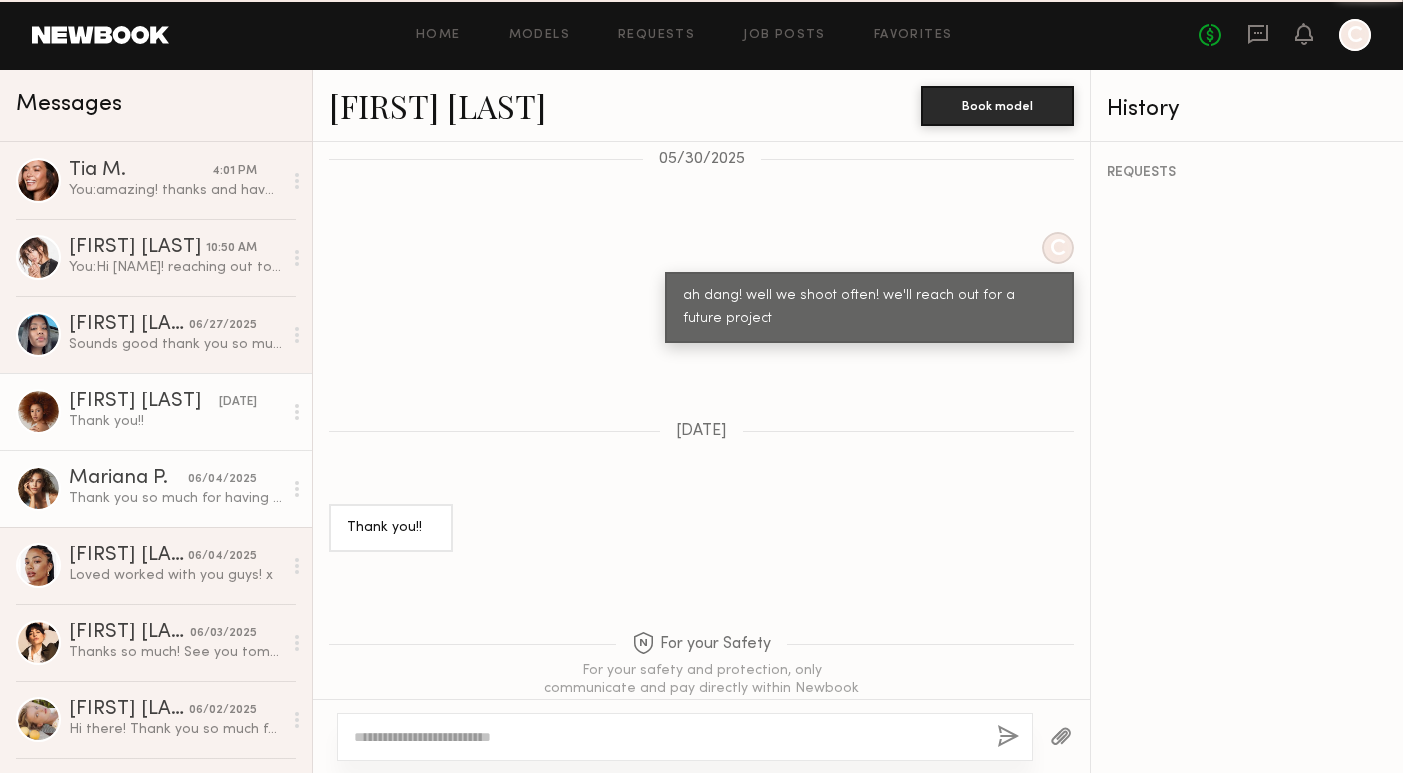 click on "06/04/2025" 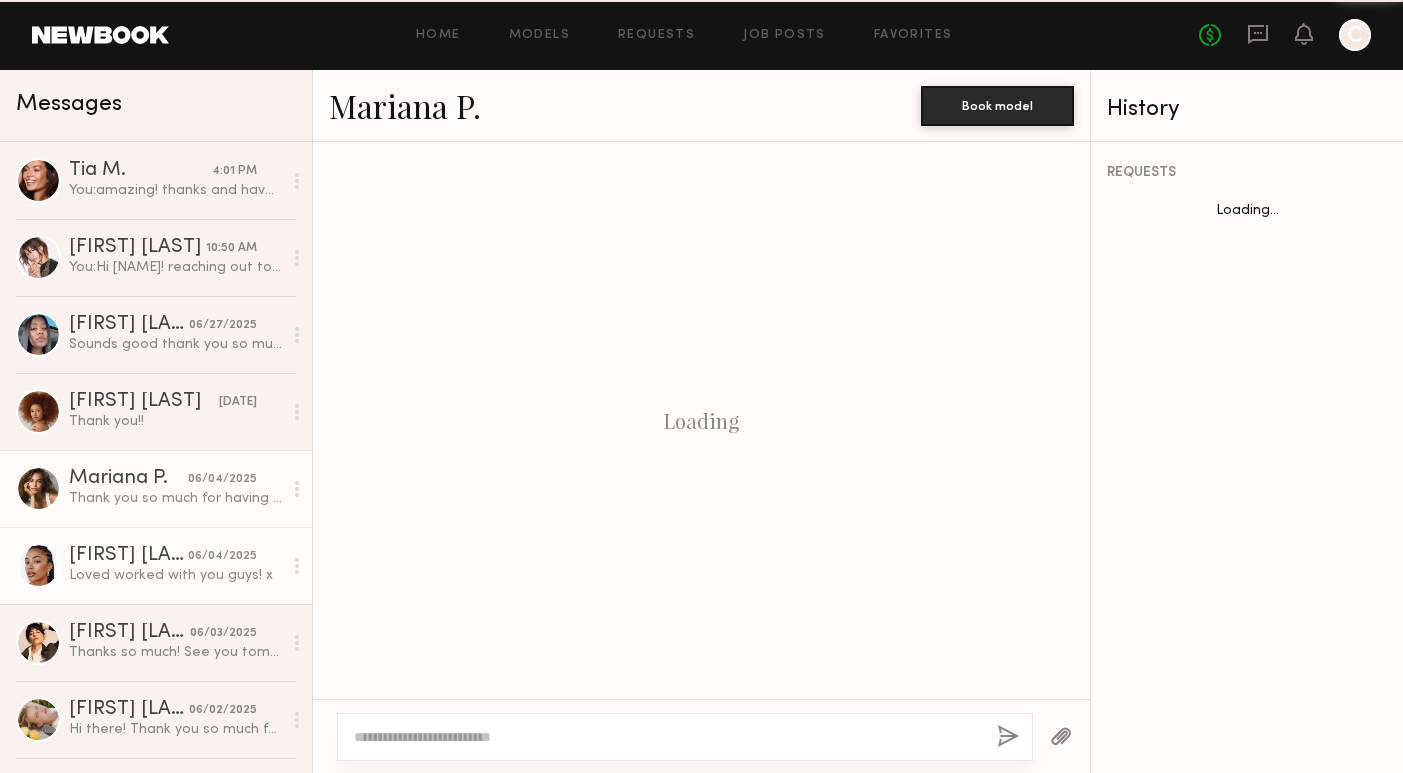 scroll, scrollTop: 2531, scrollLeft: 0, axis: vertical 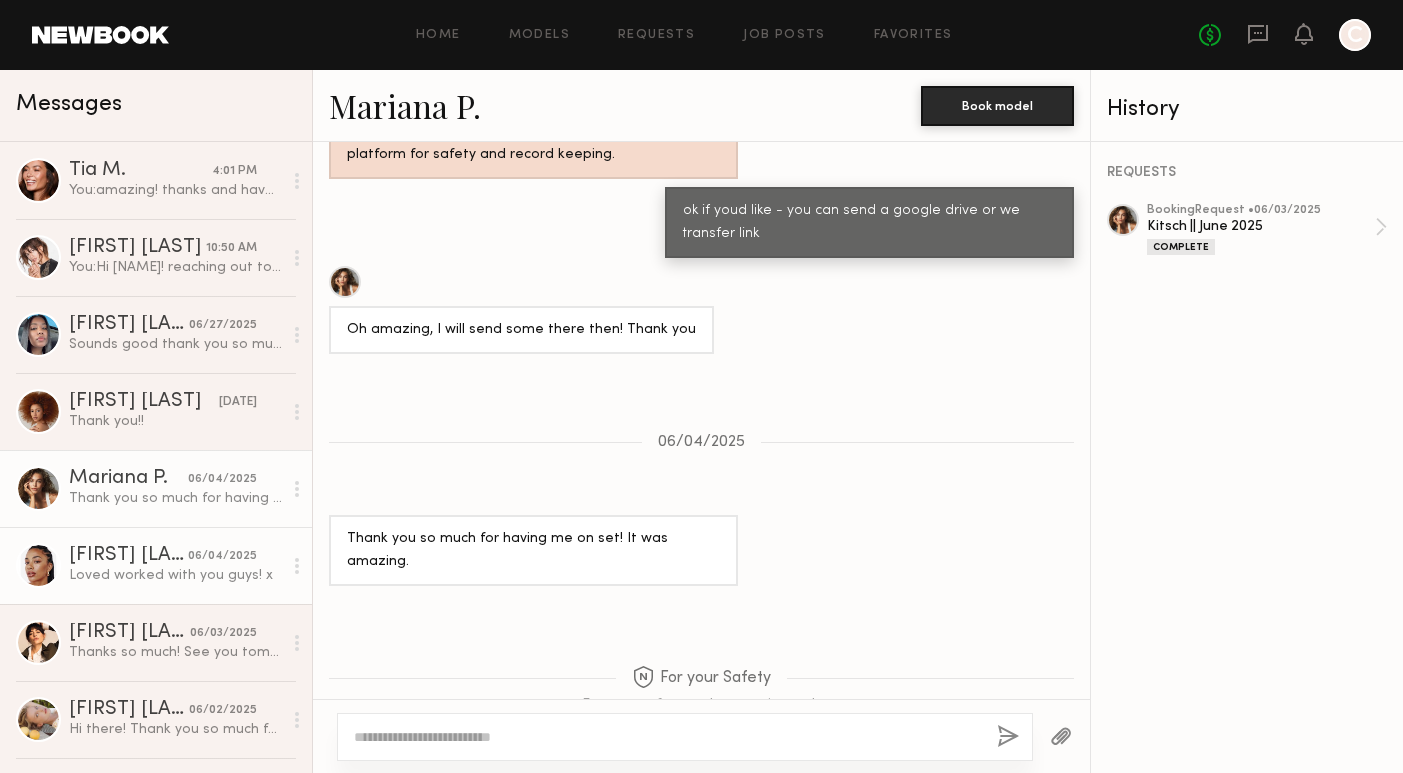 click on "Chloe W." 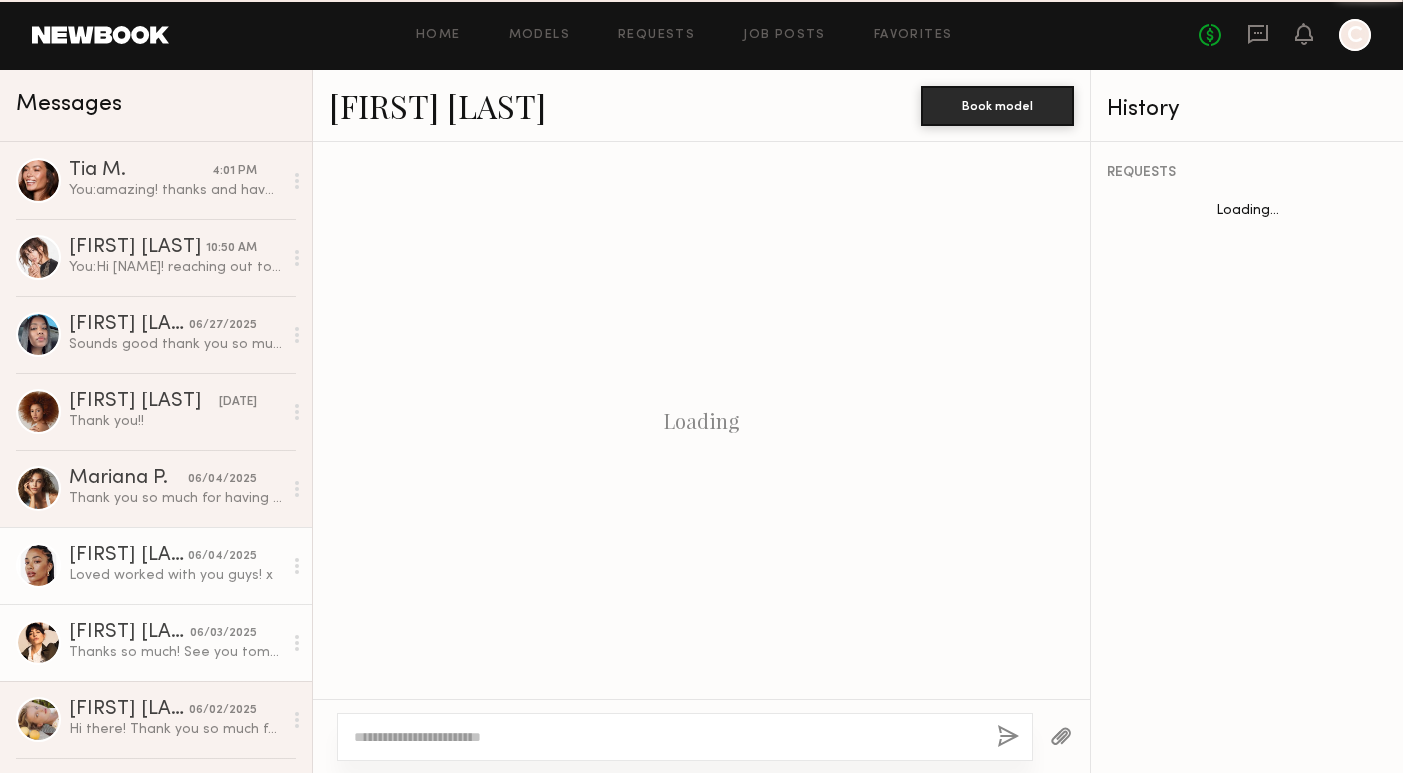 scroll, scrollTop: 1405, scrollLeft: 0, axis: vertical 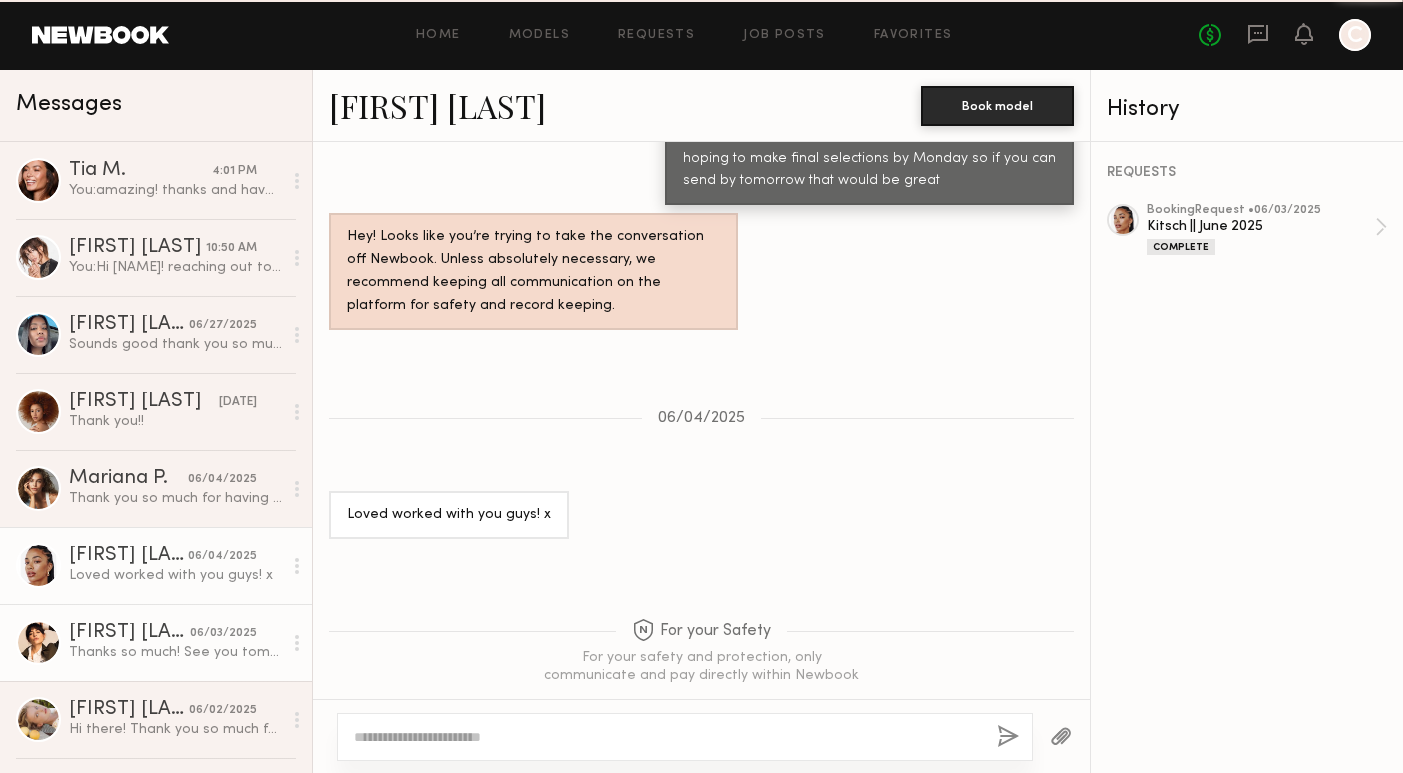 click on "Gabriela B." 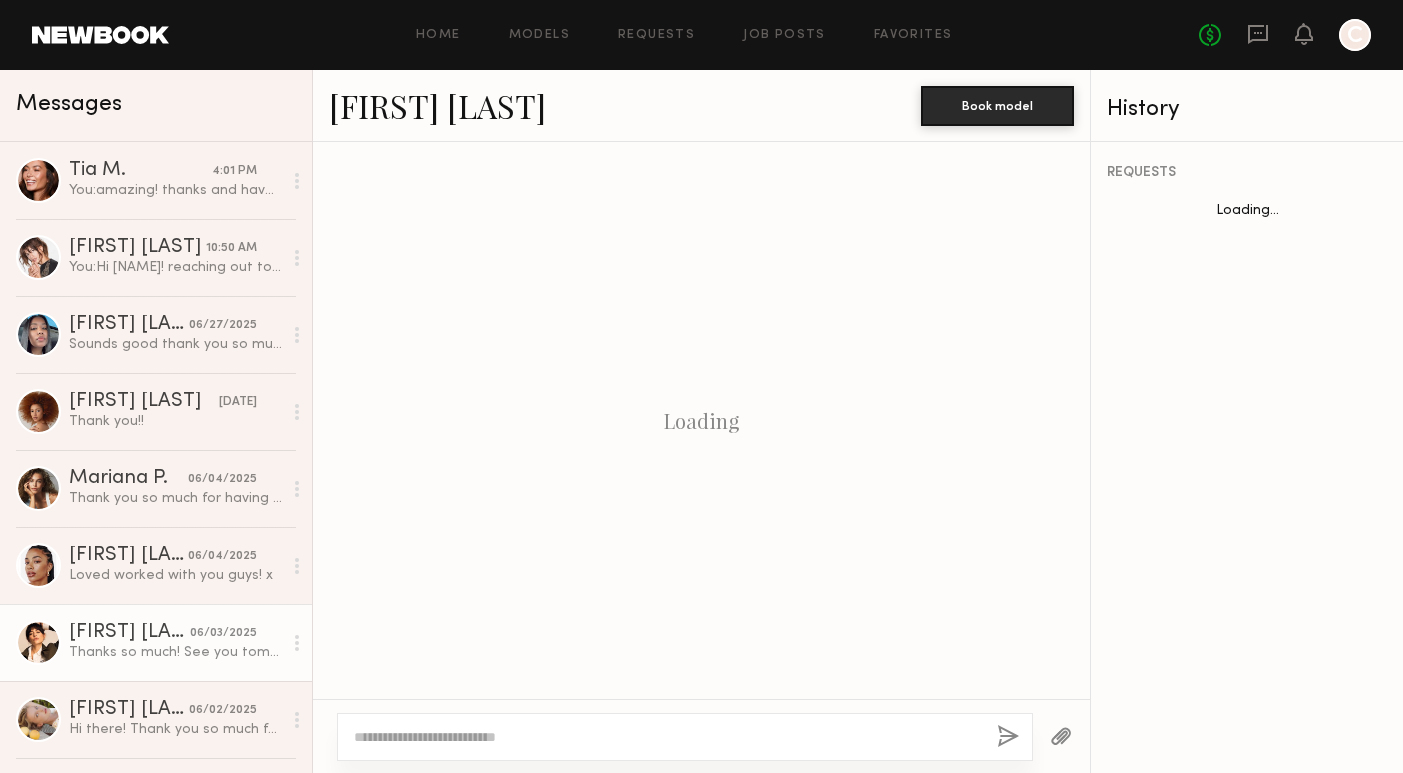scroll, scrollTop: 1918, scrollLeft: 0, axis: vertical 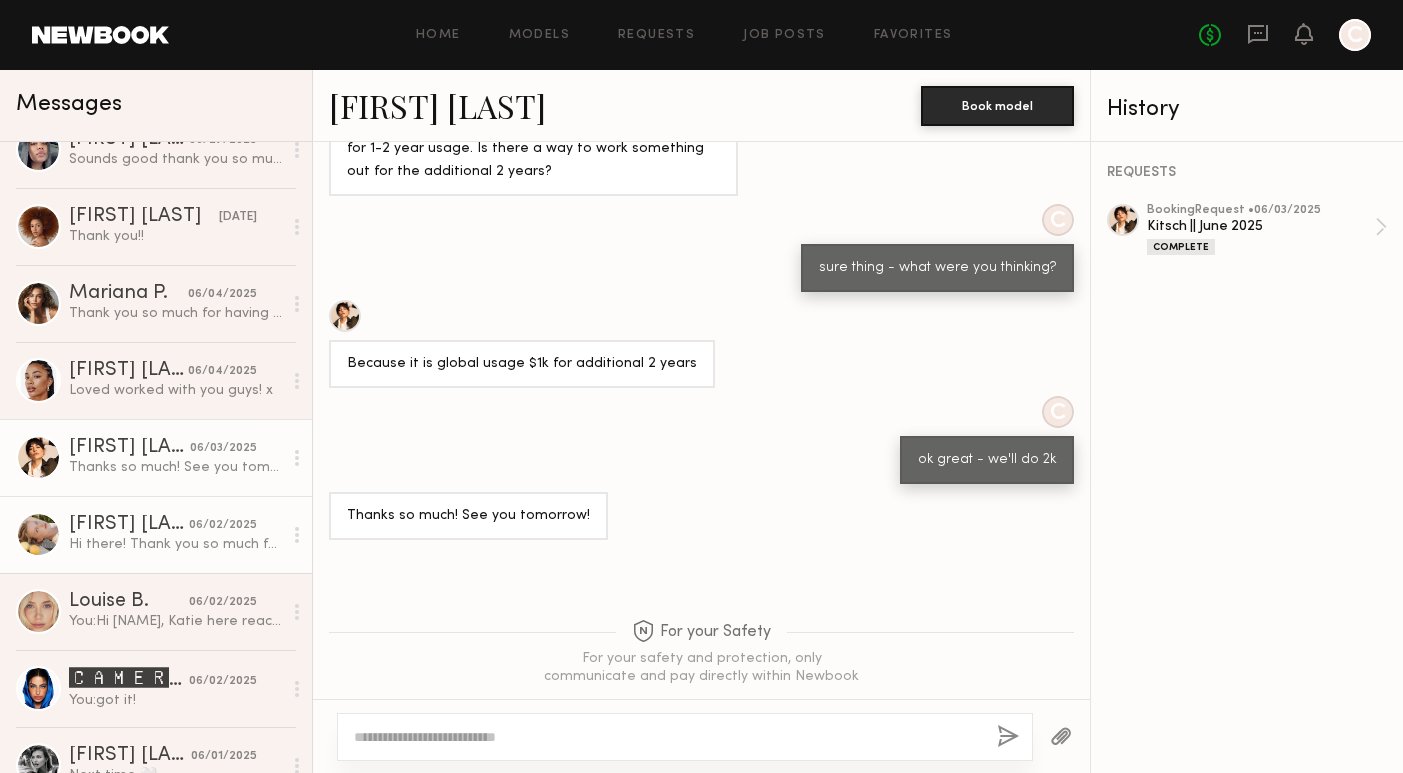 click on "Tatiana G. 06/02/2025 Hi there!
Thank you so much for reaching out. Unfortunately I’m not available this Wednesday but will be happy to work with you guys in the future.
Please keep me in mind for any upcoming shoots ✨" 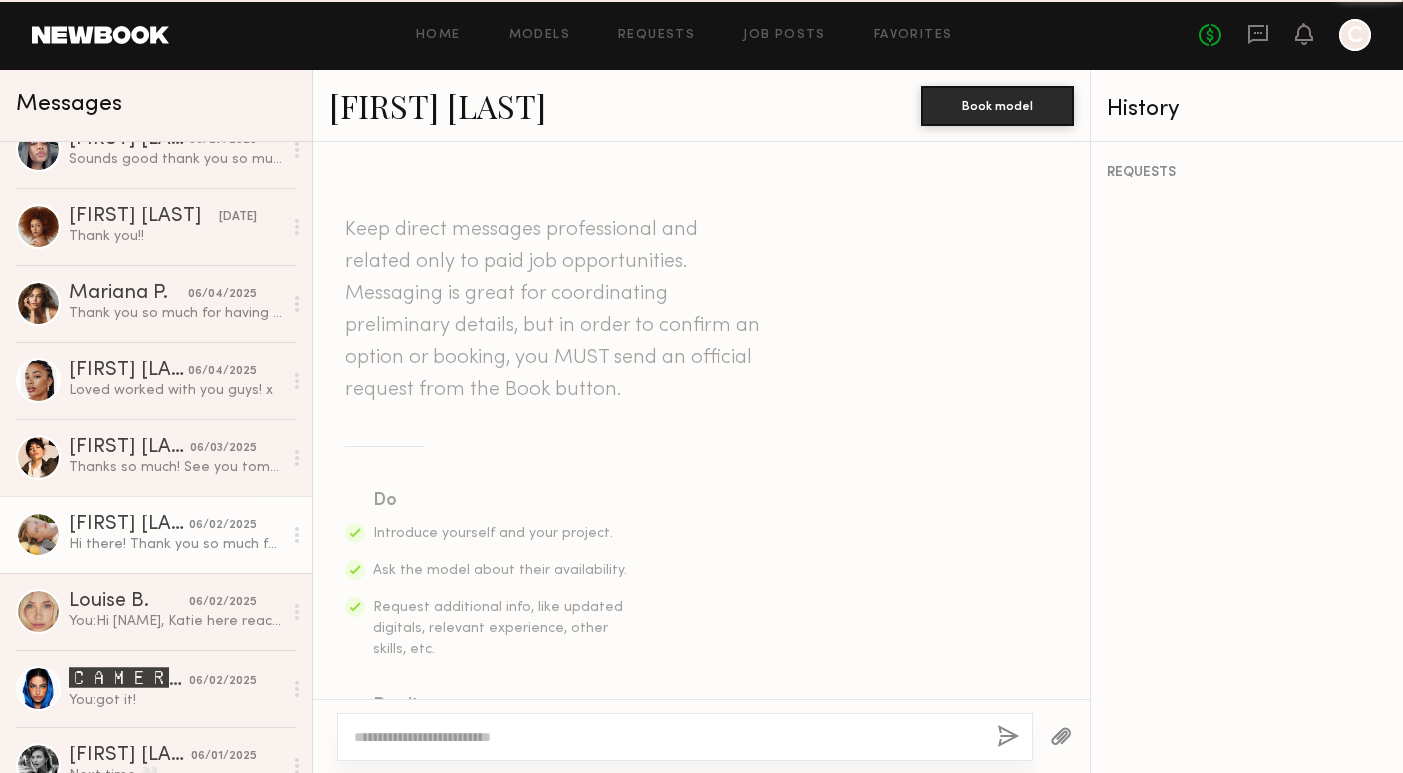 scroll, scrollTop: 983, scrollLeft: 0, axis: vertical 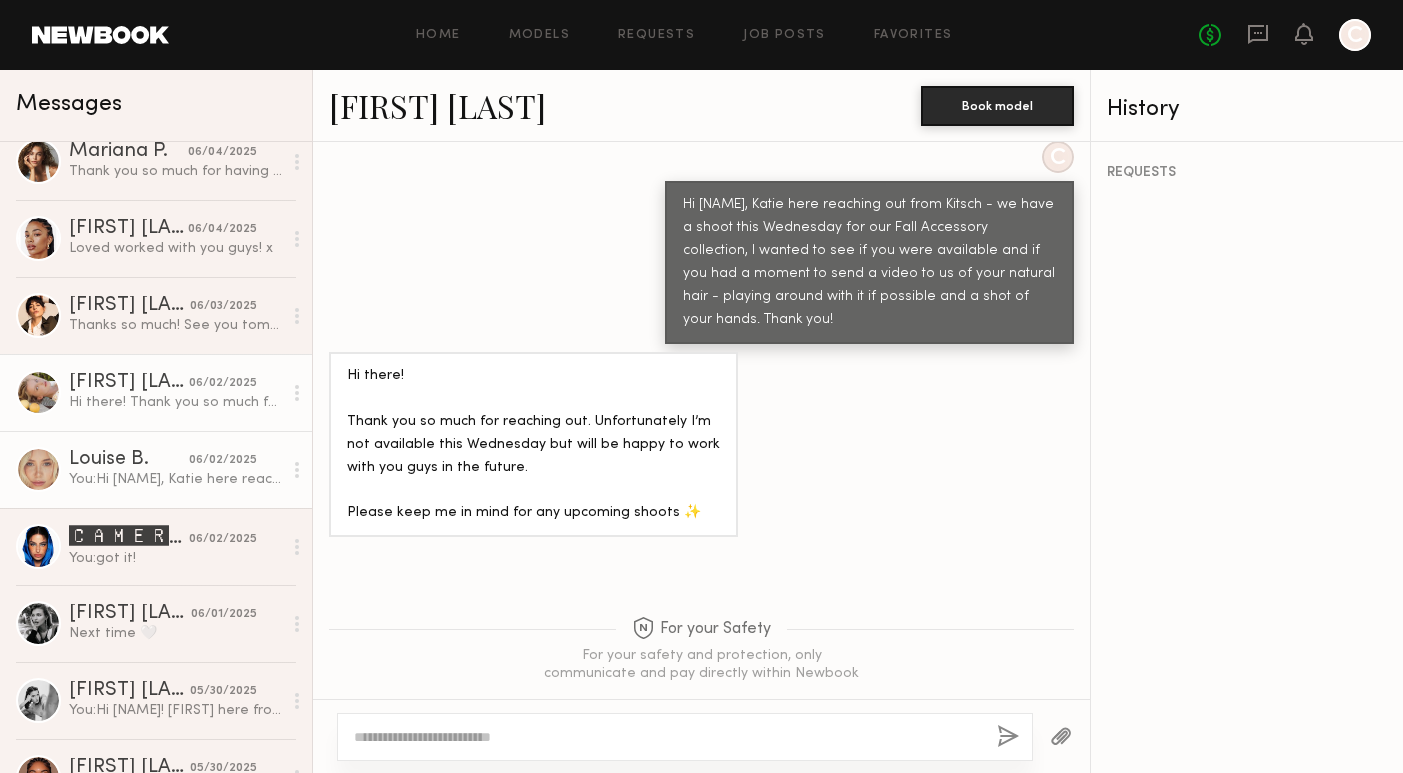 click on "Louise B. 06/02/2025 You:  Hi Louise, Katie here reaching out from Kitsch - we have a shoot this Wednesday for our Fall Accessory collection, I wanted to see if you were available and if you had a moment to send a video to us of your natural hair - playing around with it if possible and a shot of your hands. Thank you!" 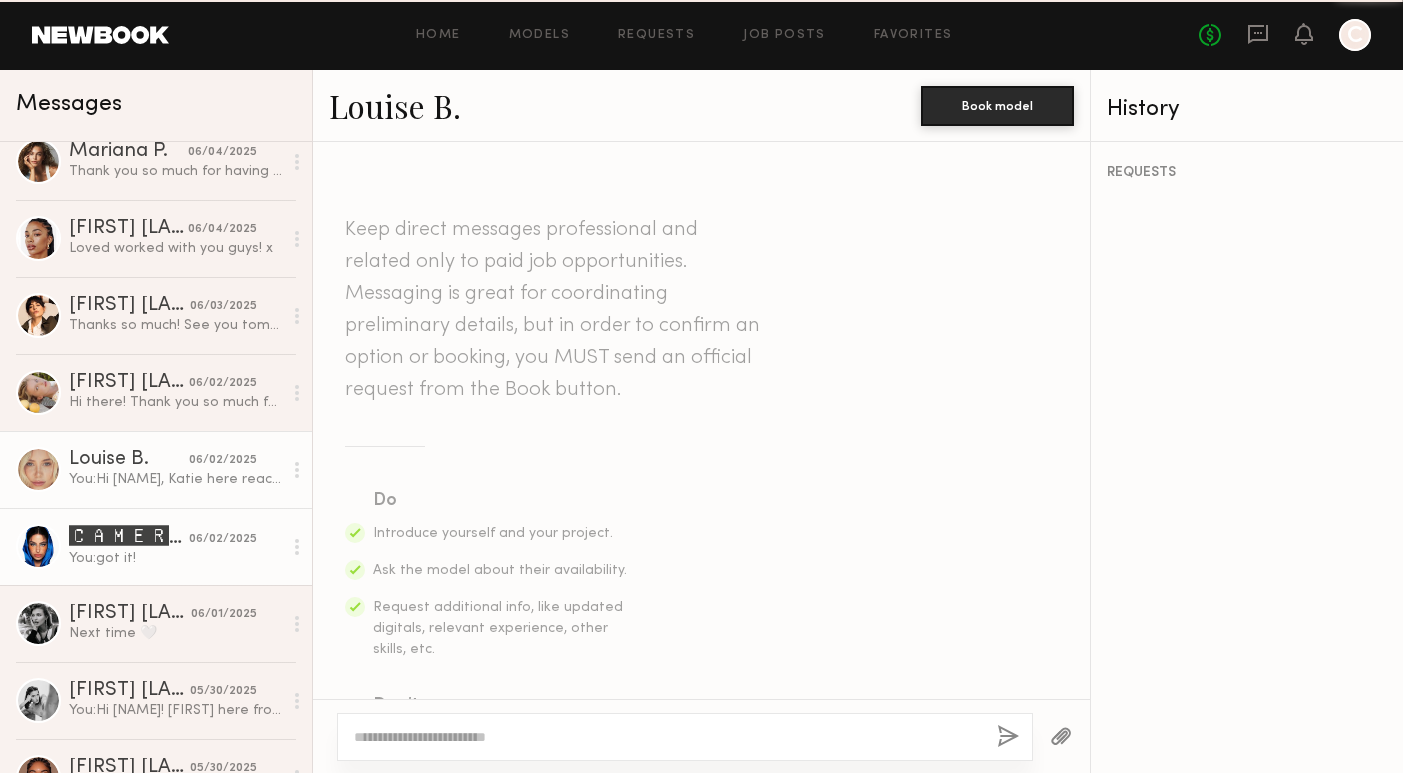 scroll, scrollTop: 789, scrollLeft: 0, axis: vertical 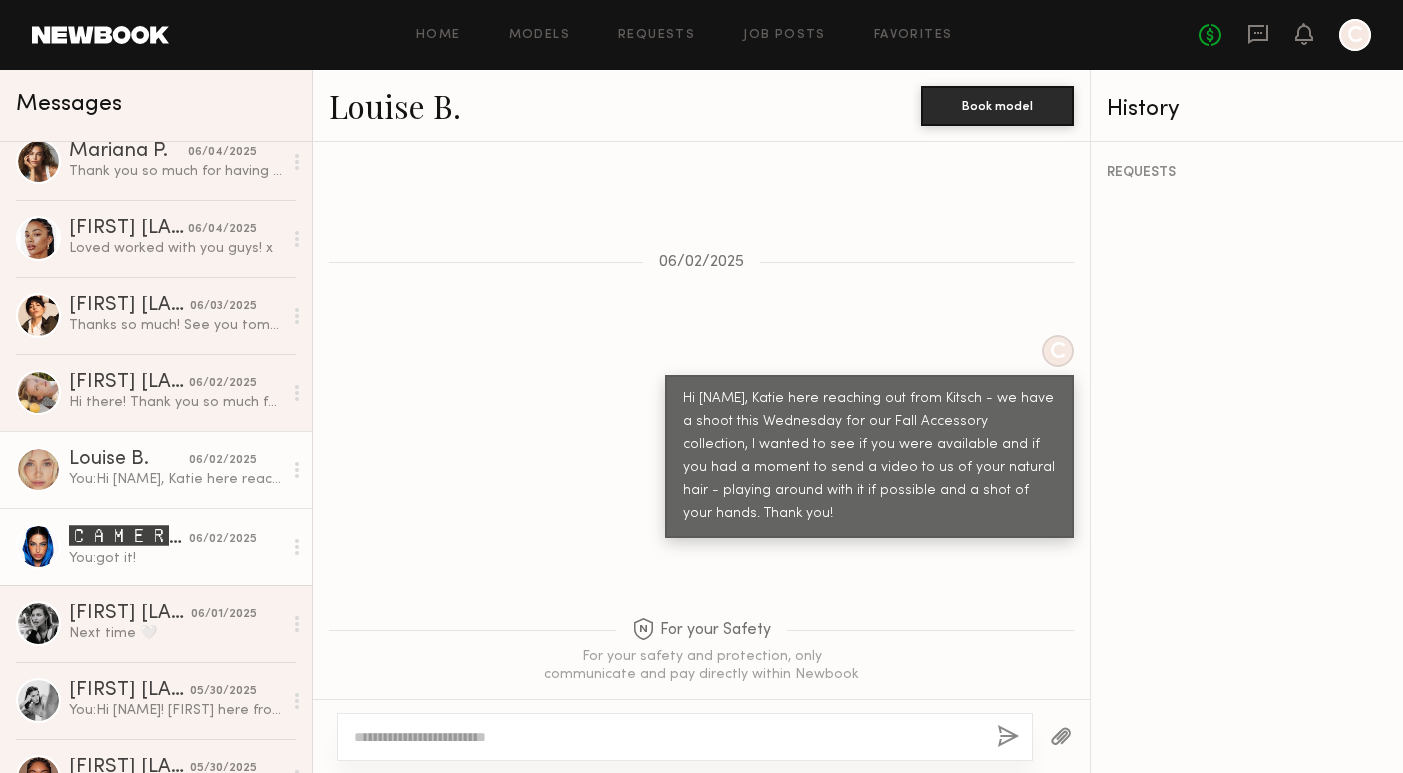 click on "🅲🅰🅼🅴🆁🅾🅽 🆂. 06/02/2025 You:  got it!" 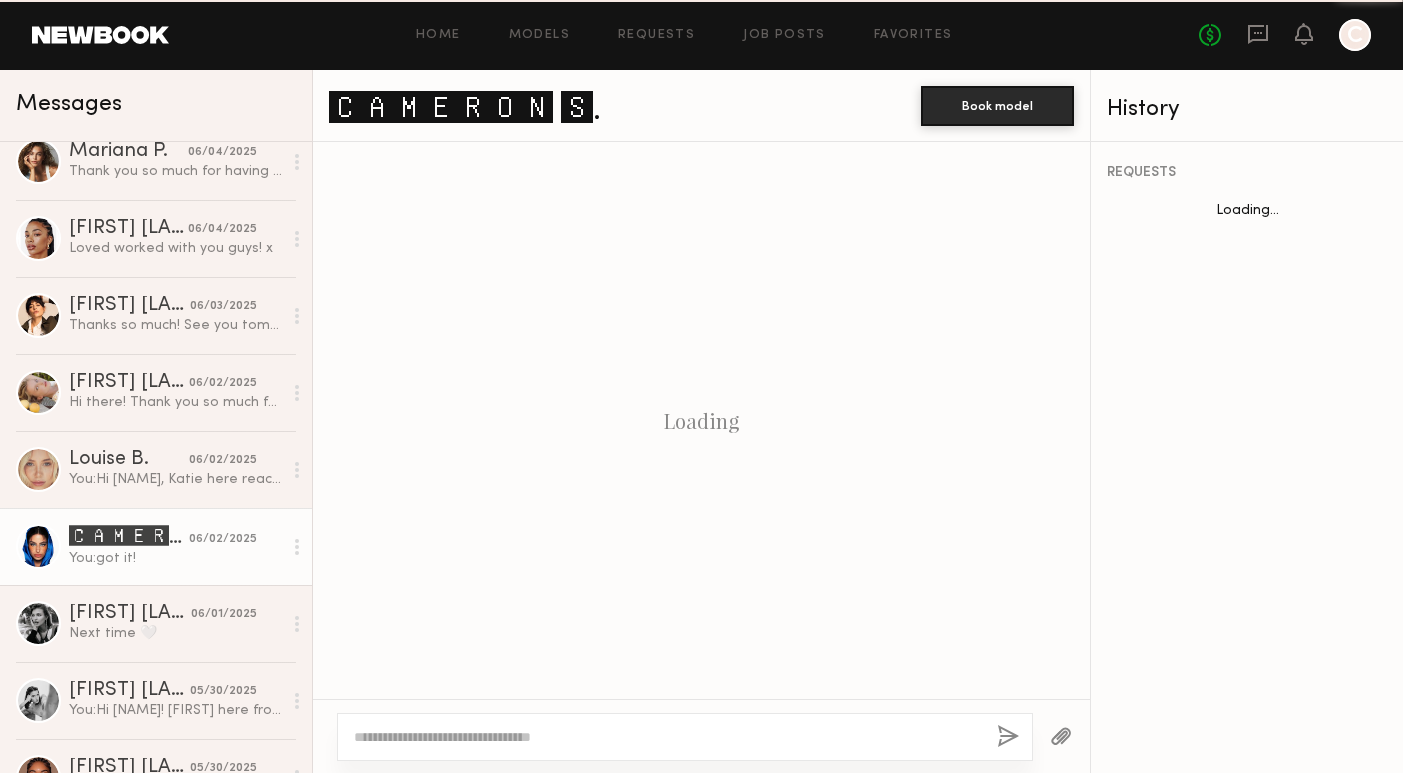 scroll, scrollTop: 1969, scrollLeft: 0, axis: vertical 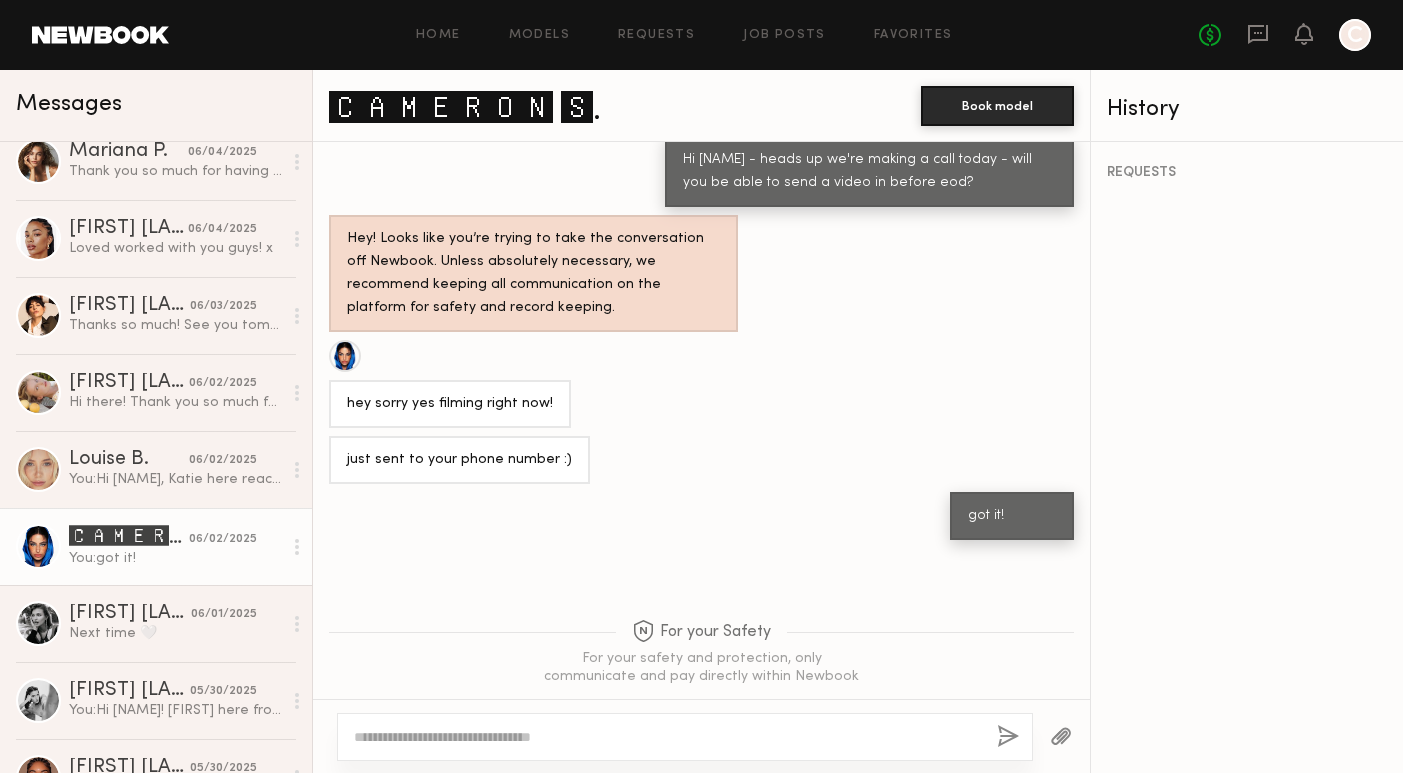 click 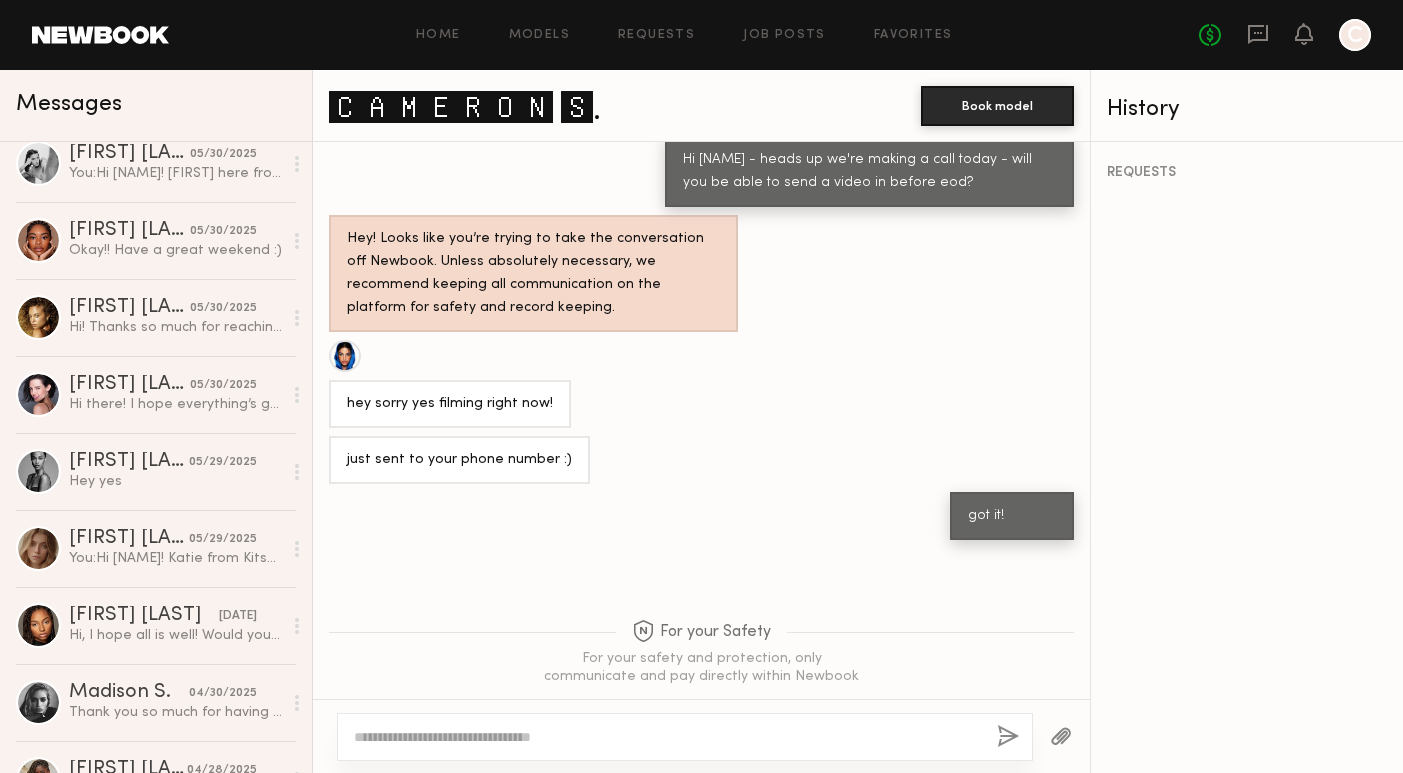 scroll, scrollTop: 868, scrollLeft: 0, axis: vertical 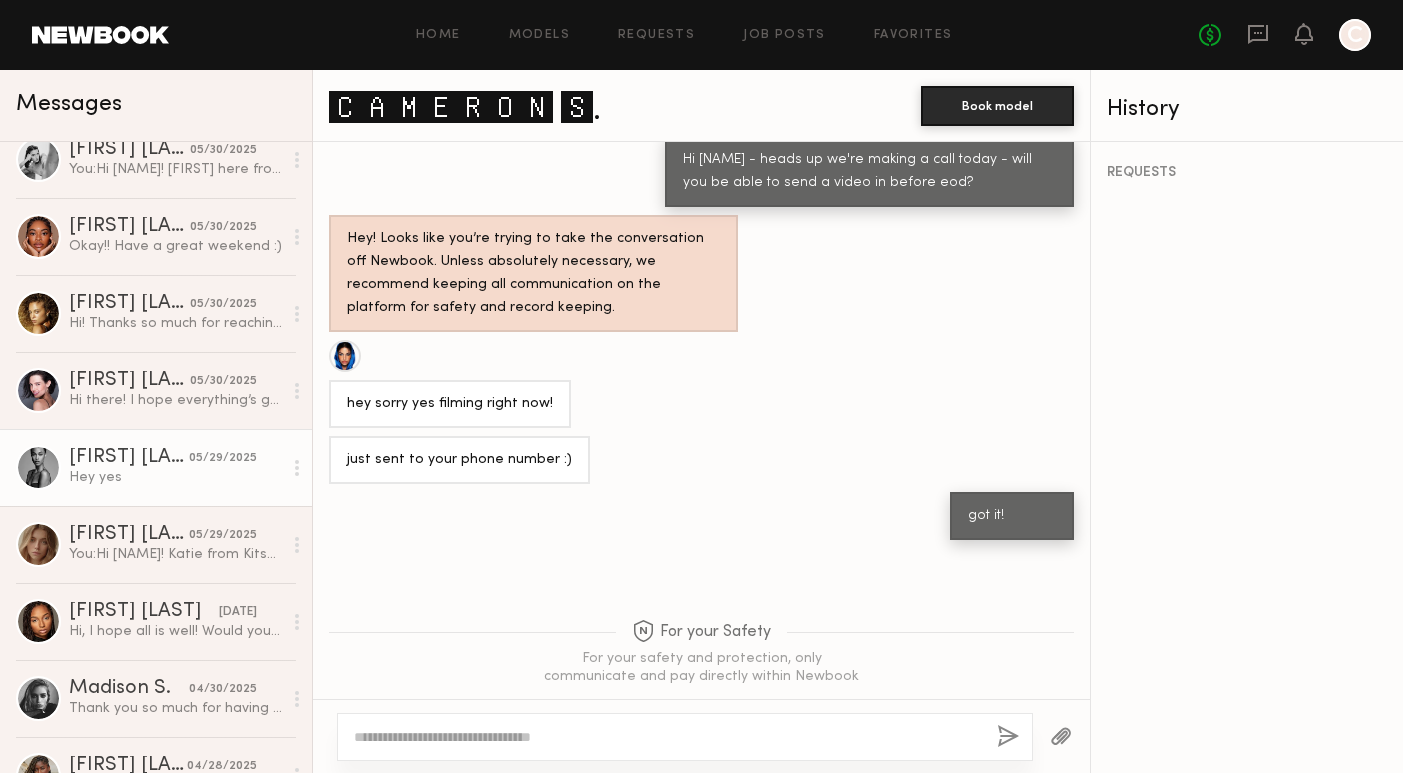 click on "Hey yes" 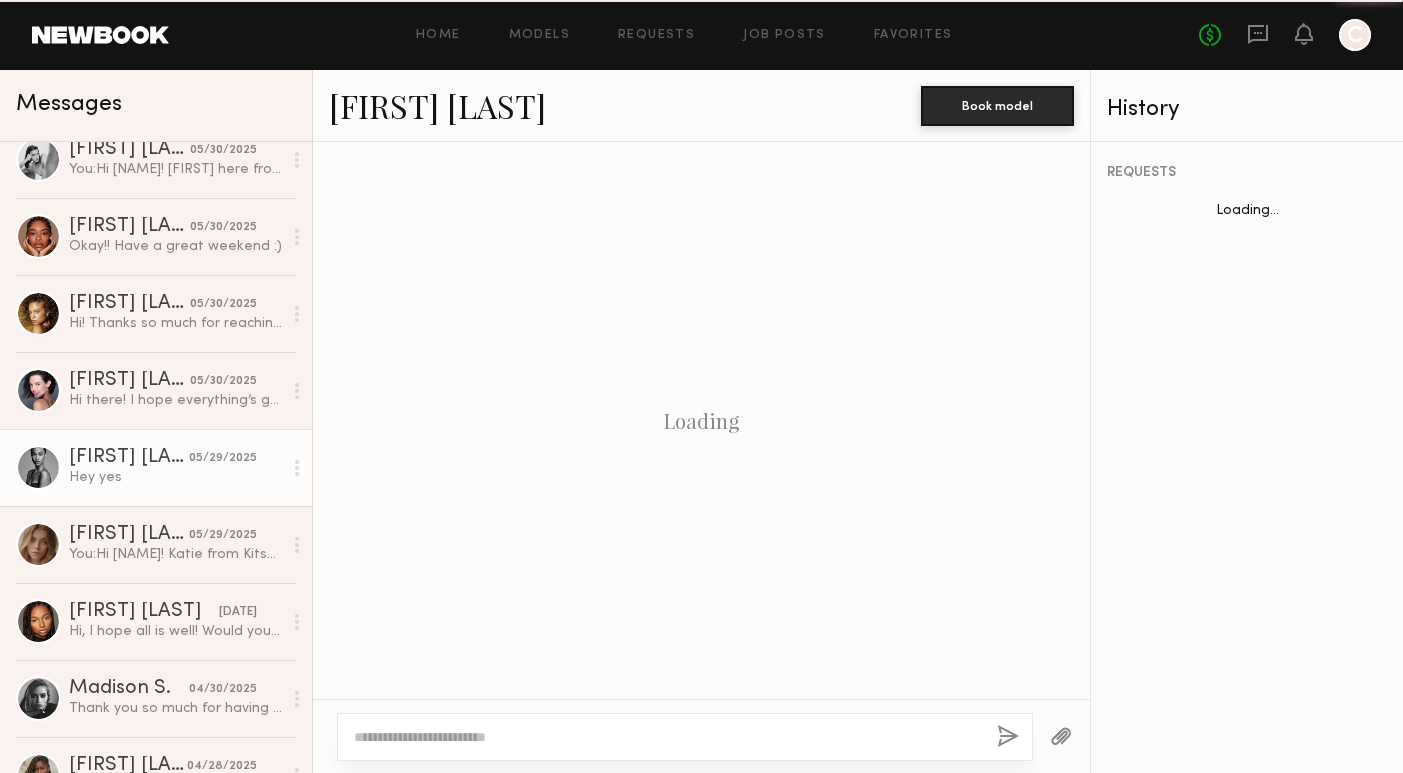 scroll, scrollTop: 2235, scrollLeft: 0, axis: vertical 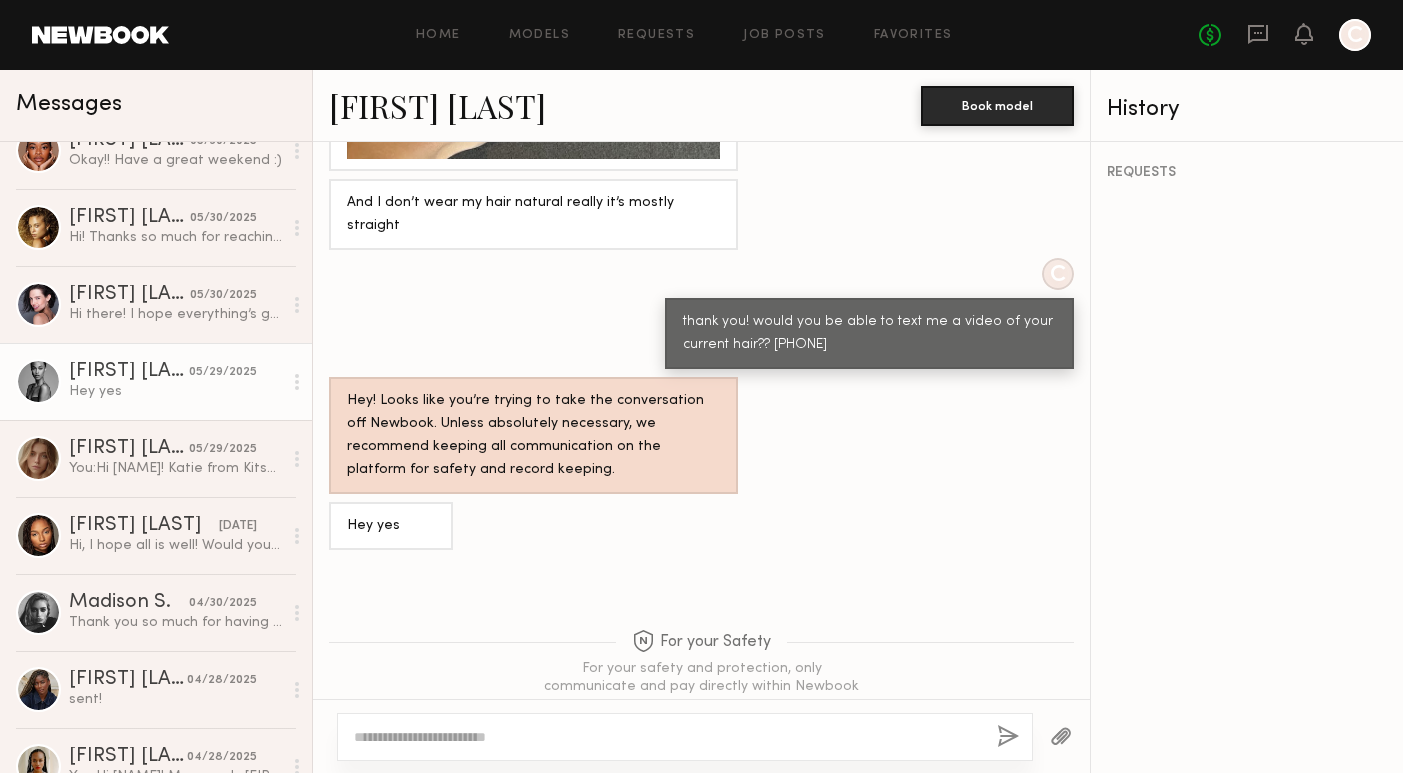 click on "You:  Hi Marta! Katie from Kitsch - we have a shoot next Wednesday for our Fall Accessory collection - wanted to see if you were available and if you had a moment to send a video to us of your natural hair - playing around with it if possible and a shot of your hands. Thank you!" 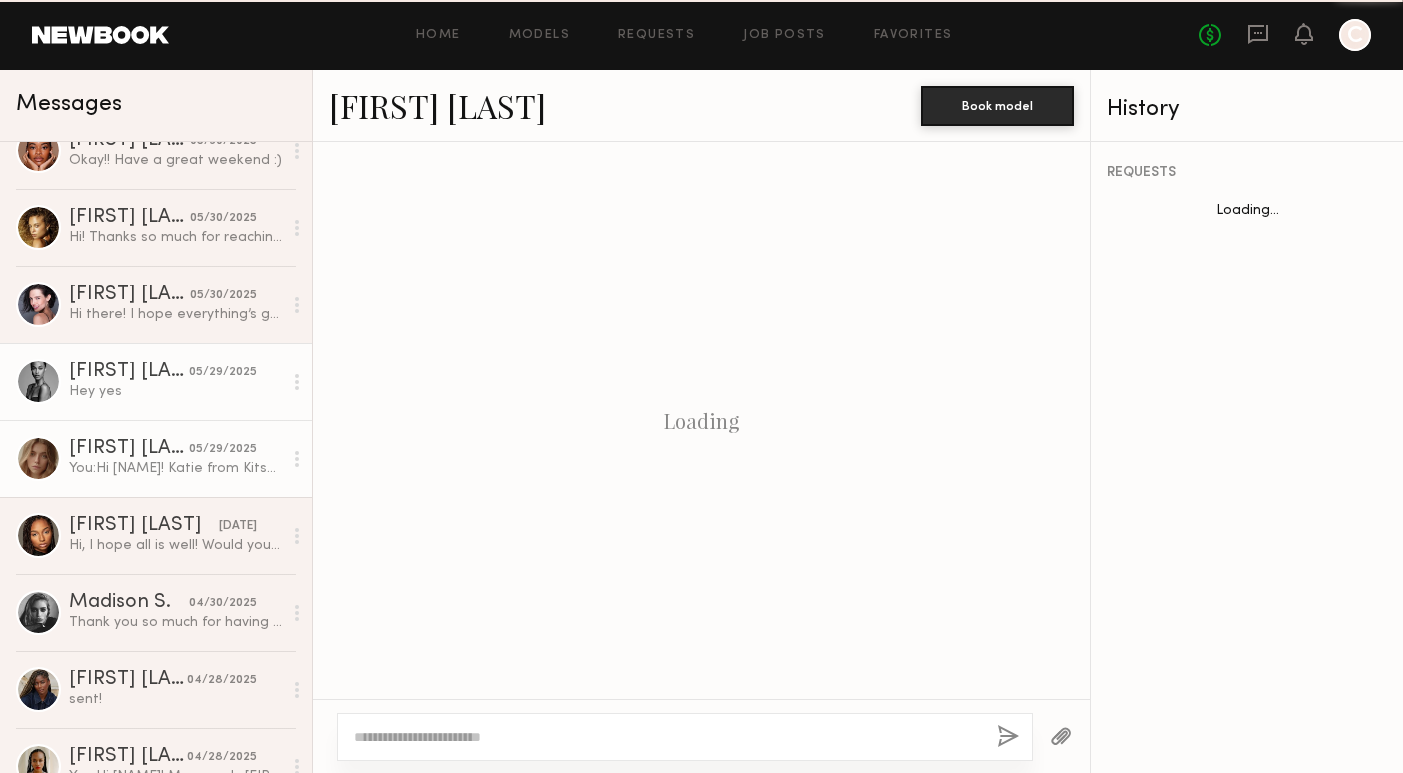 scroll, scrollTop: 766, scrollLeft: 0, axis: vertical 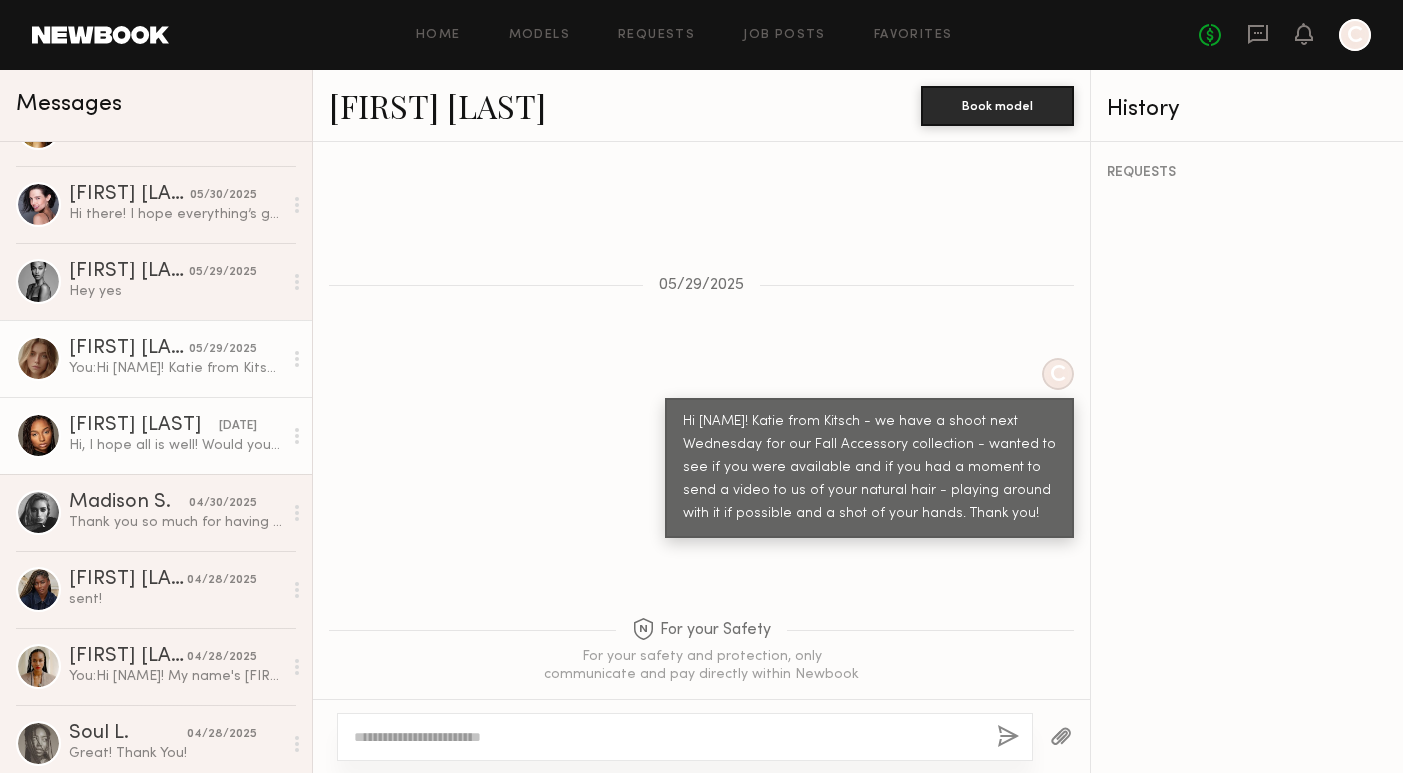 click on "Alexis J." 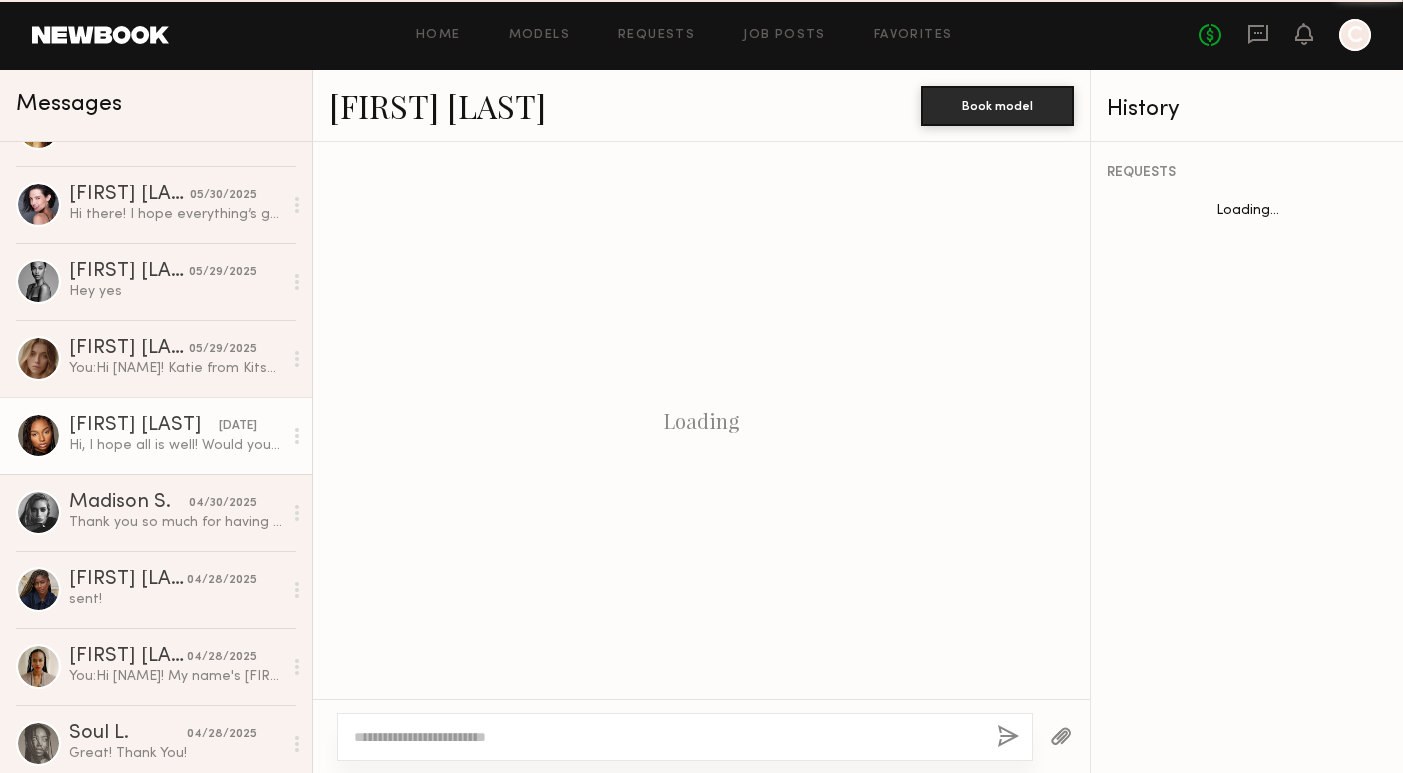 scroll, scrollTop: 1118, scrollLeft: 0, axis: vertical 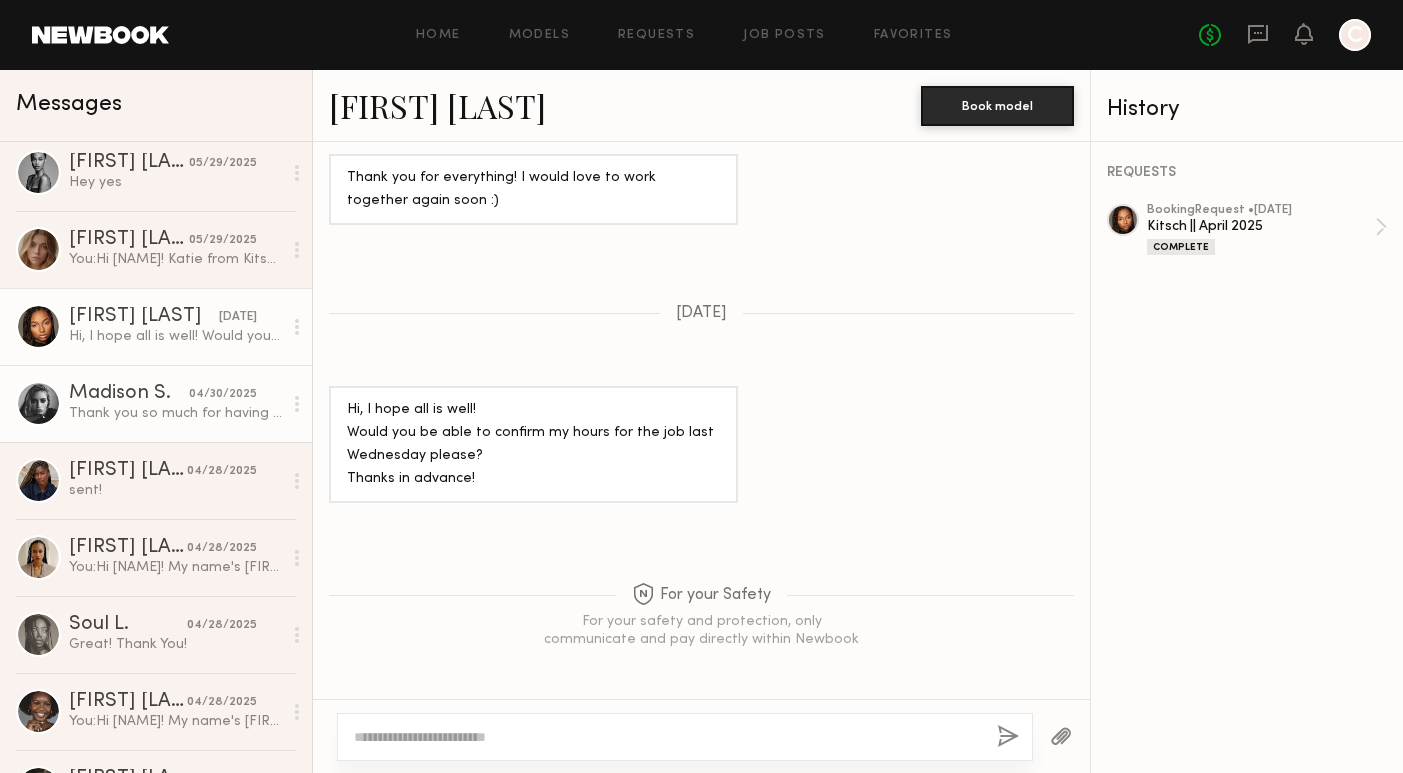 click on "Thank you so much for having me!! Y’all are so fun & sweet 🫶🏼❤️ can’t wait to see it when it’s out & hope I get to work with y’all again!" 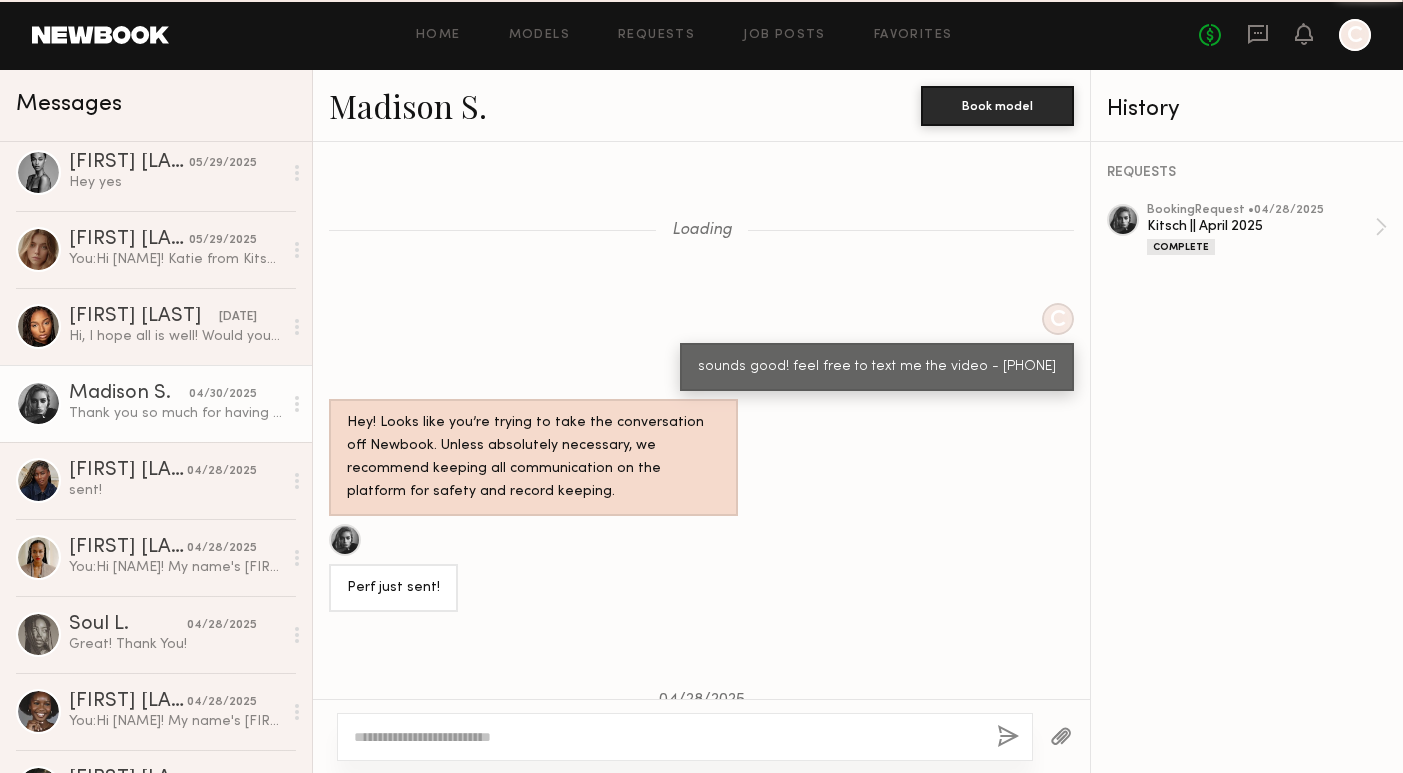 scroll, scrollTop: 1721, scrollLeft: 0, axis: vertical 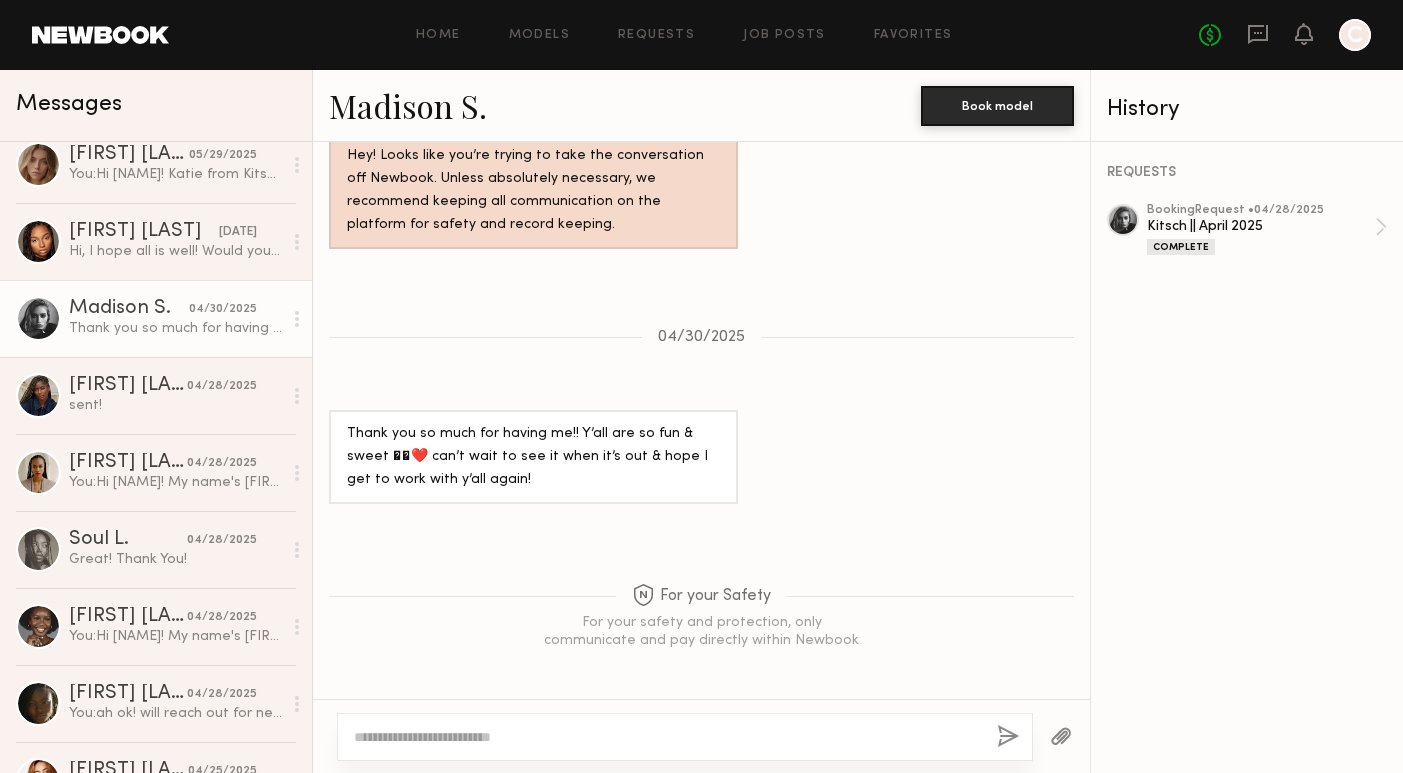 click on "sent!" 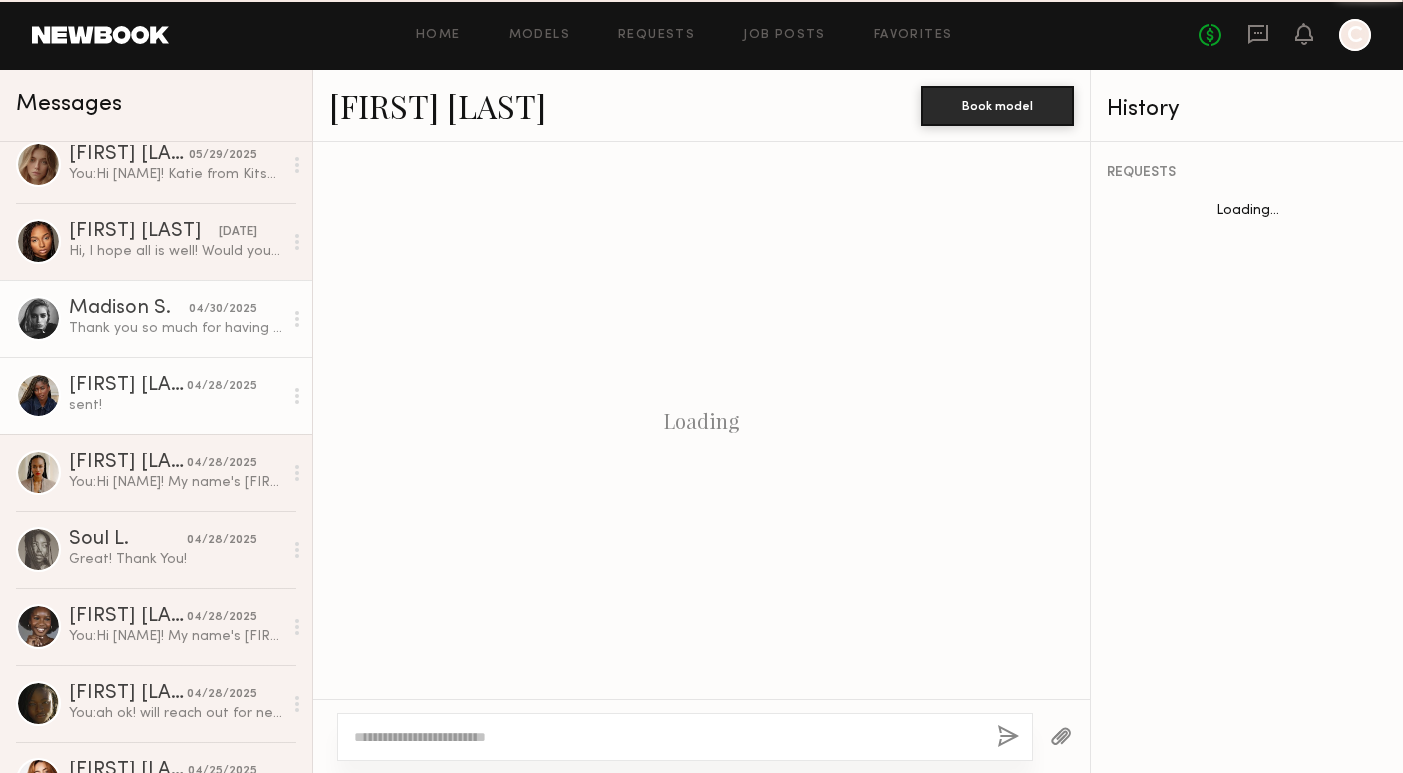 scroll, scrollTop: 1960, scrollLeft: 0, axis: vertical 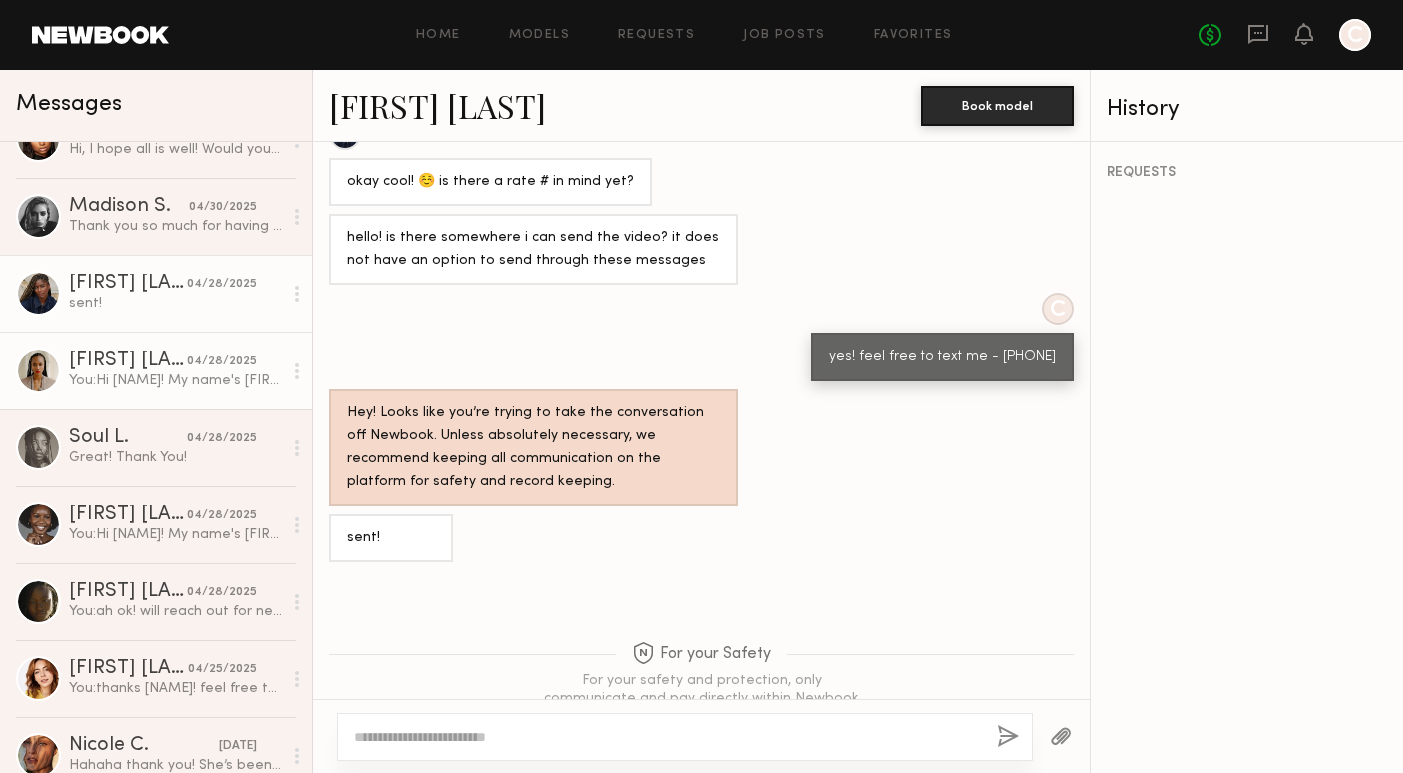 click on "Makeena R." 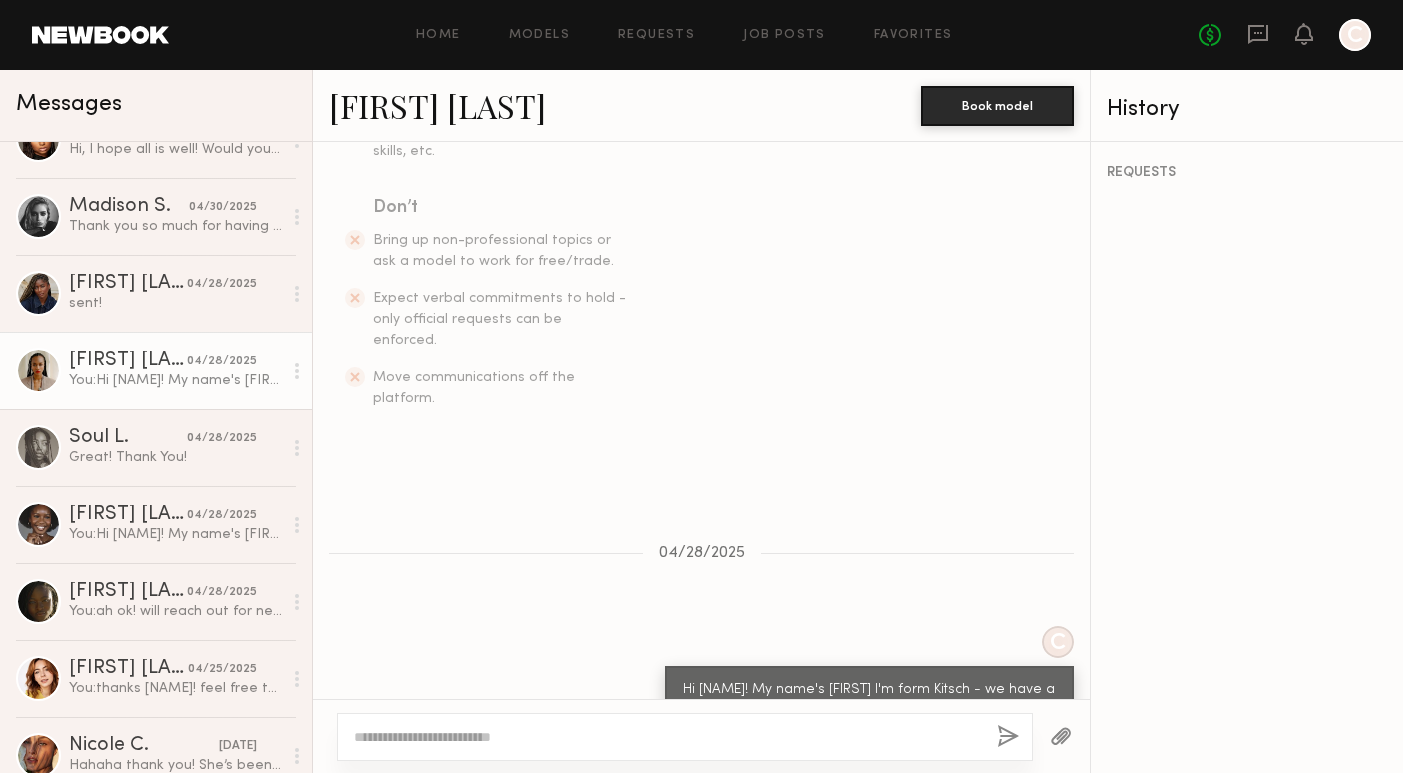scroll, scrollTop: 743, scrollLeft: 0, axis: vertical 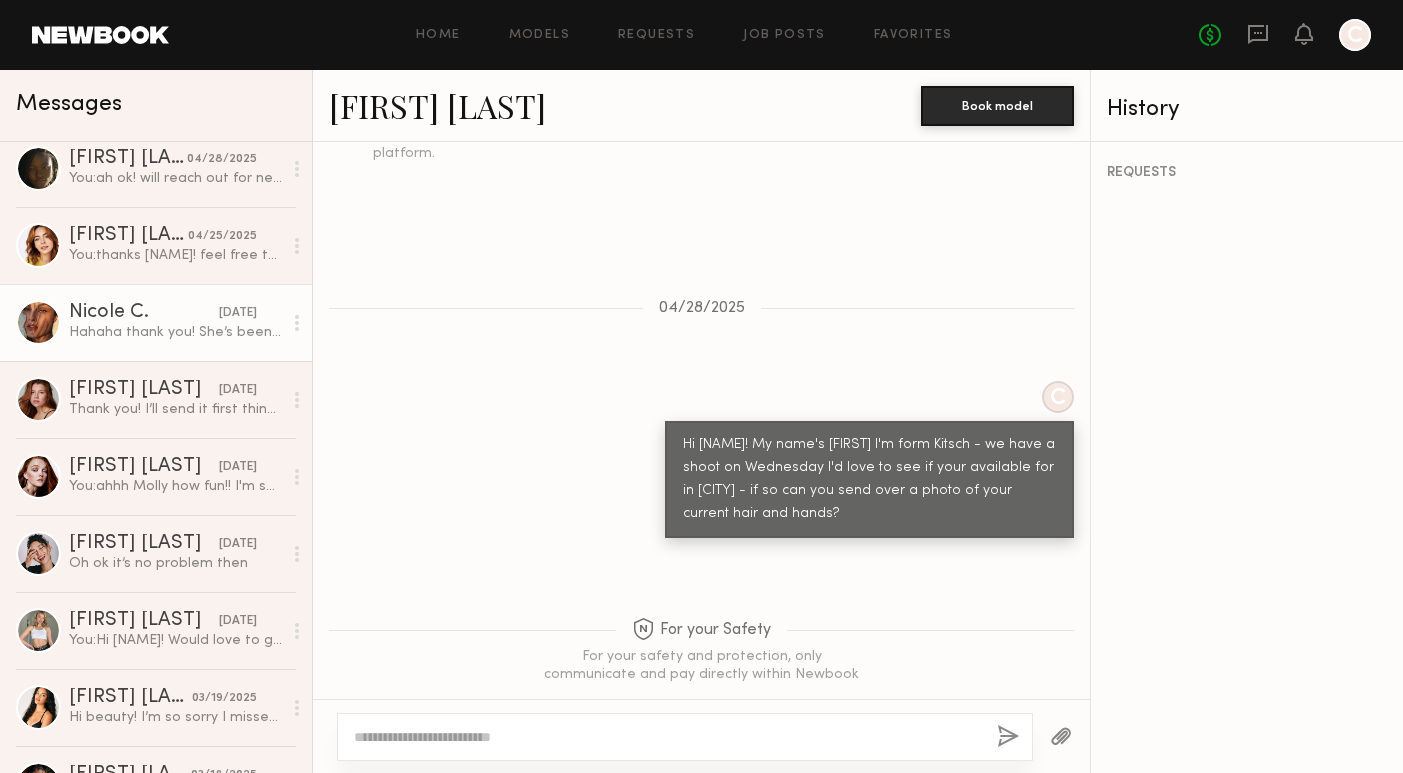 click on "Hahaha thank you! She’s been staying on the smaller side! I guess she’s bundled in there 😂. But it’s been helpful for shoots because I can still hide it if we need to! Ok sounds great :). Thank you!" 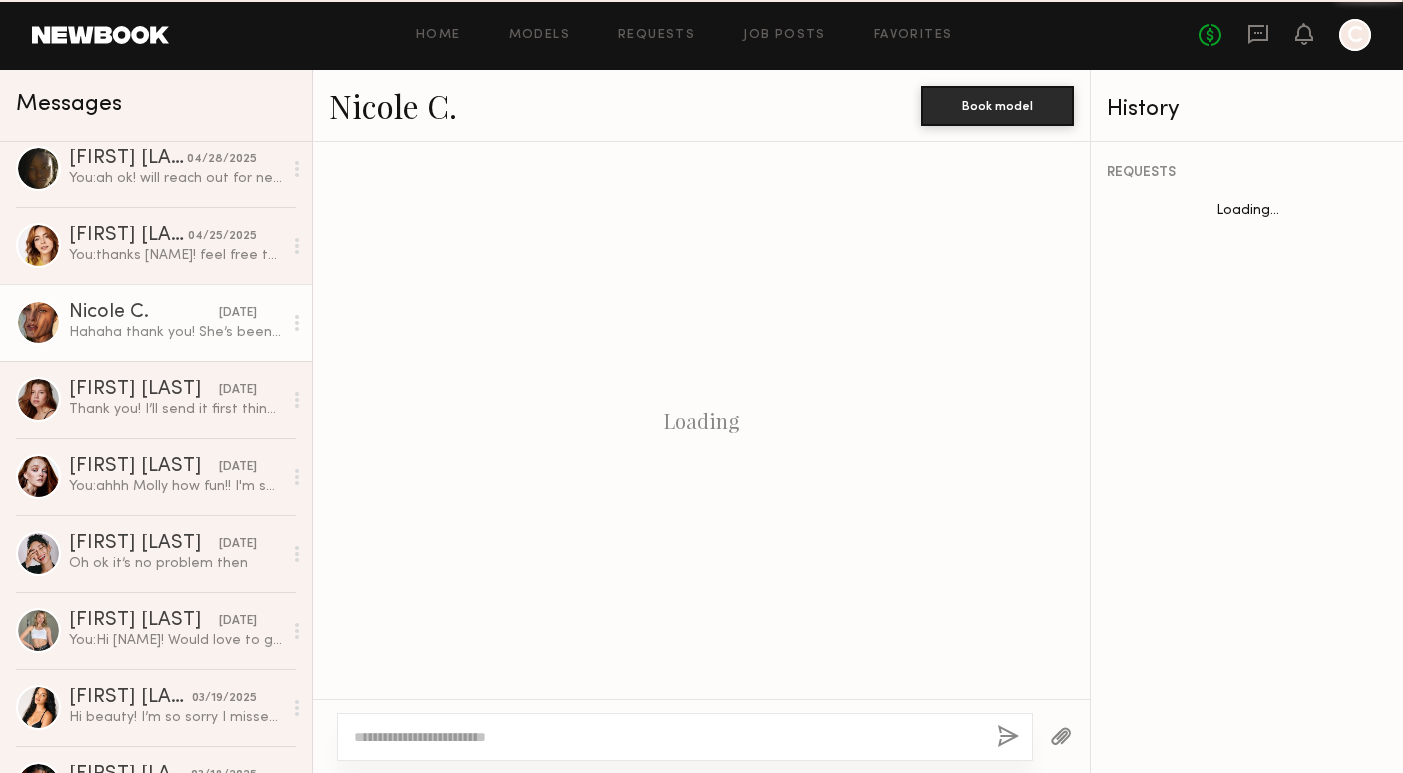 scroll, scrollTop: 1678, scrollLeft: 0, axis: vertical 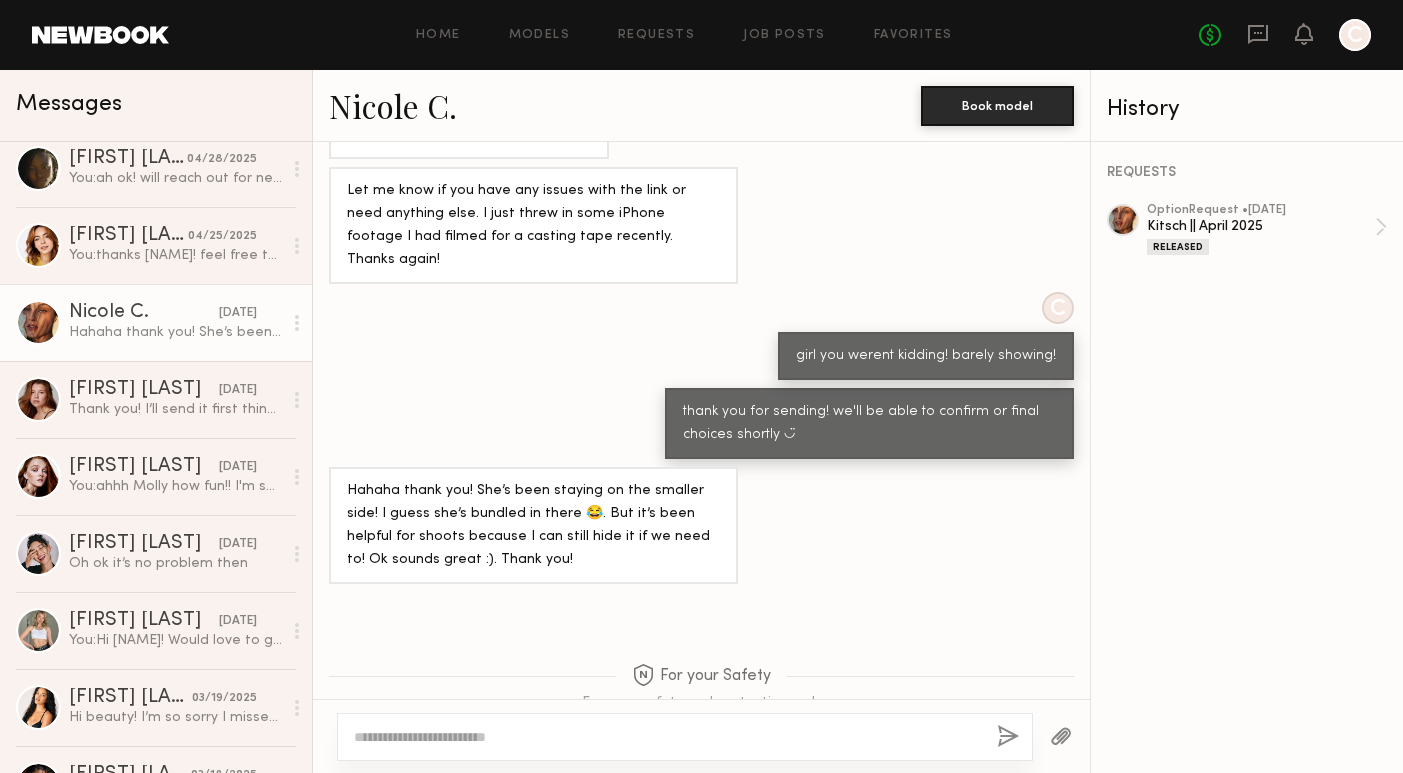 click on "Nicole C." 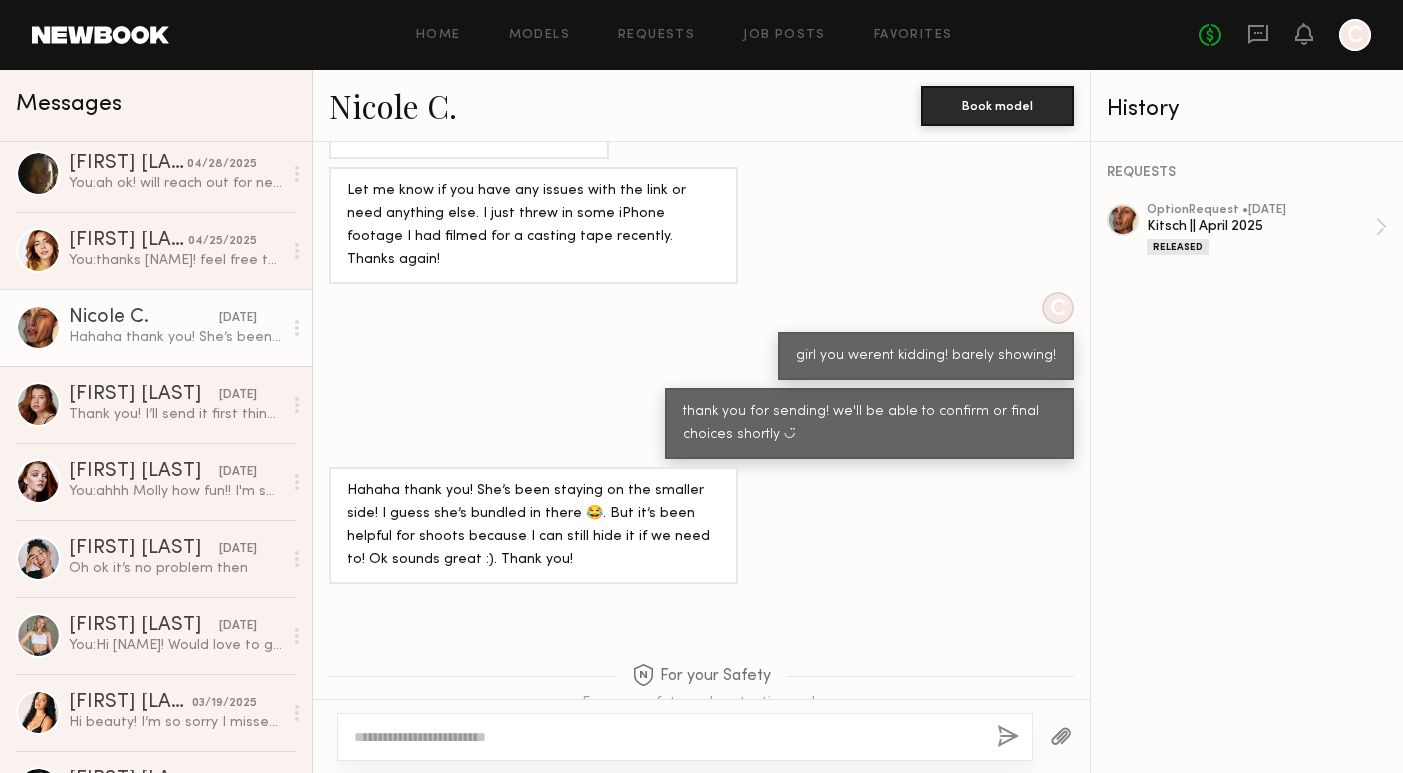 scroll, scrollTop: 1762, scrollLeft: 0, axis: vertical 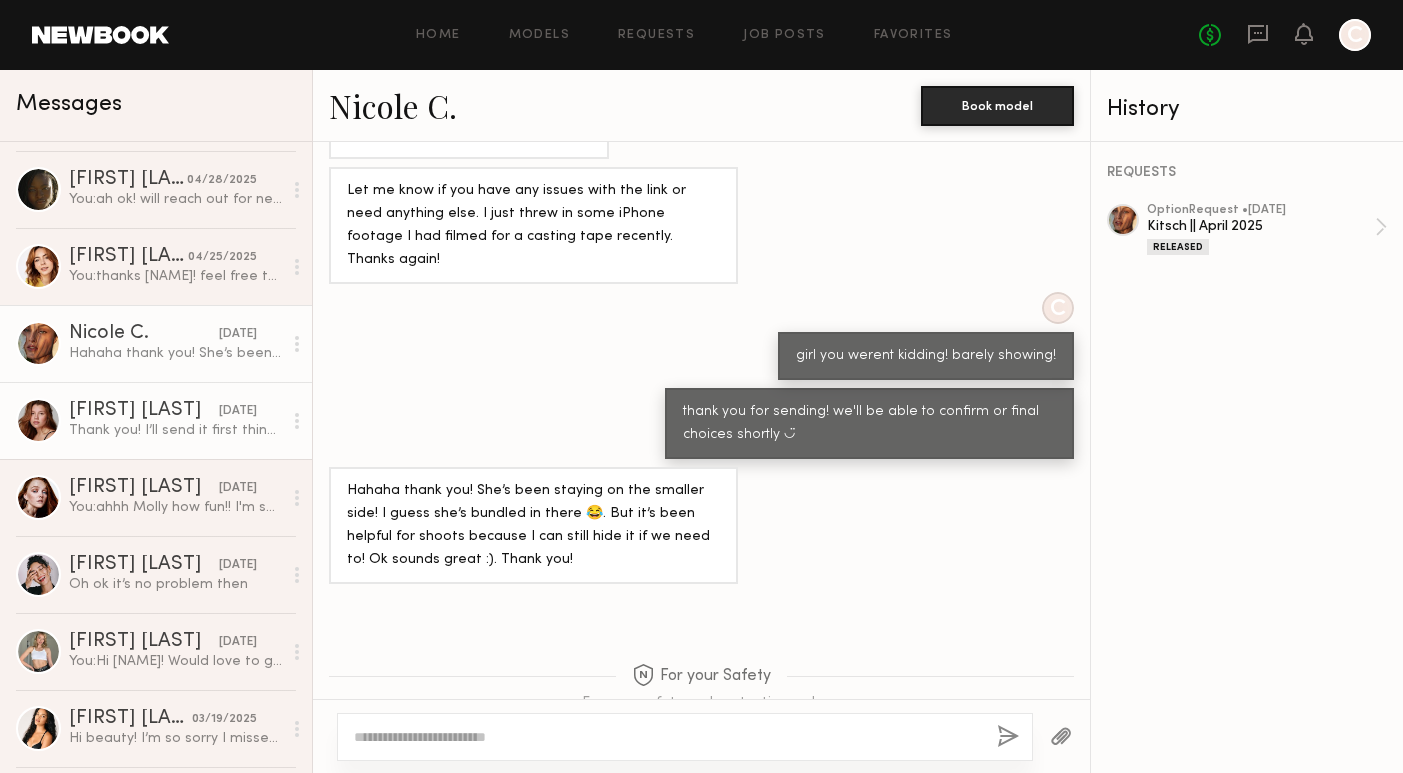 click 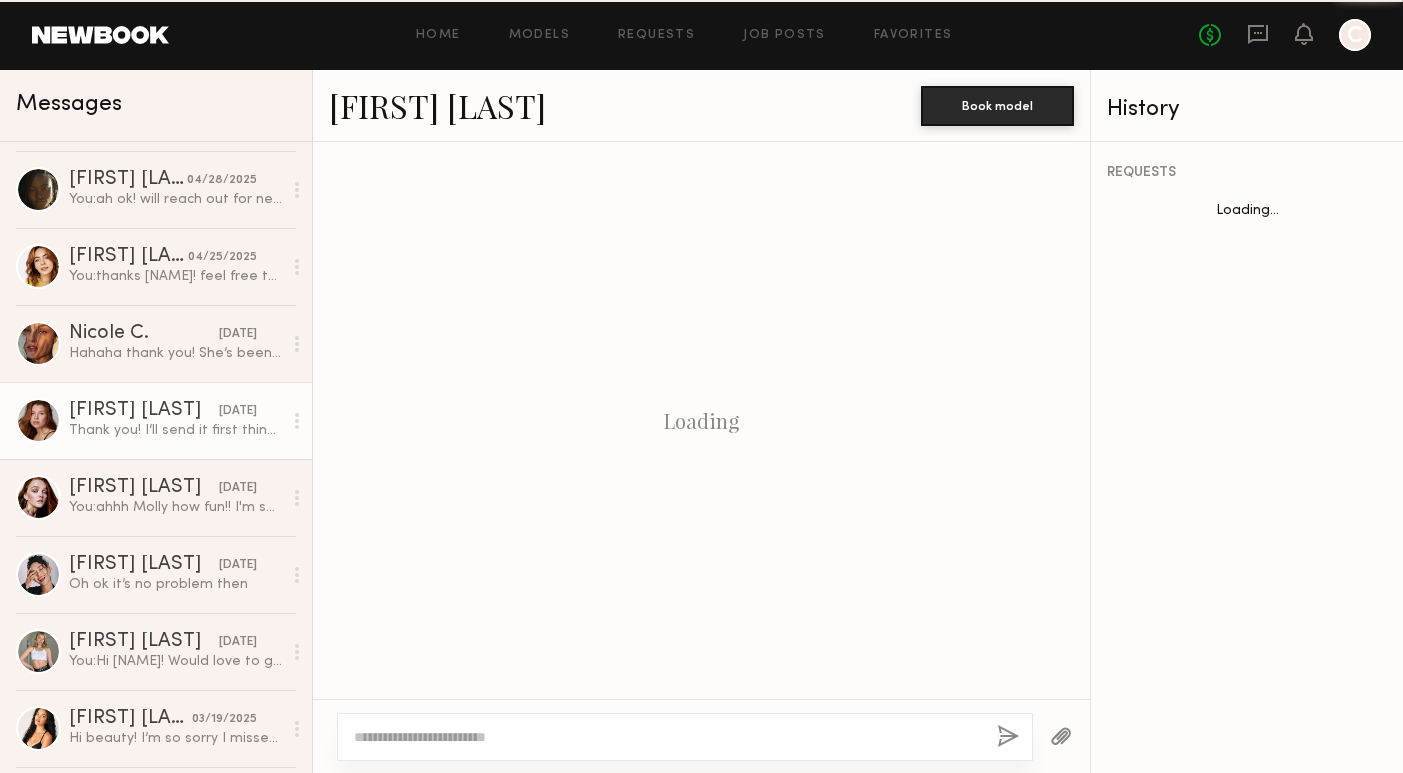 scroll, scrollTop: 1162, scrollLeft: 0, axis: vertical 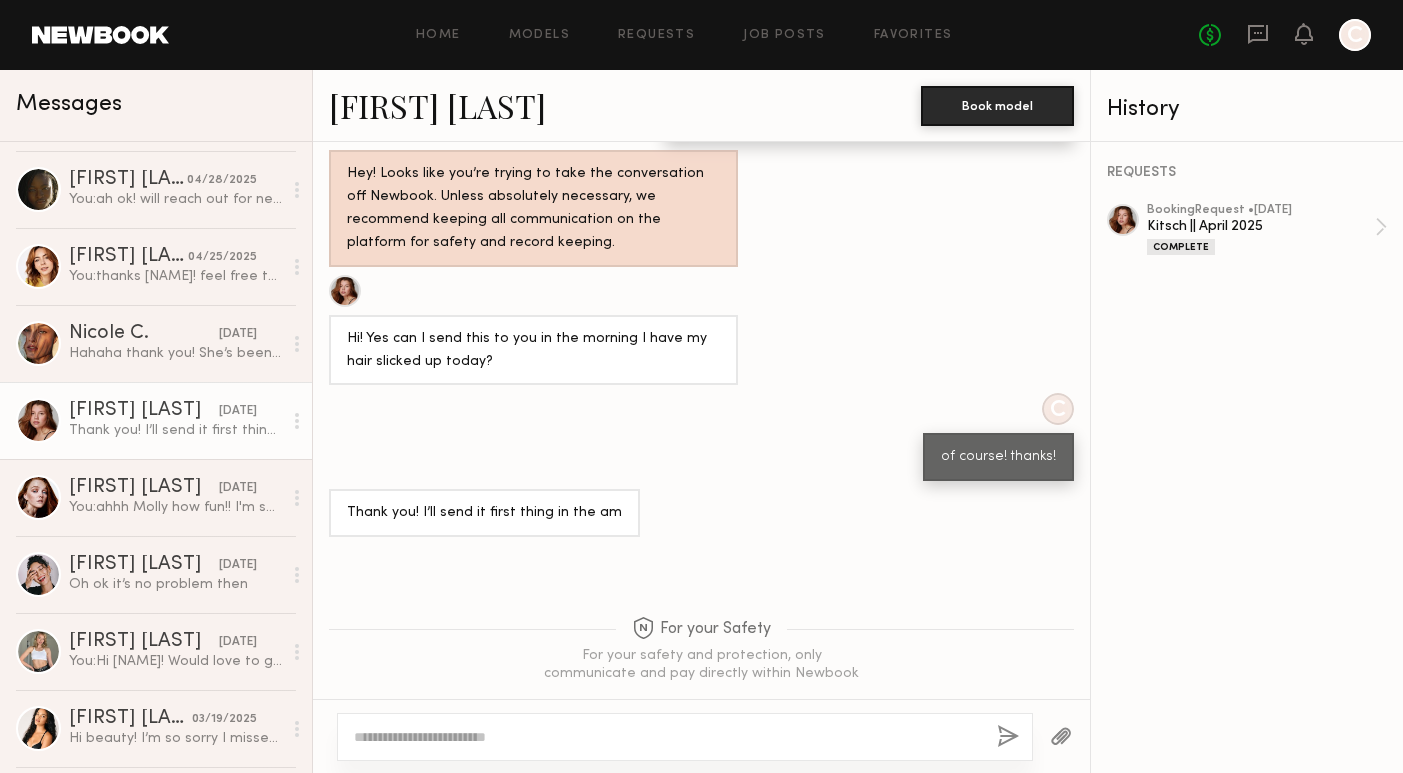 click 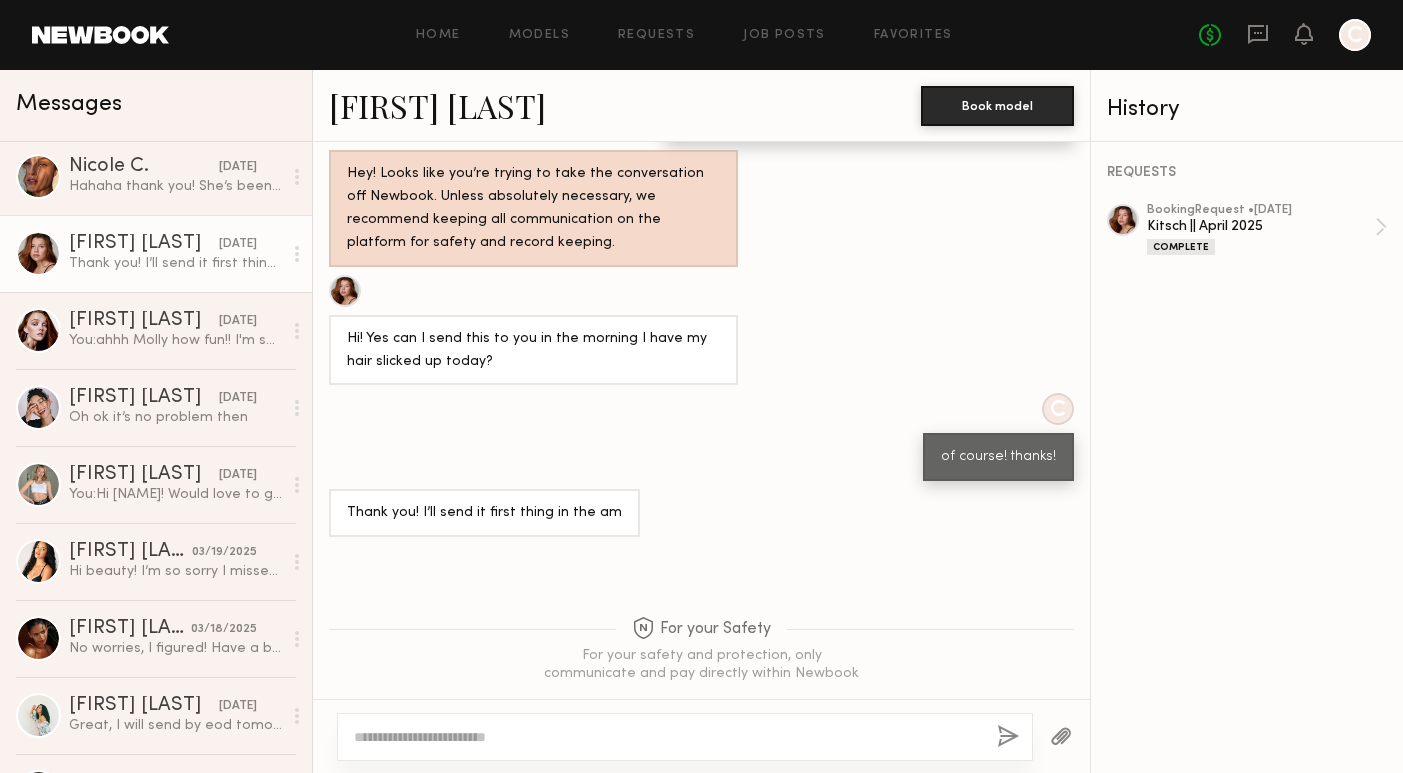 scroll, scrollTop: 1959, scrollLeft: 0, axis: vertical 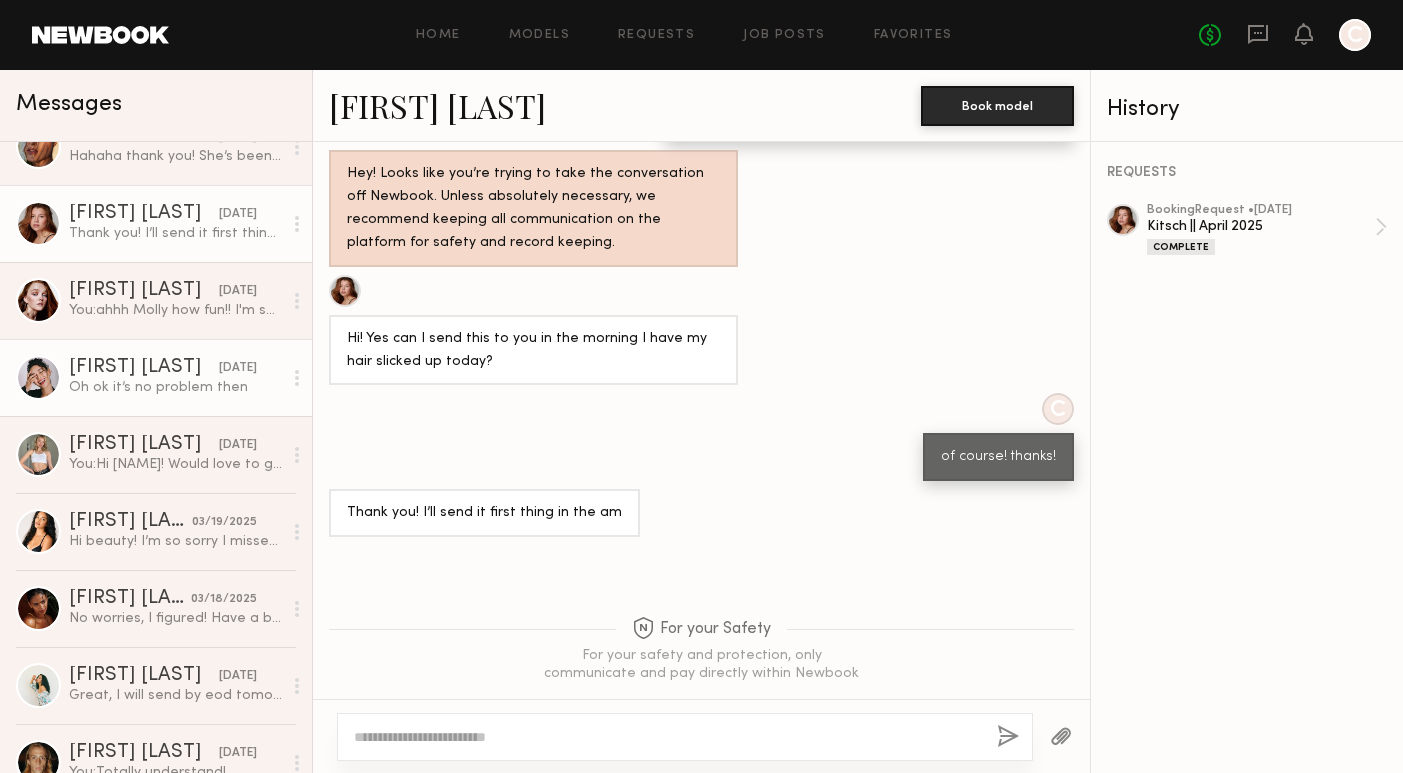 click on "Anisa N." 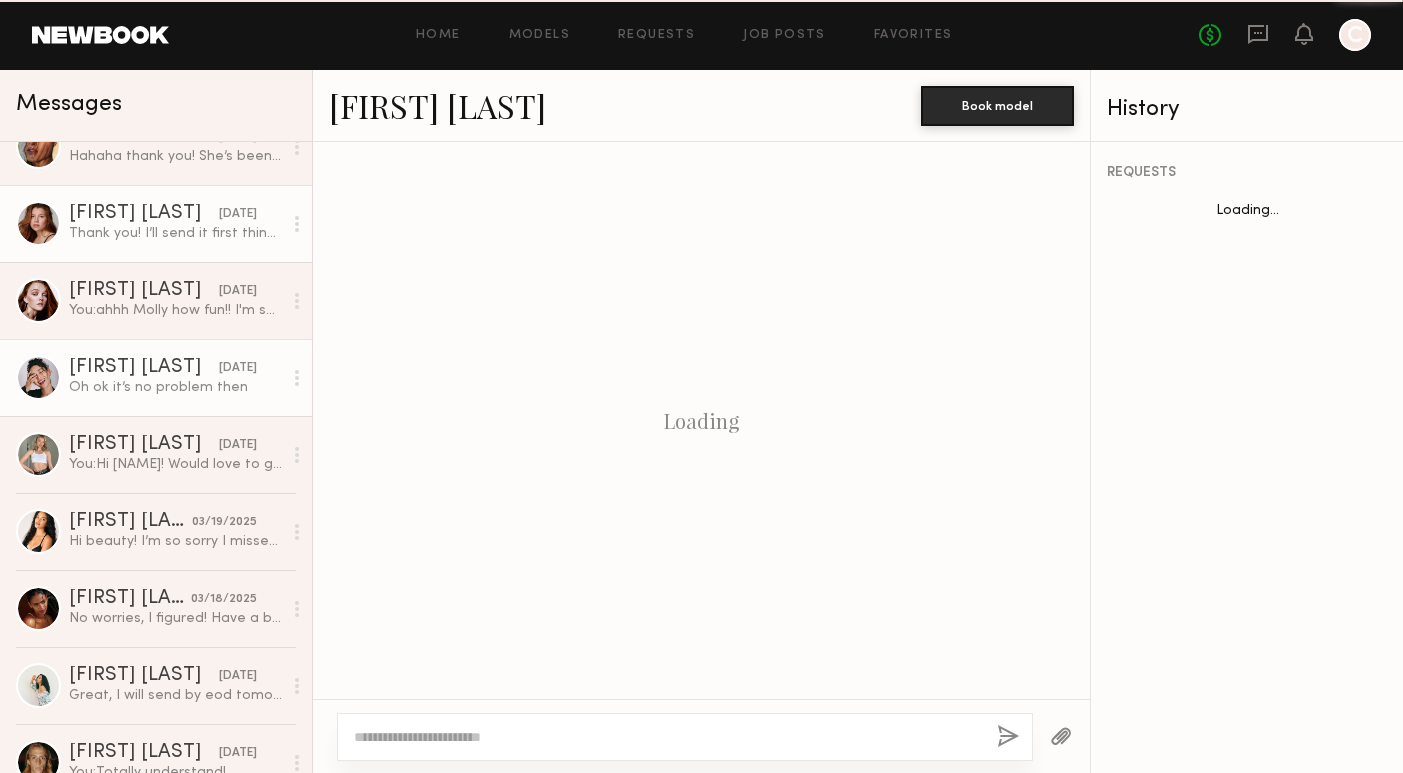 scroll, scrollTop: 1133, scrollLeft: 0, axis: vertical 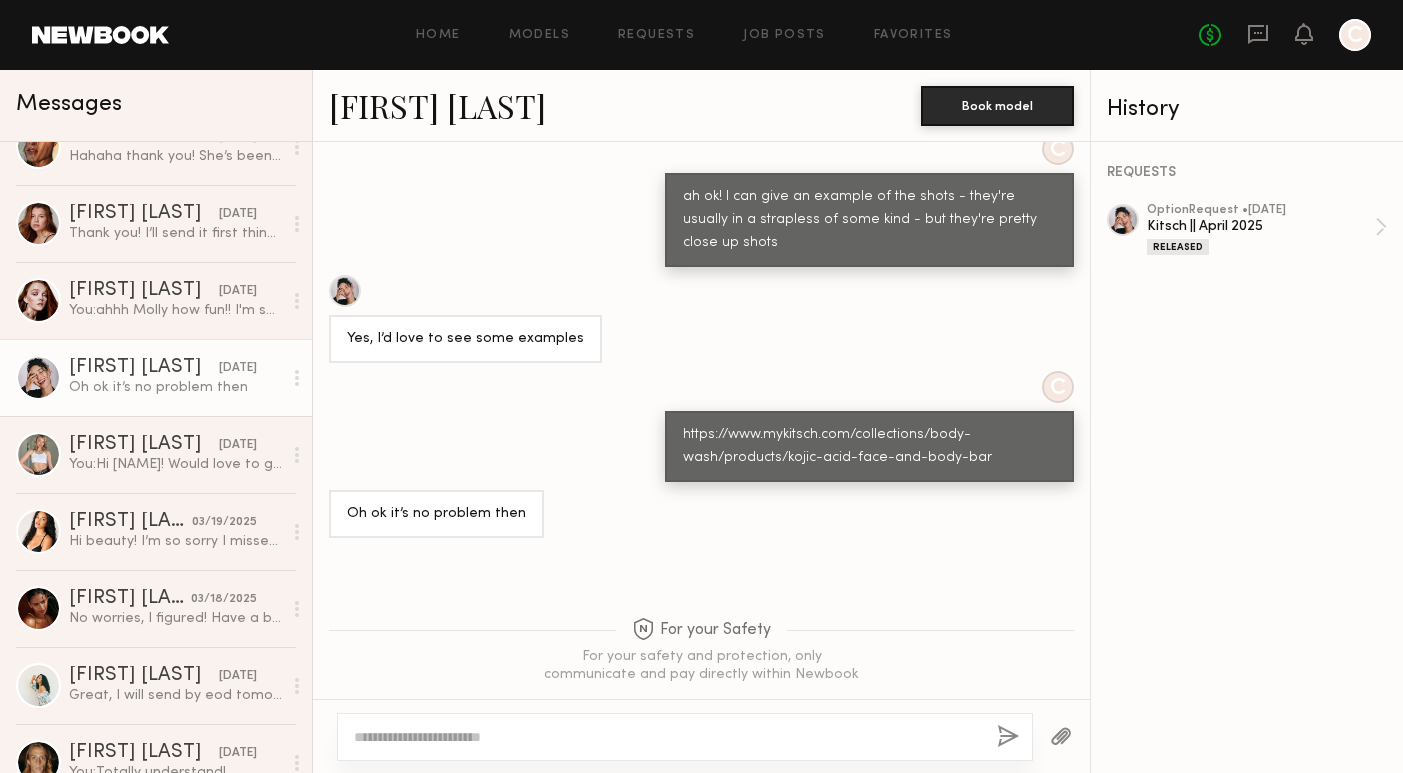 click on "Anisa N." 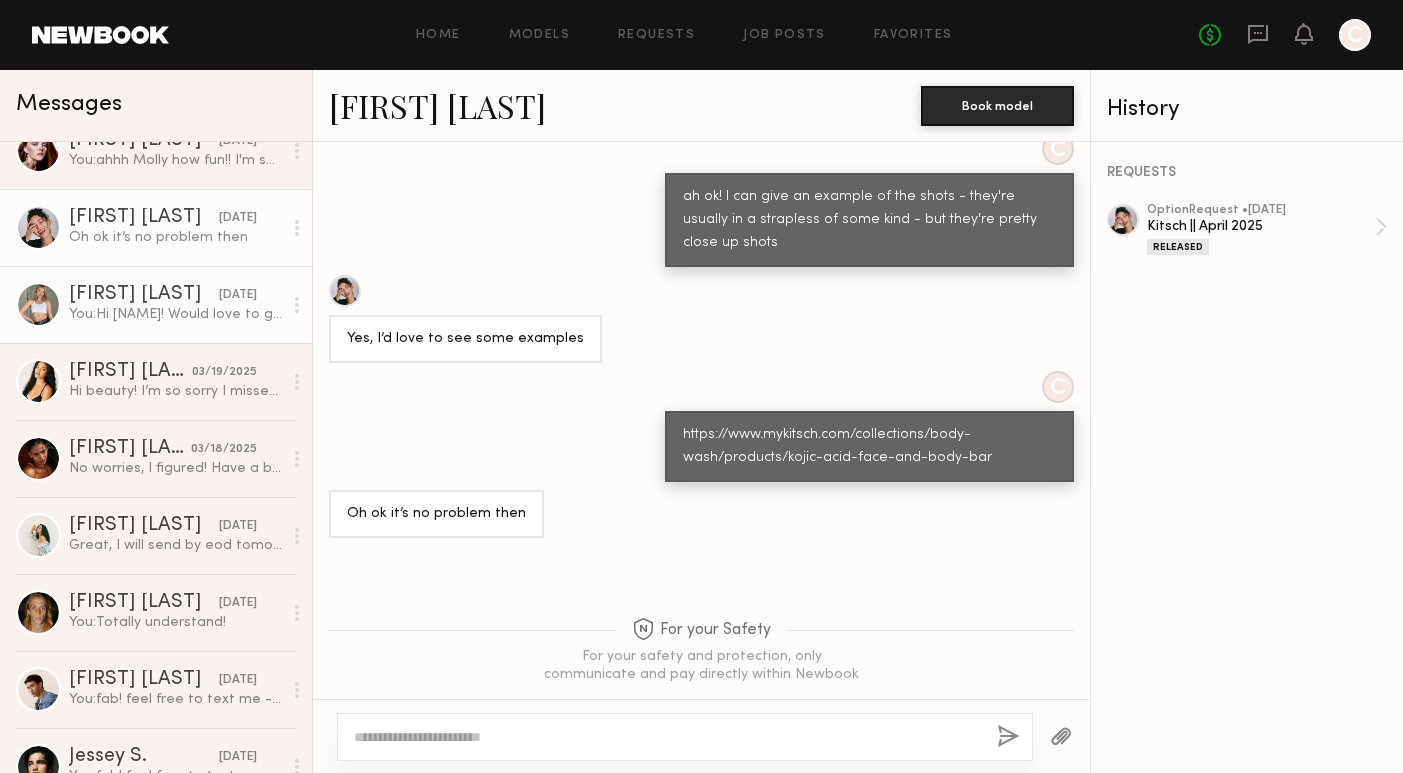 scroll, scrollTop: 2212, scrollLeft: 0, axis: vertical 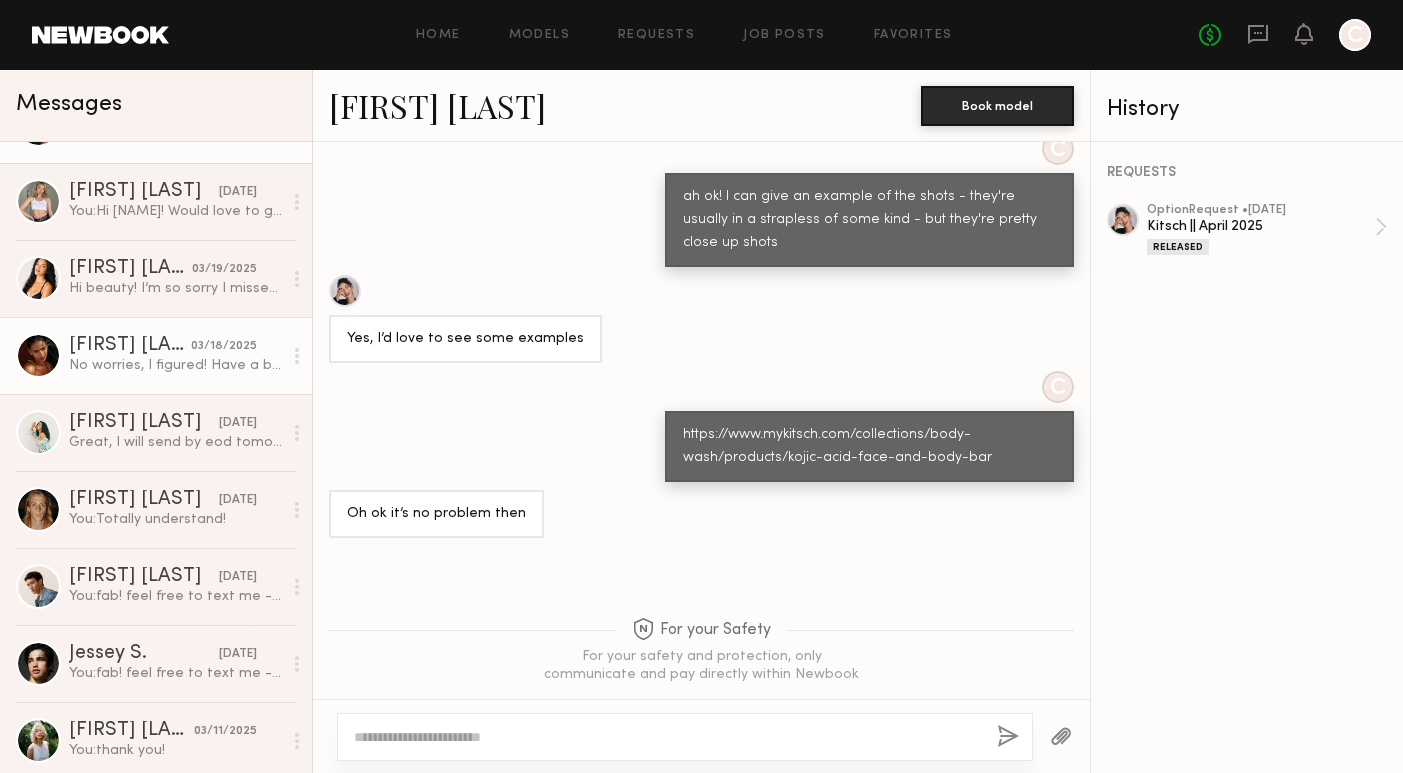 click on "Sabrina A. 03/18/2025 No worries, I figured! Have a beautiful week :)!!!" 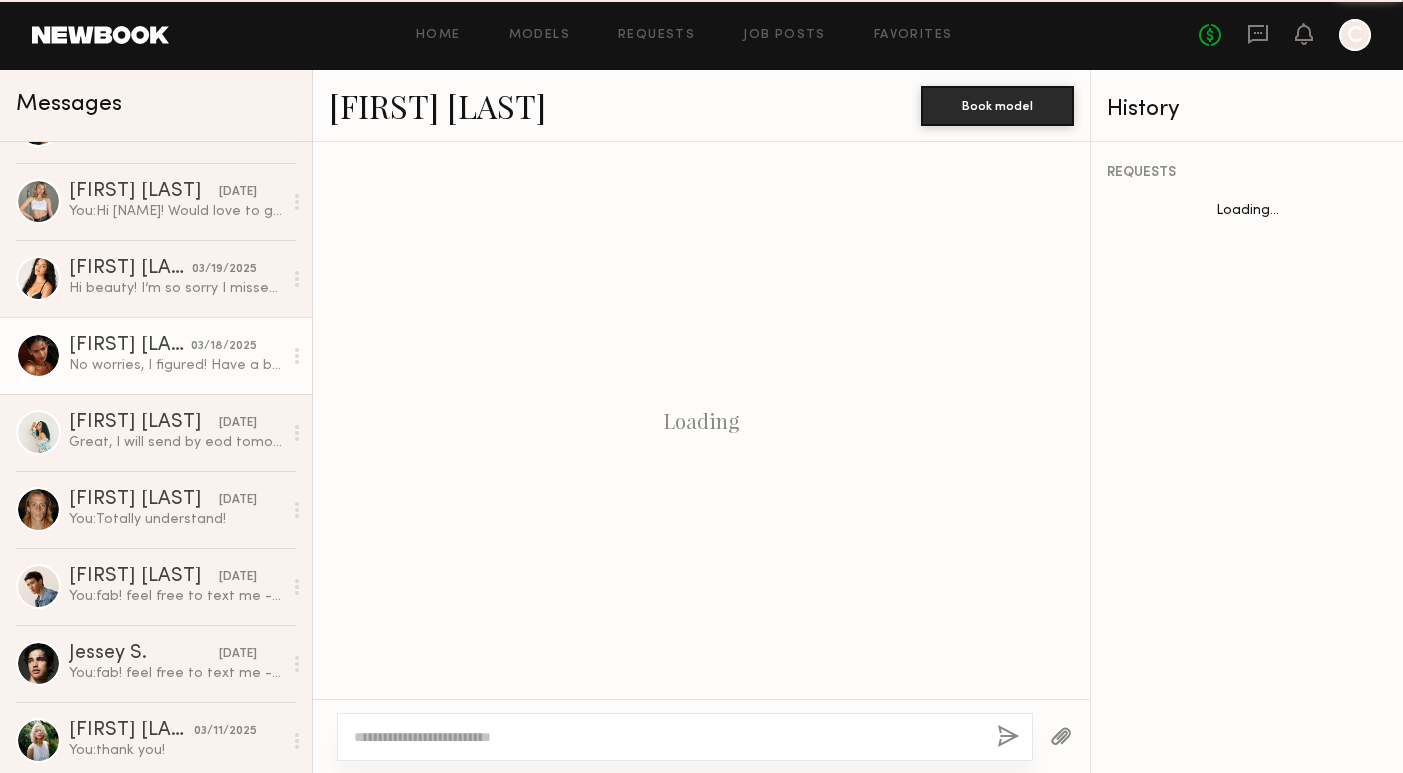 scroll, scrollTop: 1467, scrollLeft: 0, axis: vertical 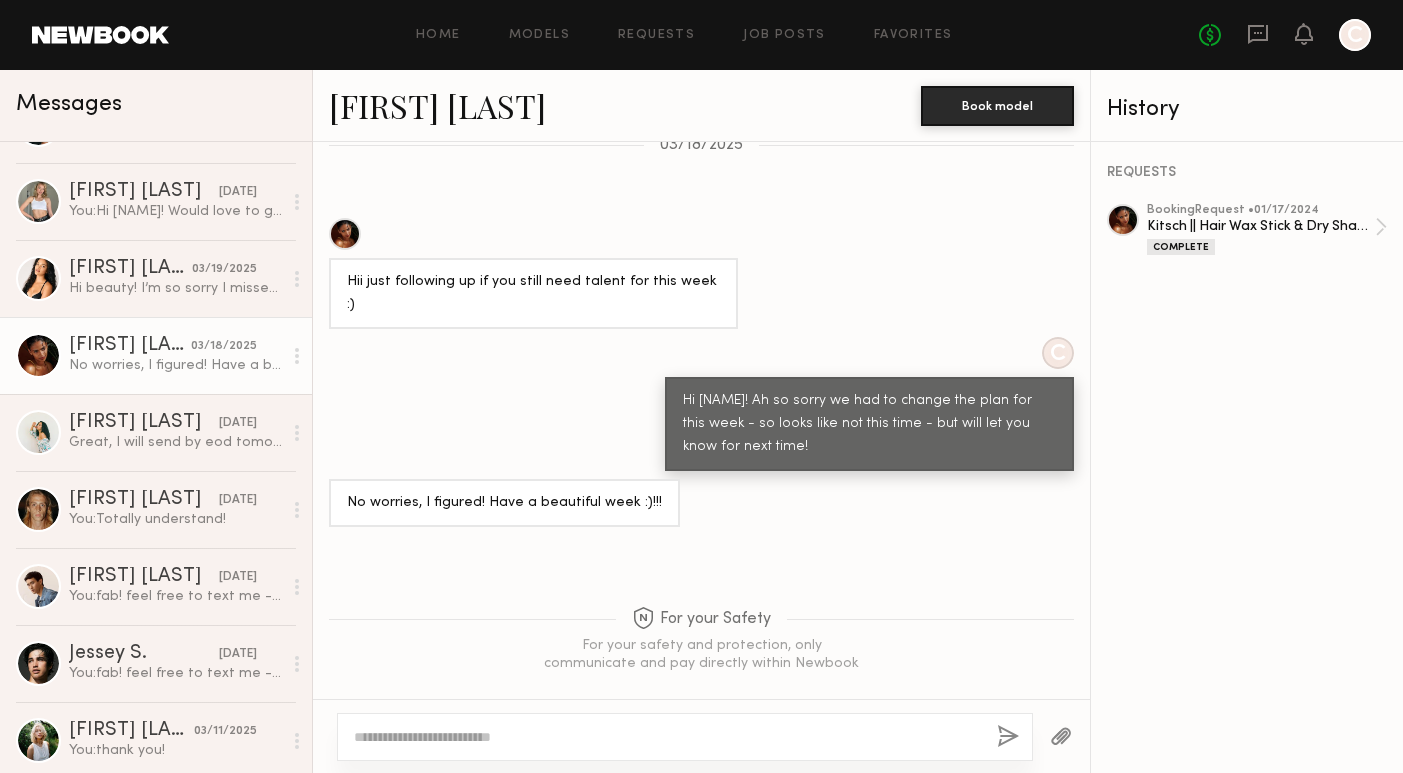 click on "Sabrina A." 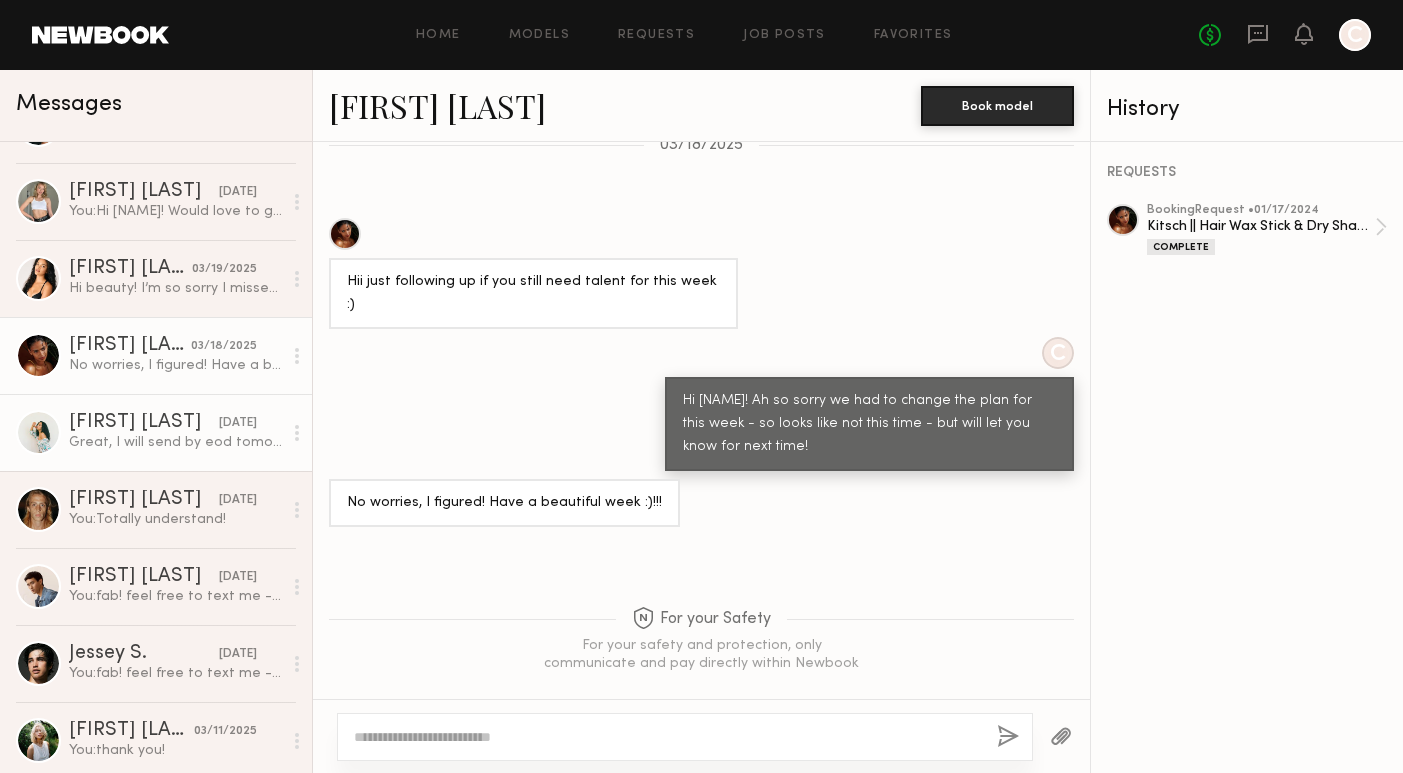 click on "Brinnen T." 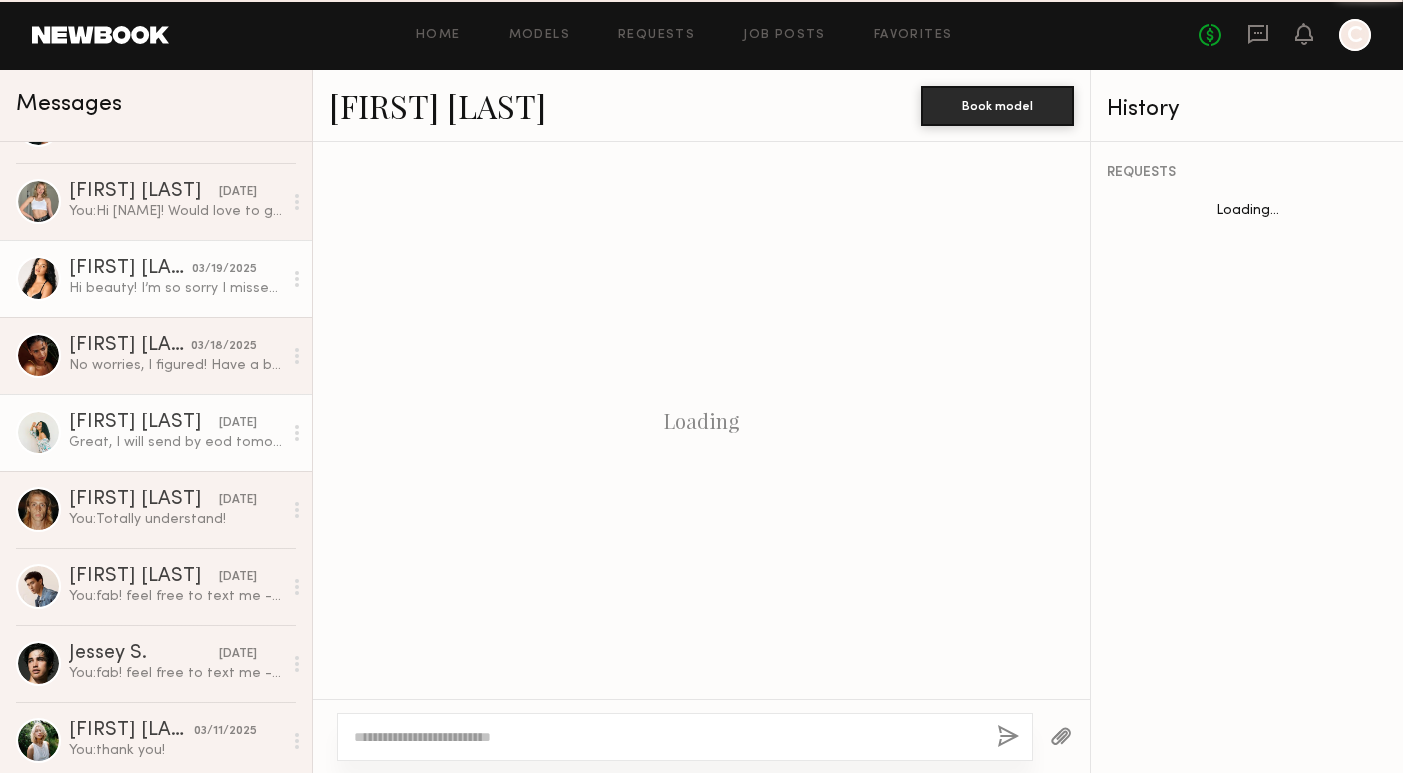 scroll, scrollTop: 2342, scrollLeft: 0, axis: vertical 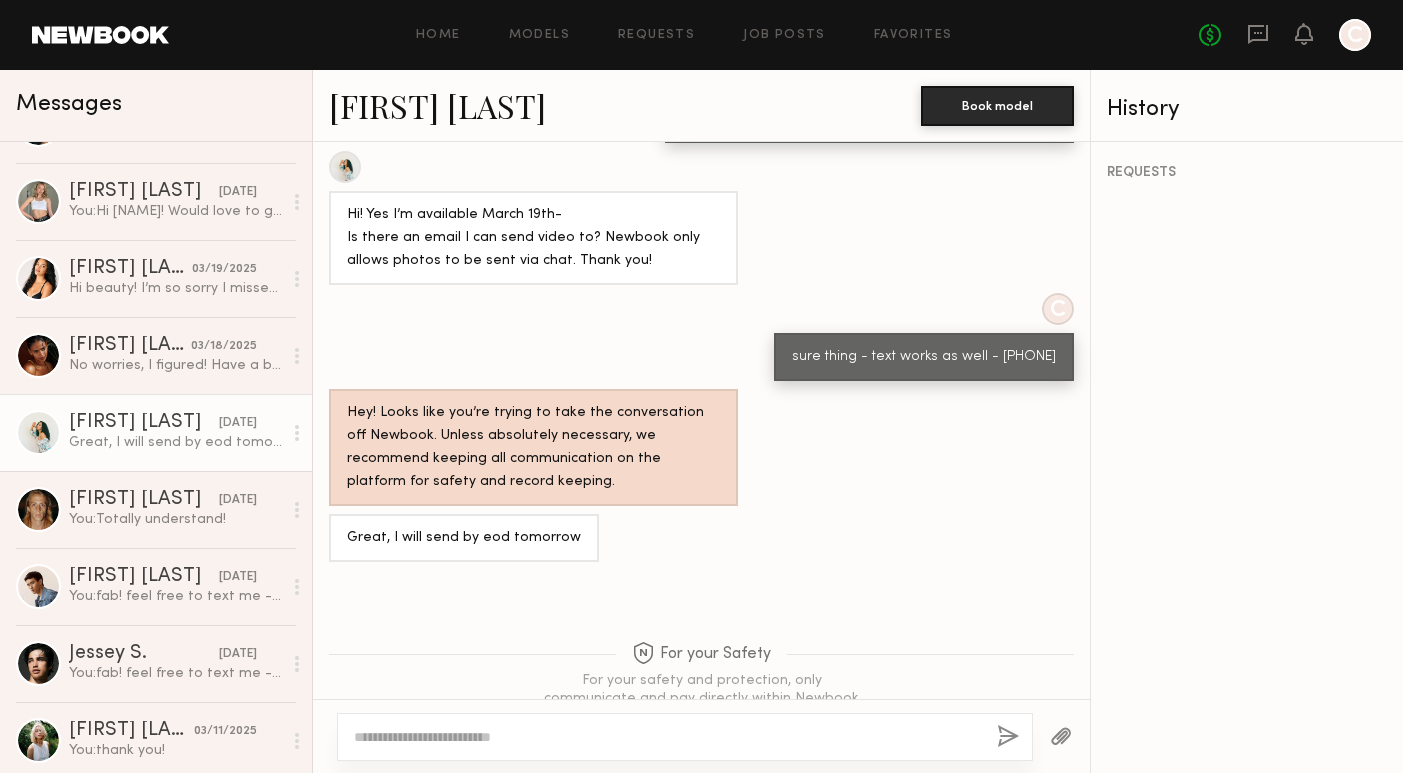 click on "Brinnen T." 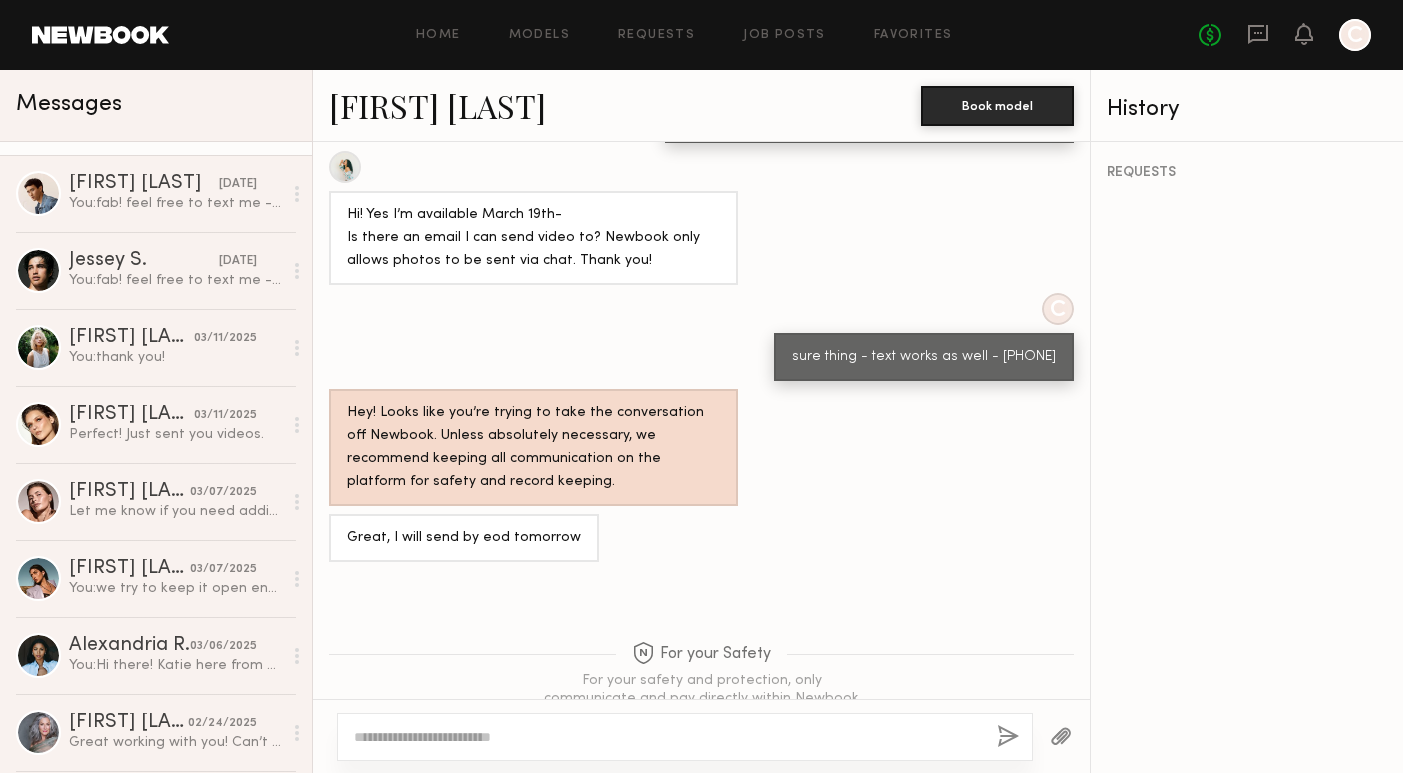 scroll, scrollTop: 2608, scrollLeft: 0, axis: vertical 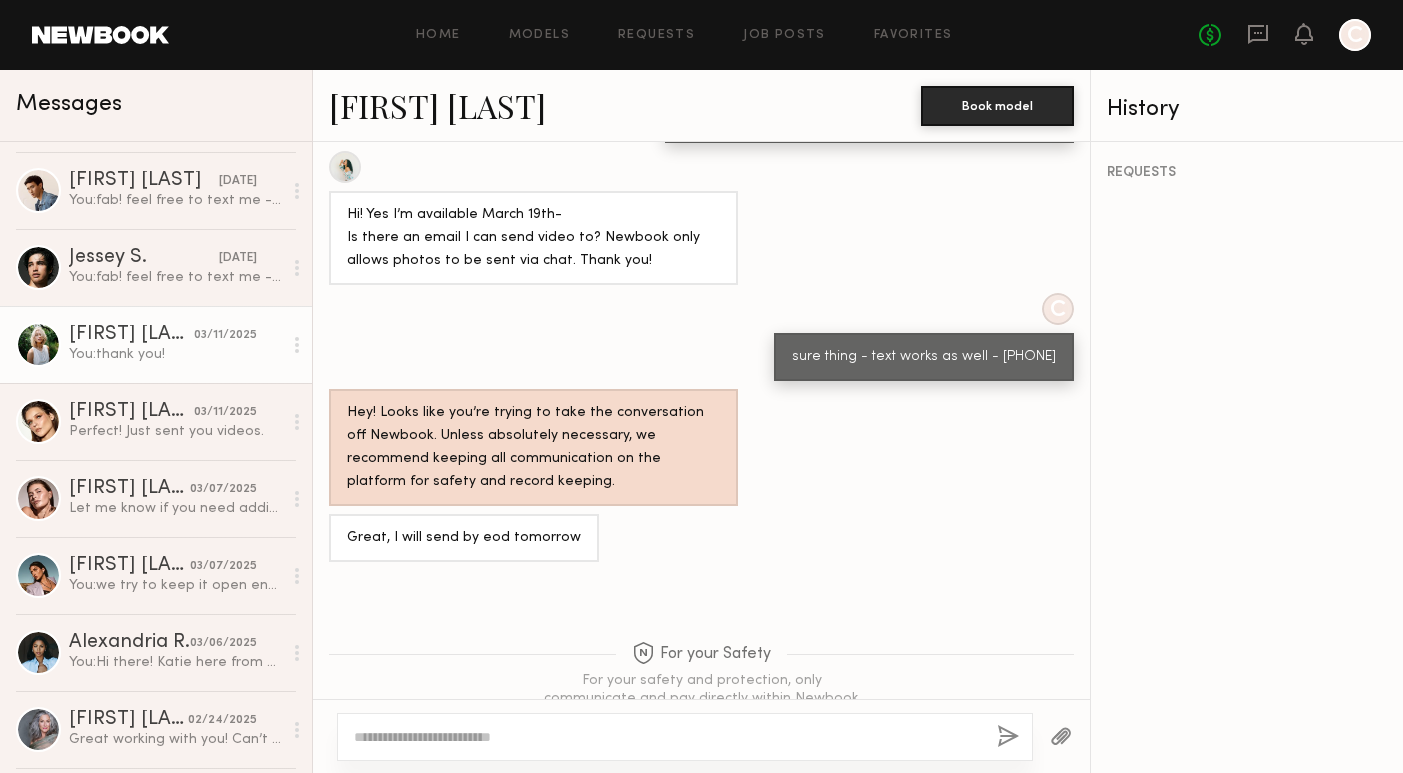 click 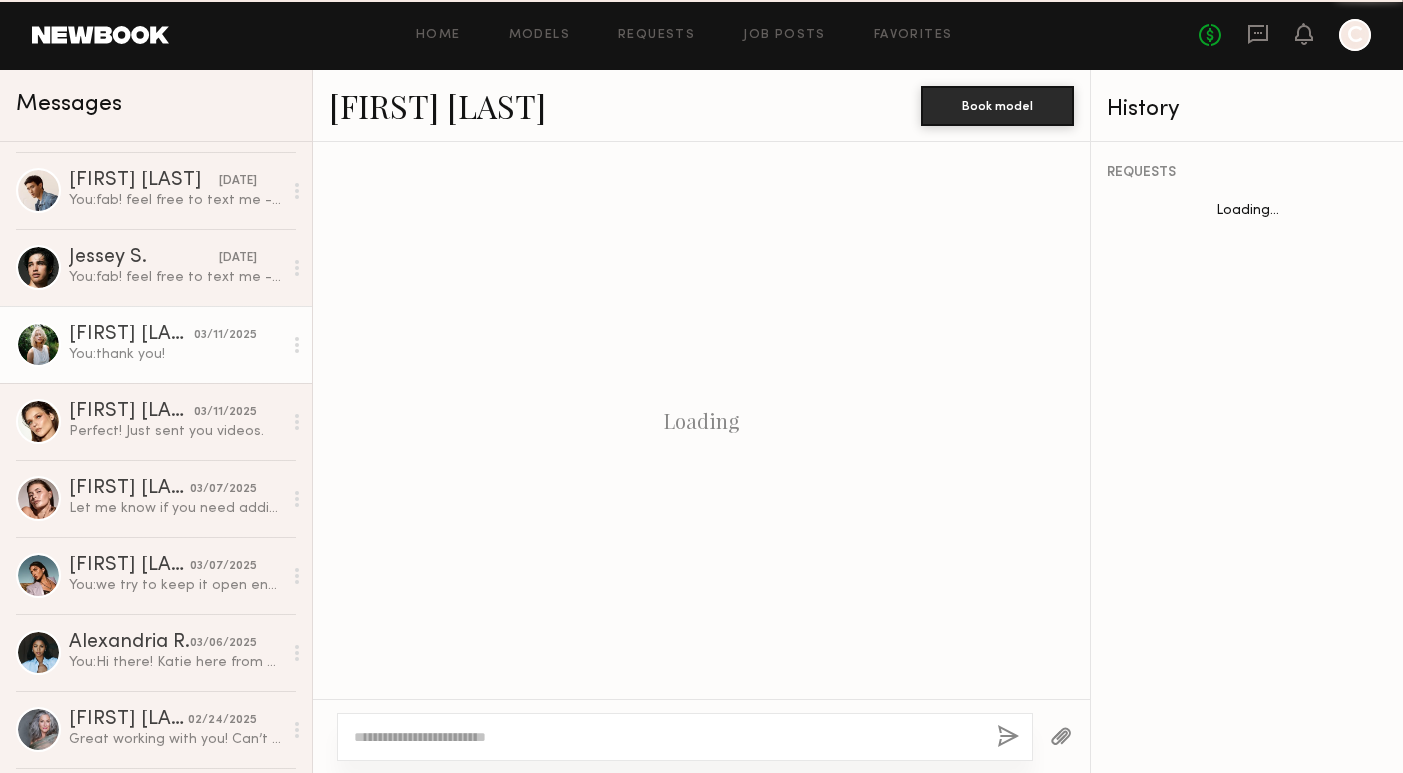 scroll, scrollTop: 2914, scrollLeft: 0, axis: vertical 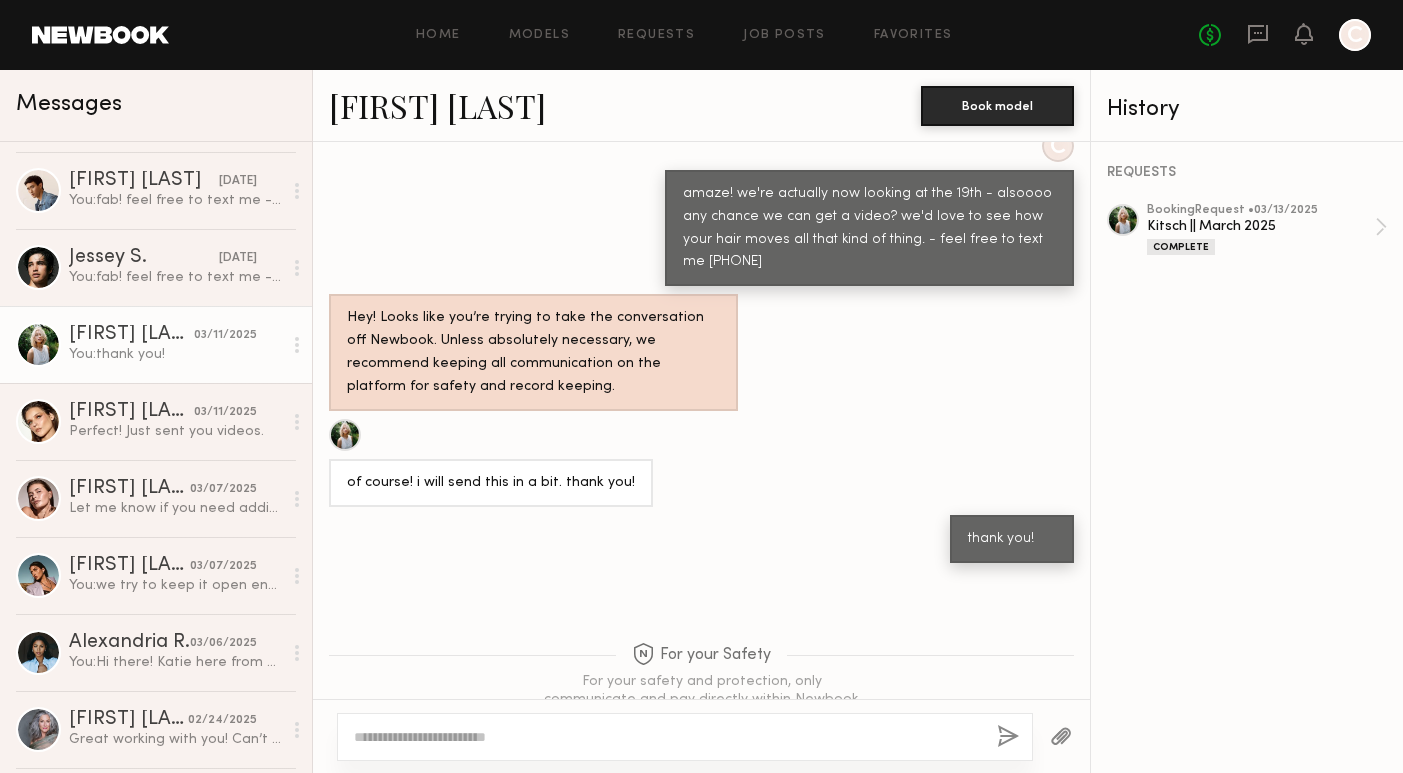 click 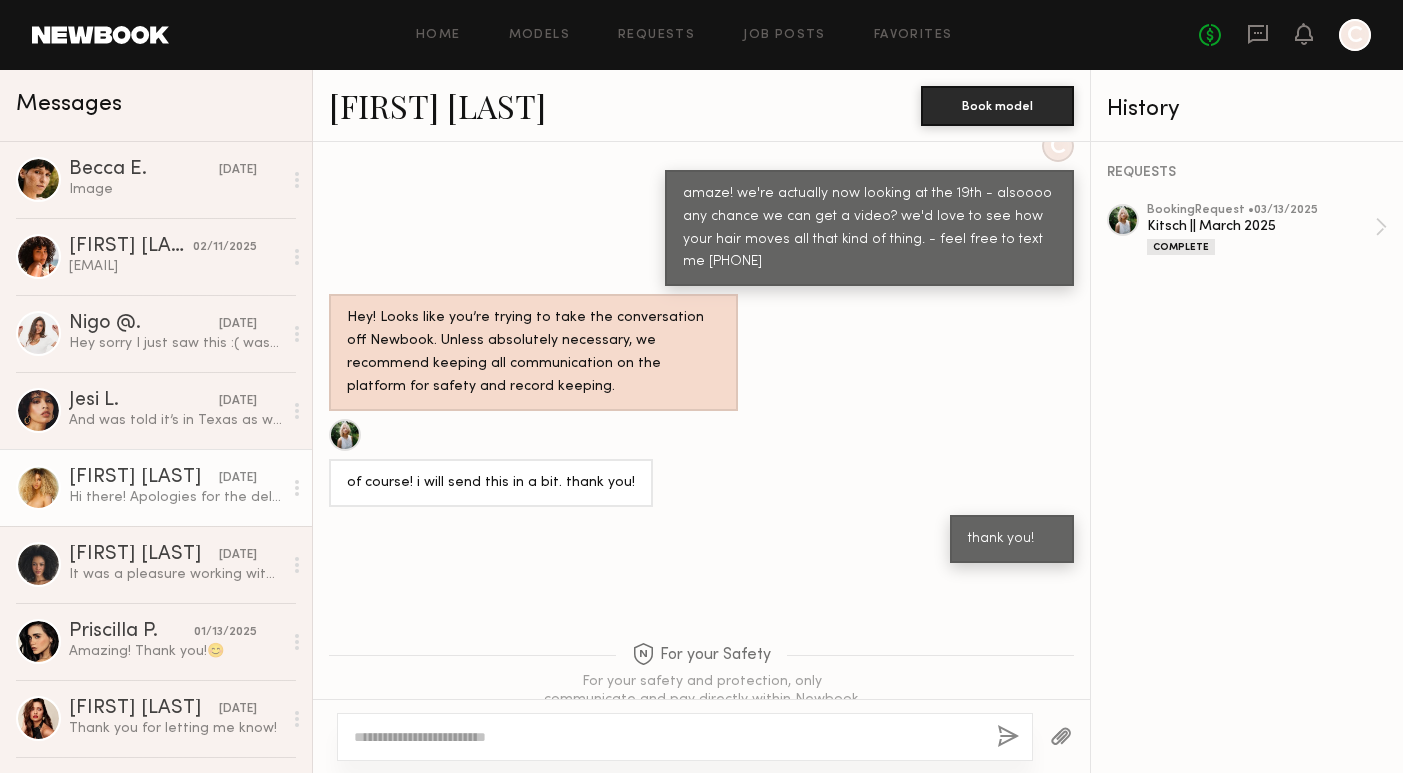 scroll, scrollTop: 3315, scrollLeft: 0, axis: vertical 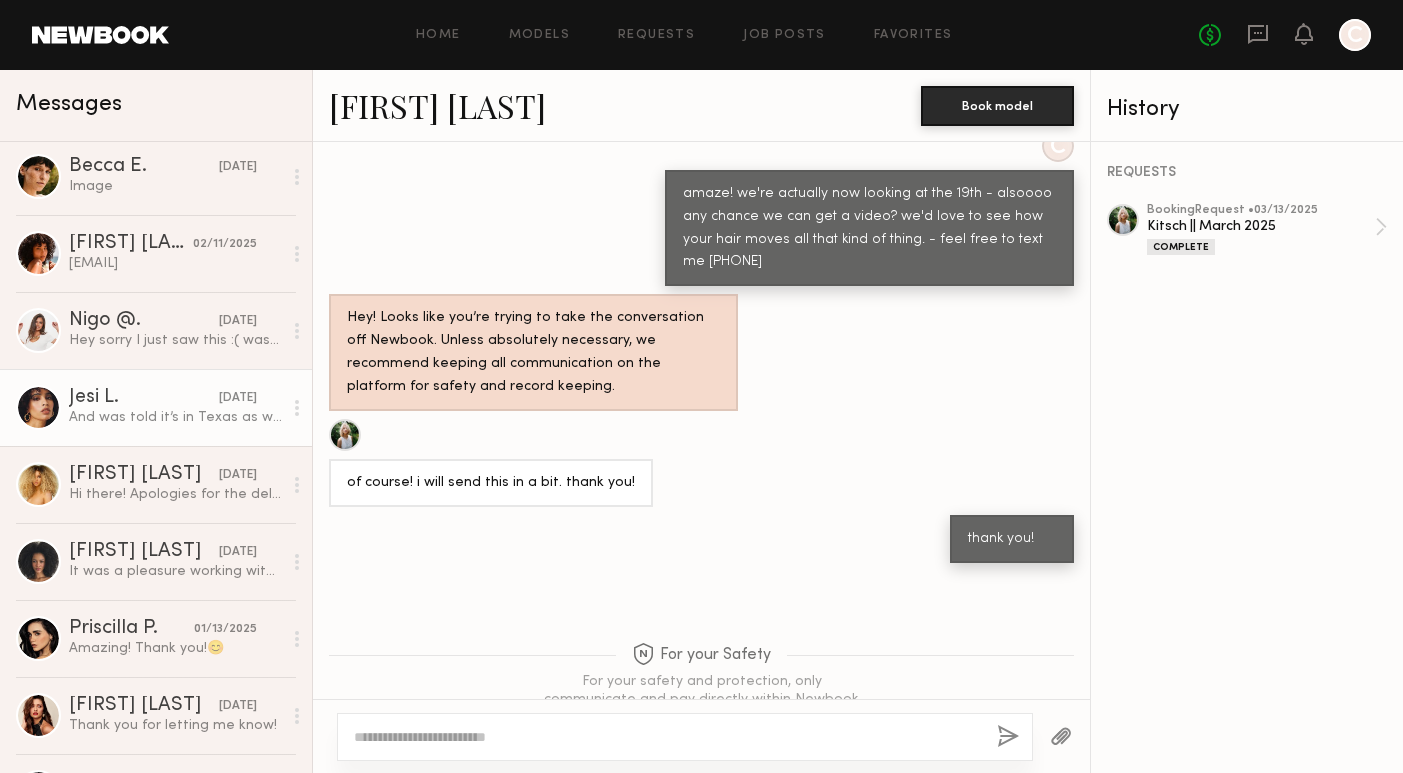 click on "And was told it’s in Texas as well" 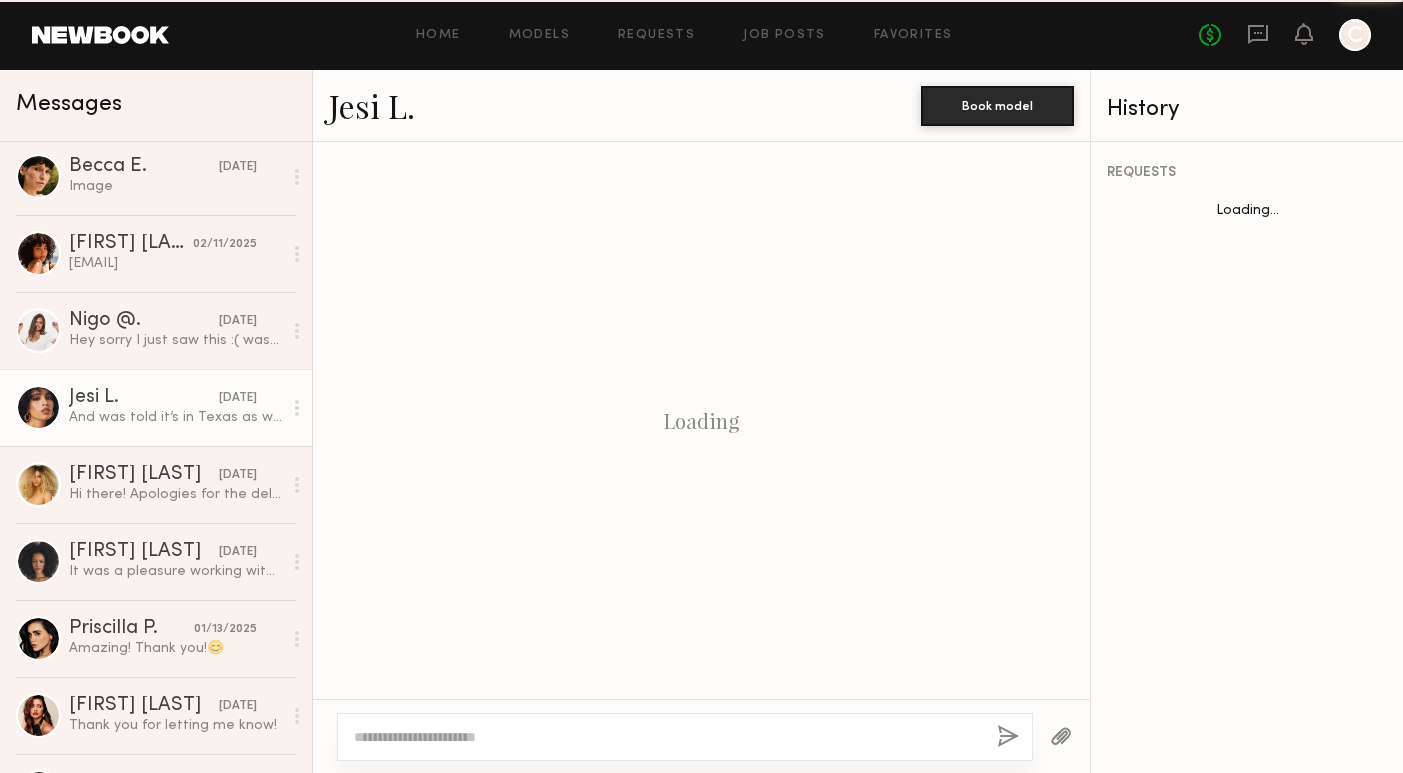 scroll, scrollTop: 1918, scrollLeft: 0, axis: vertical 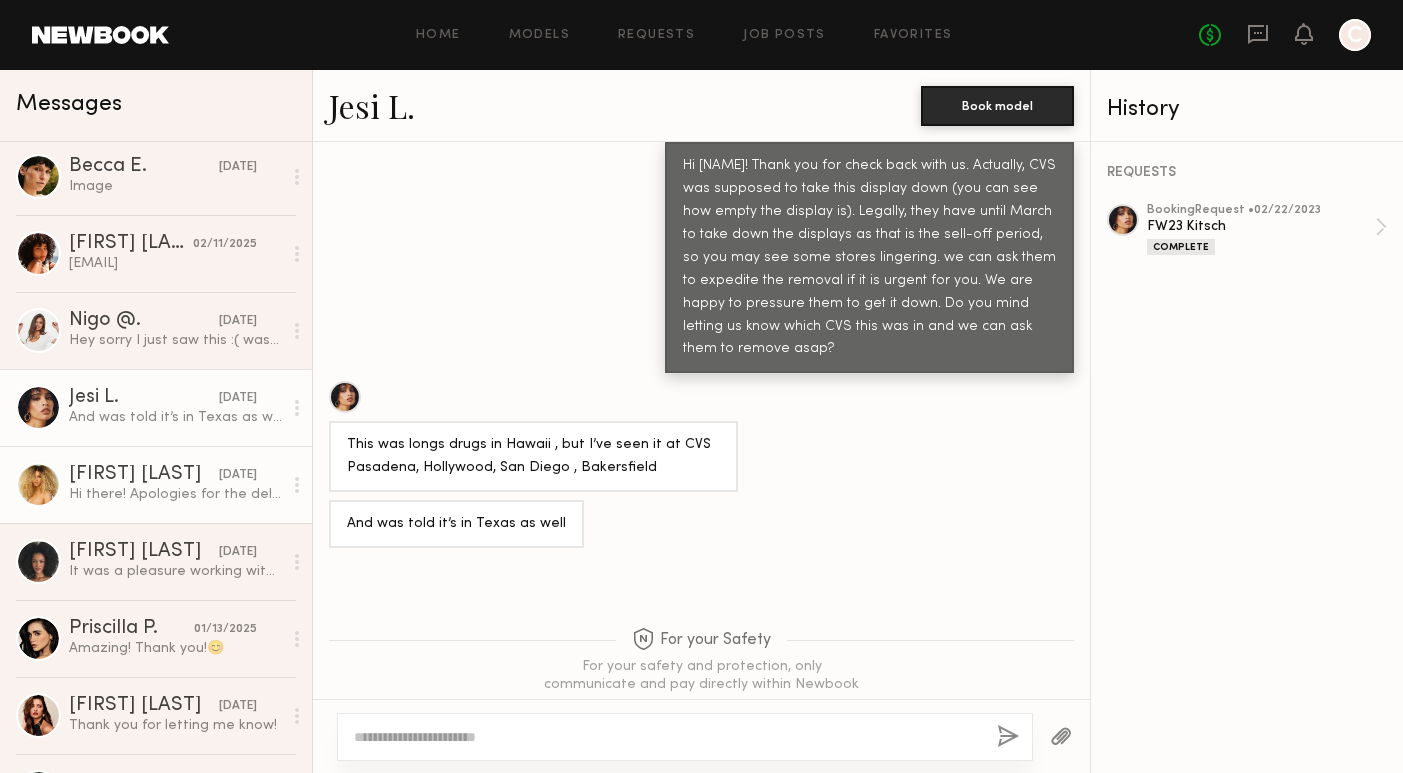 click on "Hi there!
Apologies for the delayed response- I actually deactivated my account while traveling these last few months, and am just now seeing your messages
Thanks so much for the opportunity. Currently, my availability is limited to weekends, but I’d love to be considered for future work! (I currently use your guys’ pillow cases for my curls xx)
I really appreciate it, and enjoy your weekend! x
Best,
Sadie" 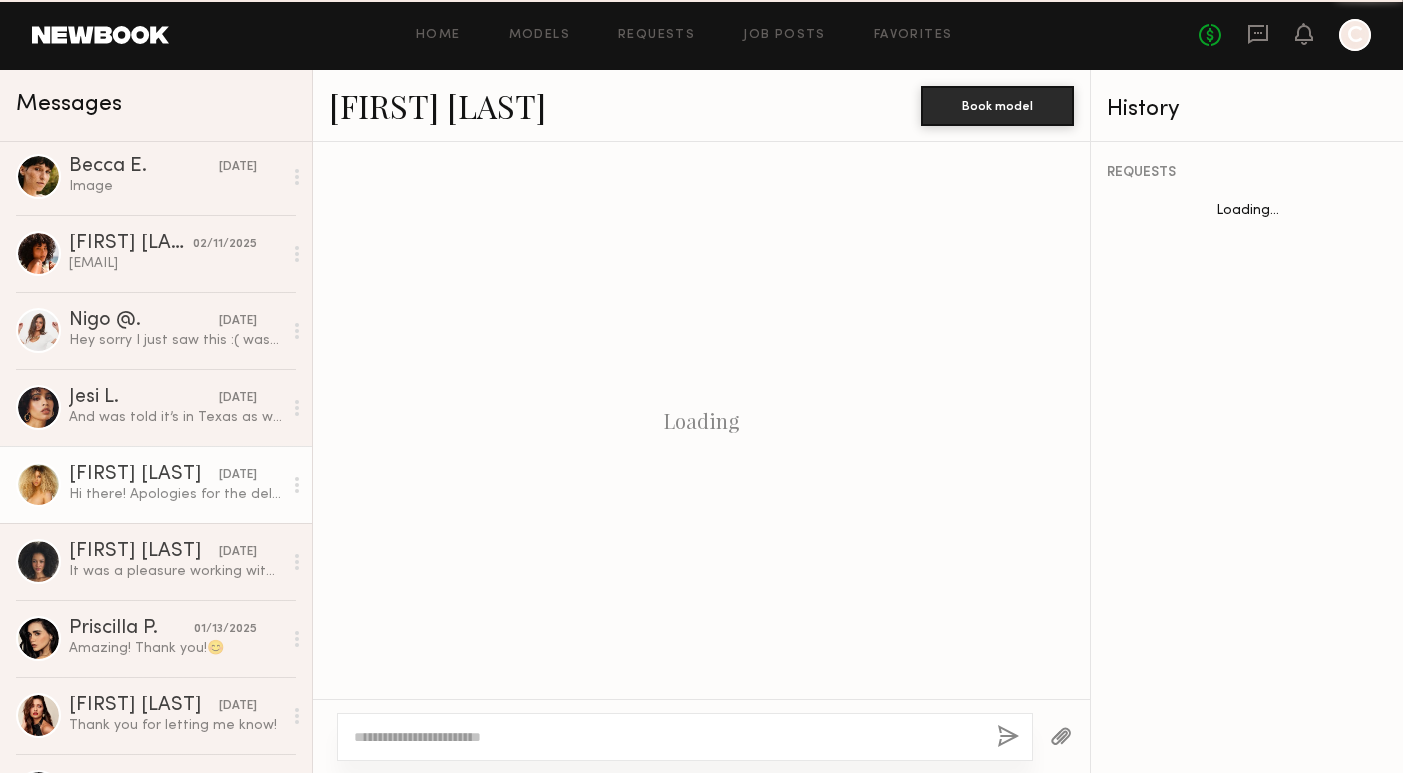 scroll, scrollTop: 1420, scrollLeft: 0, axis: vertical 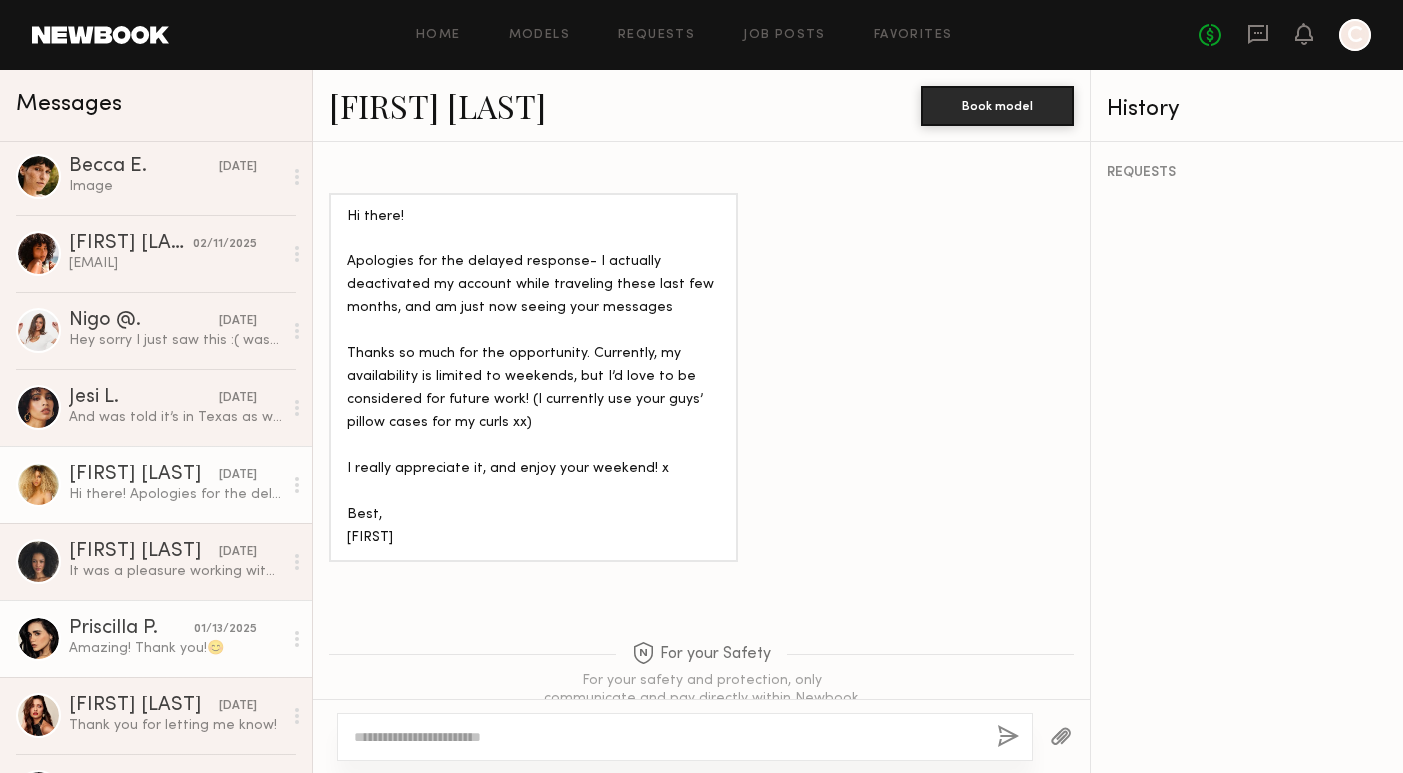 click on "Priscilla P." 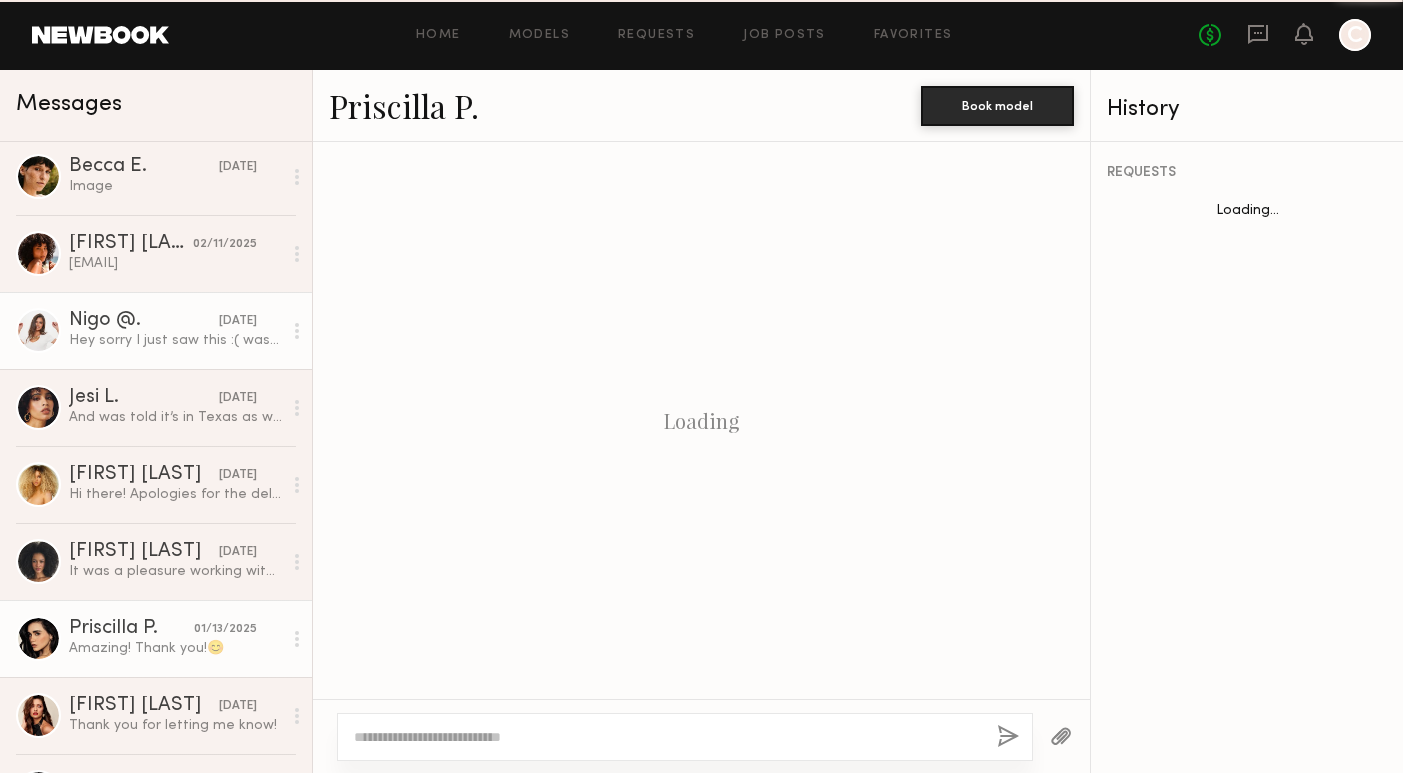 scroll, scrollTop: 1510, scrollLeft: 0, axis: vertical 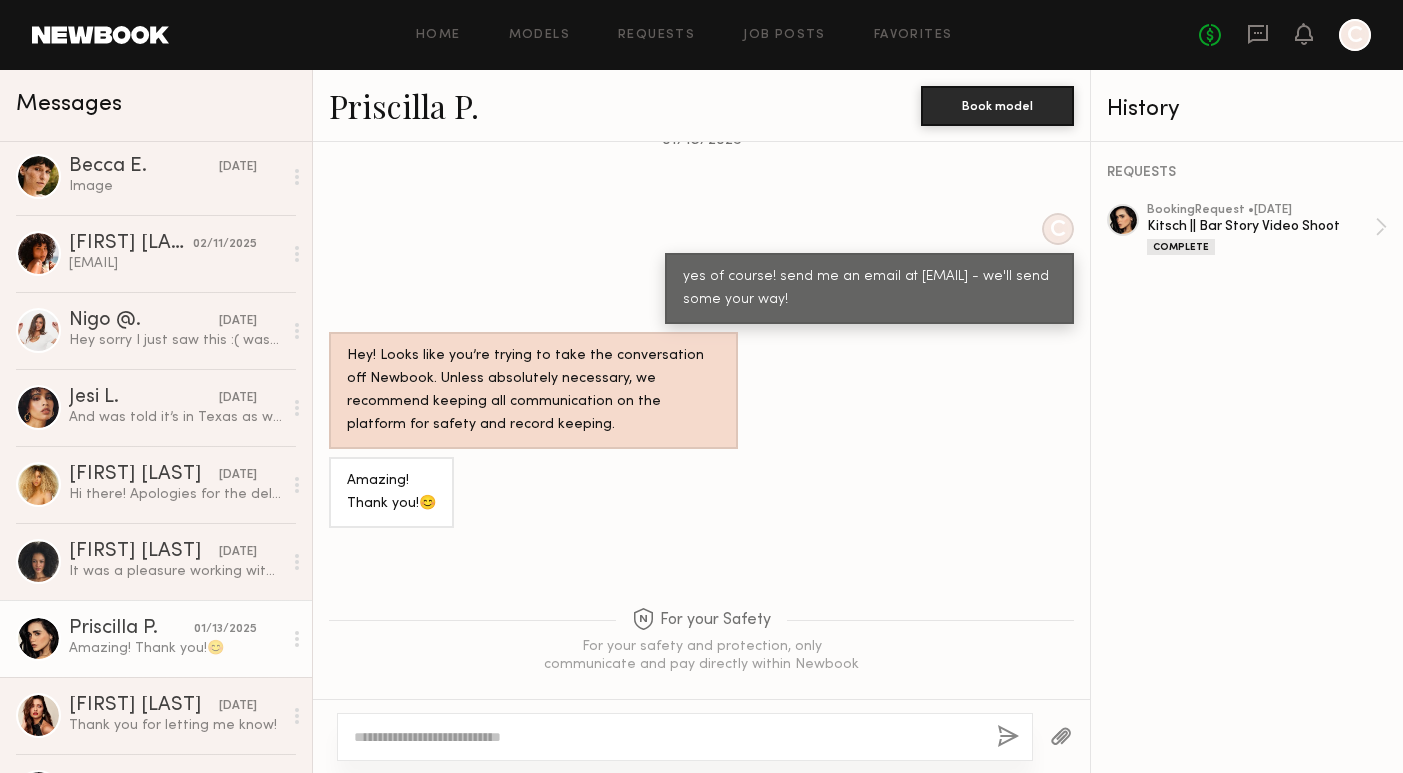 click on "Priscilla P." 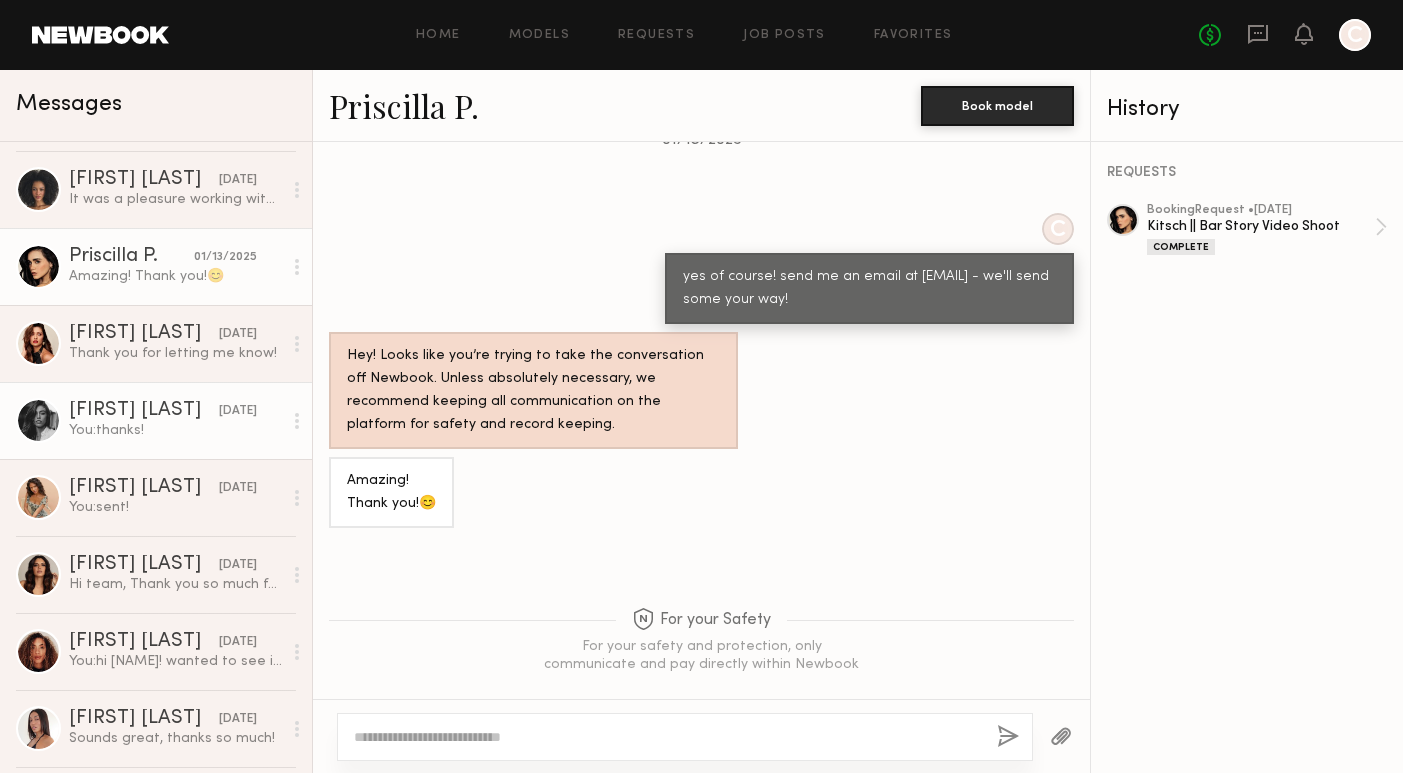 scroll, scrollTop: 3689, scrollLeft: 0, axis: vertical 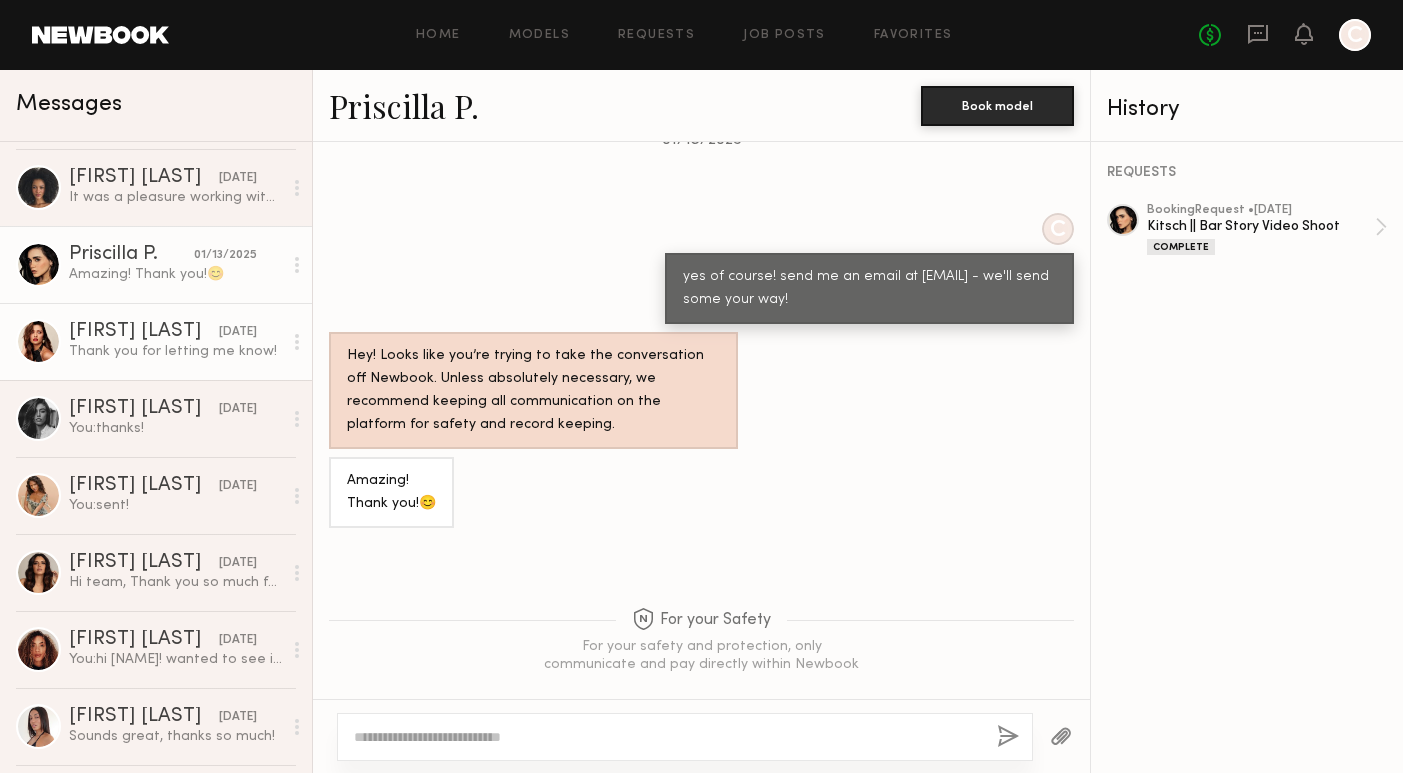 click on "Thank you for letting me know!" 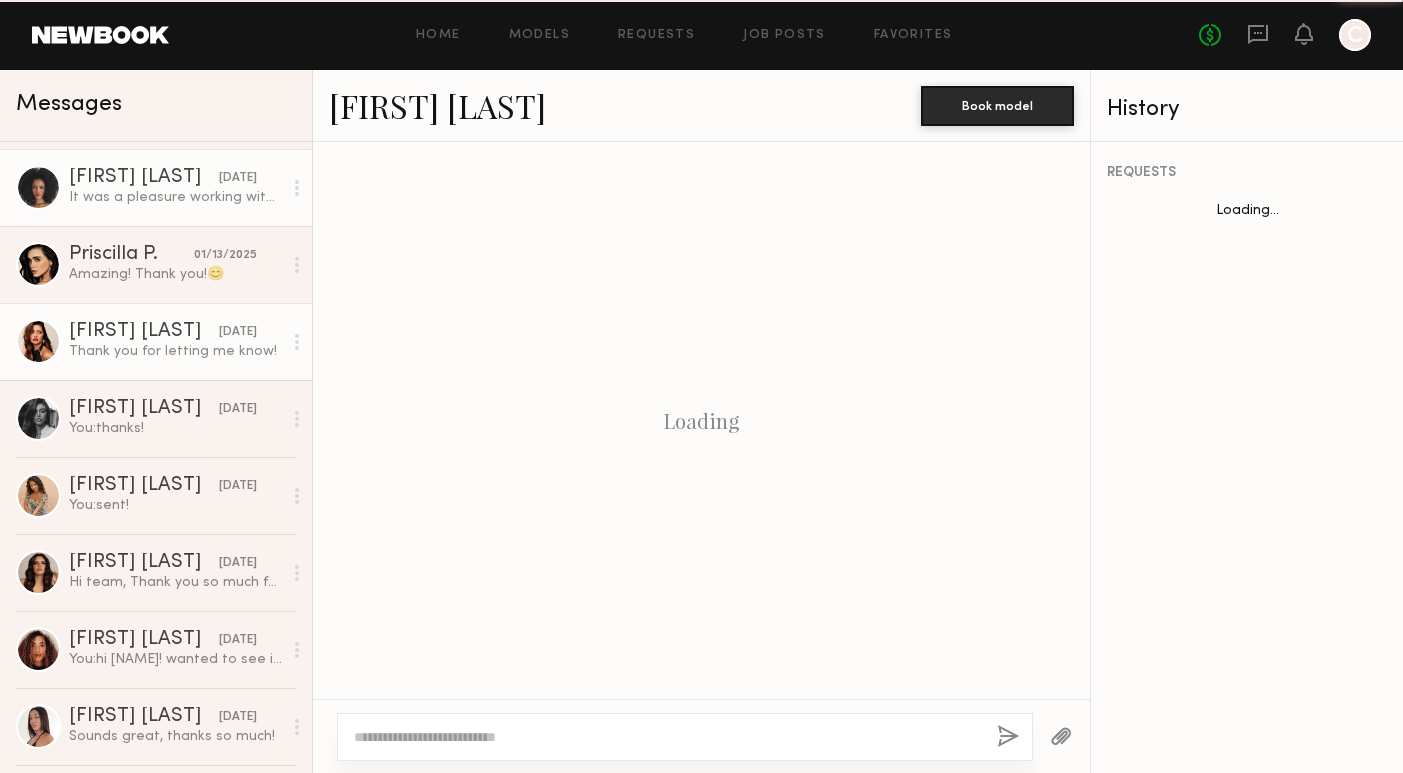 scroll, scrollTop: 1098, scrollLeft: 0, axis: vertical 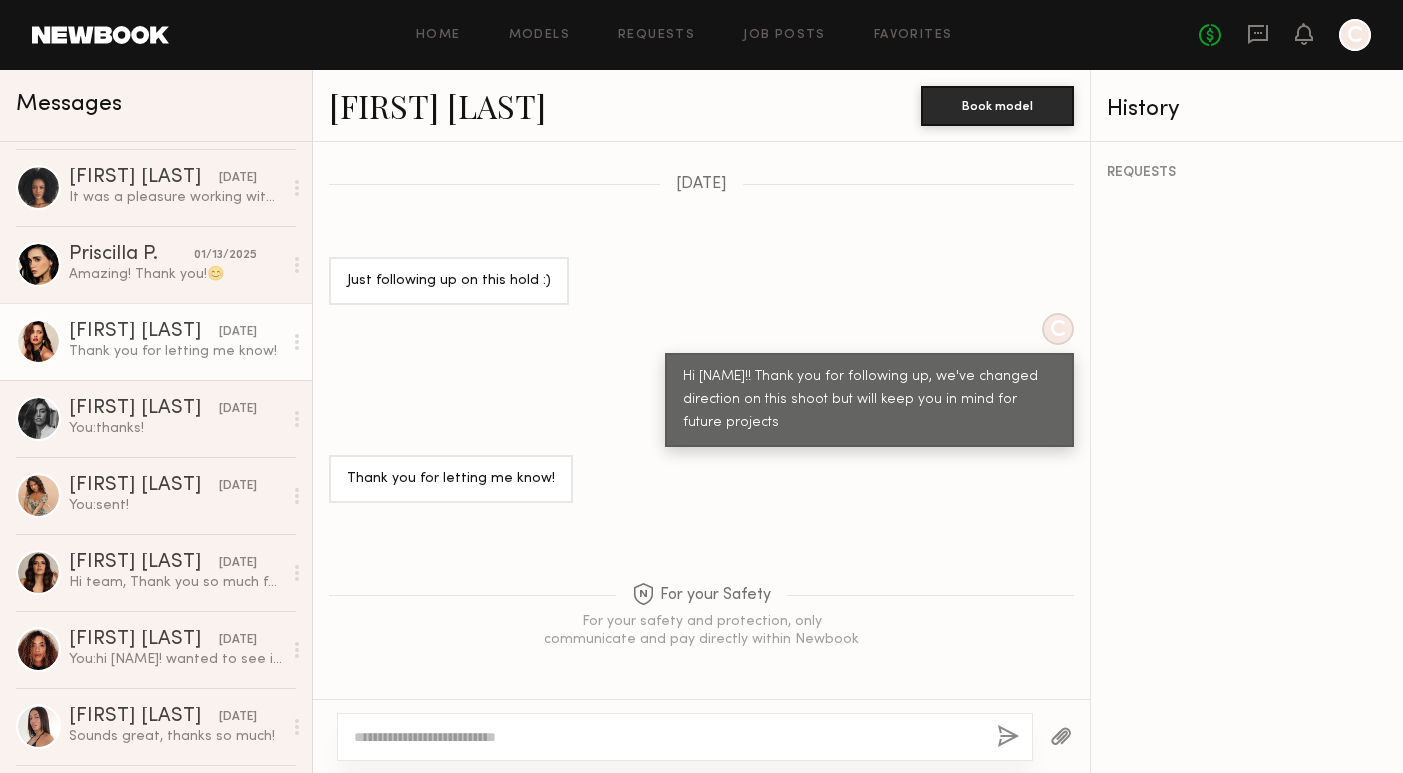 click on "Angelica J." 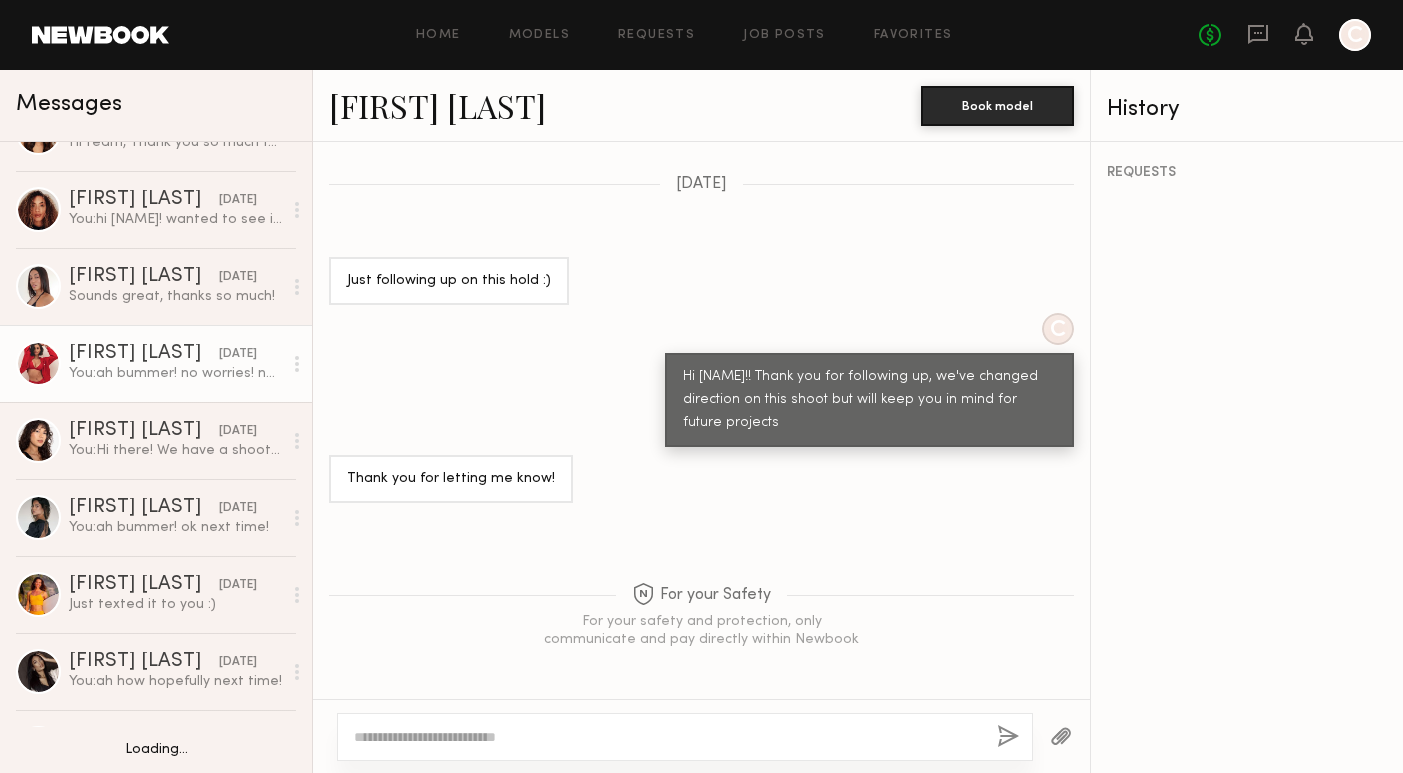 scroll, scrollTop: 4283, scrollLeft: 0, axis: vertical 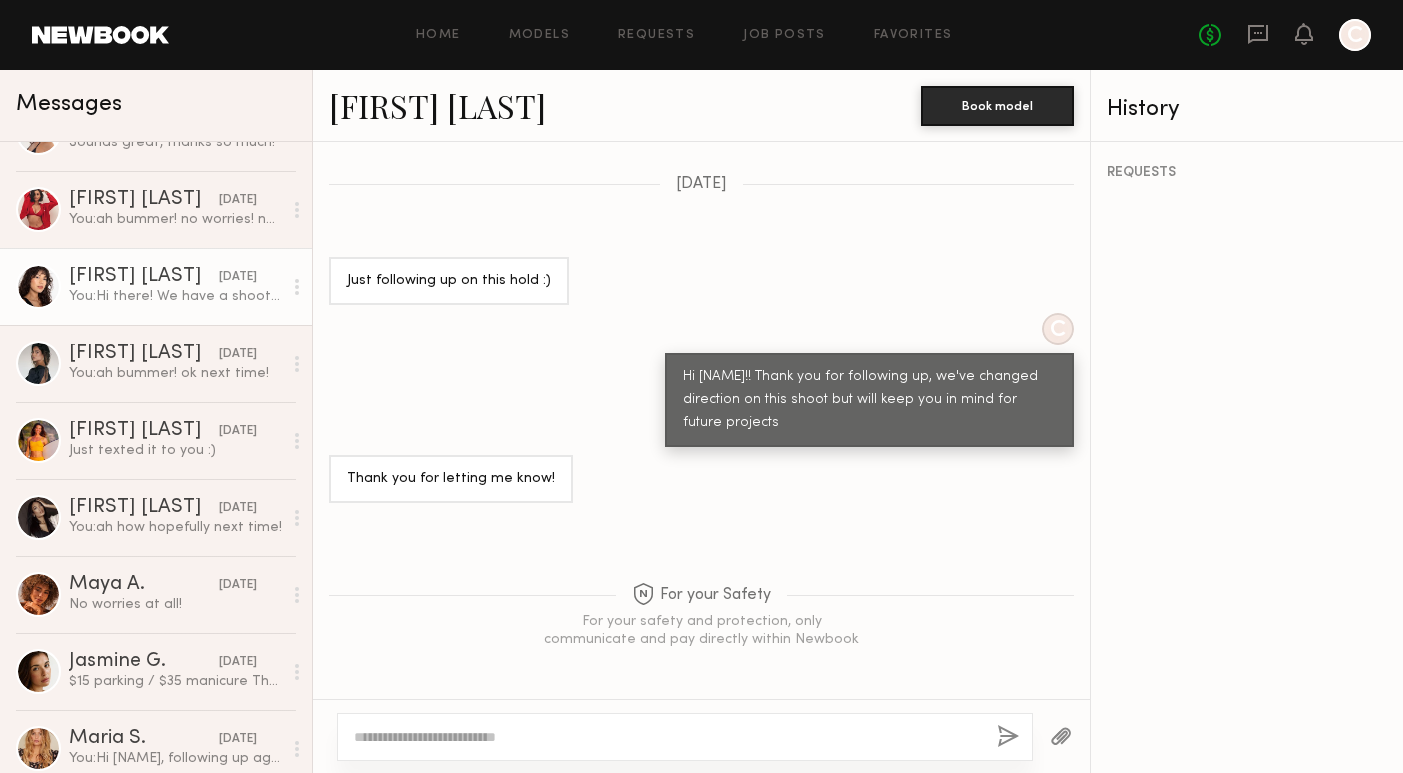 click on "Anakaren R." 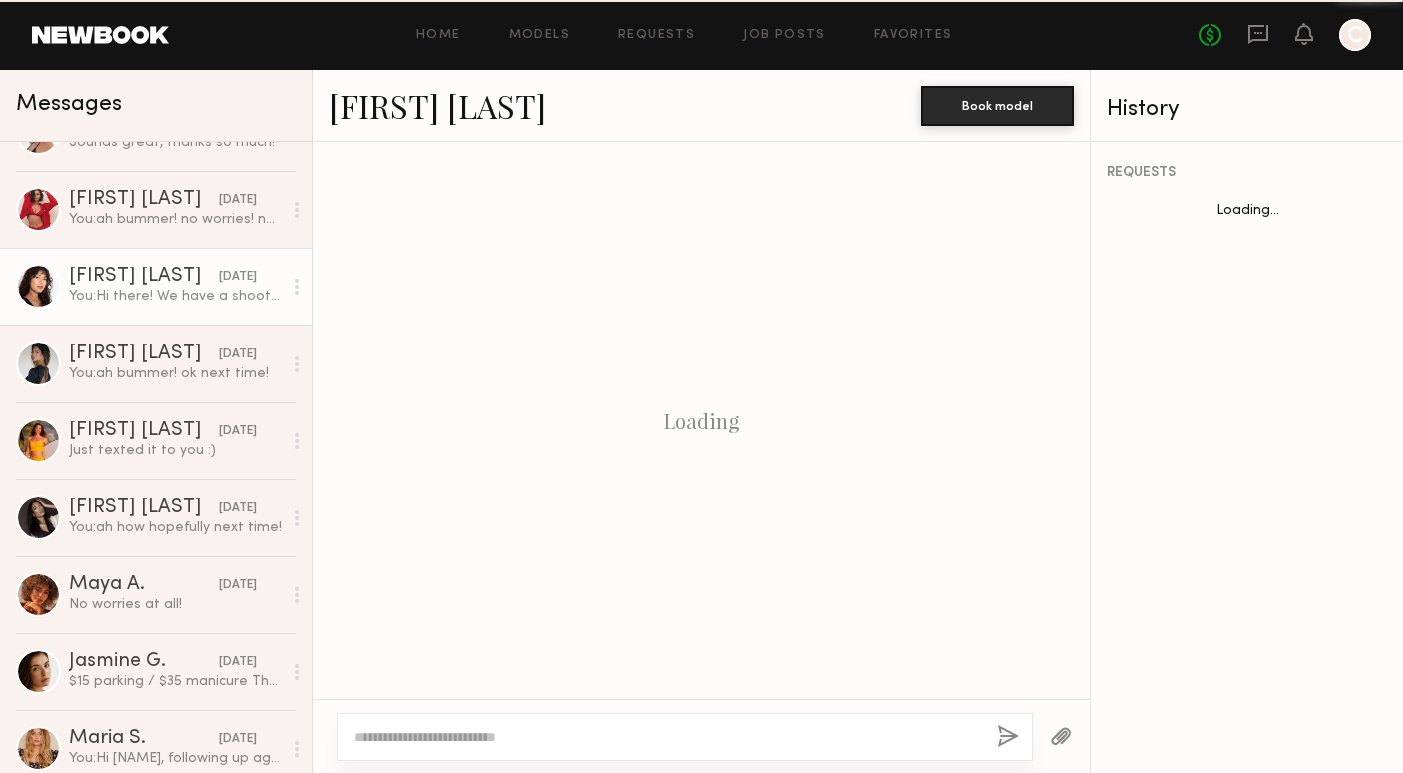 scroll, scrollTop: 720, scrollLeft: 0, axis: vertical 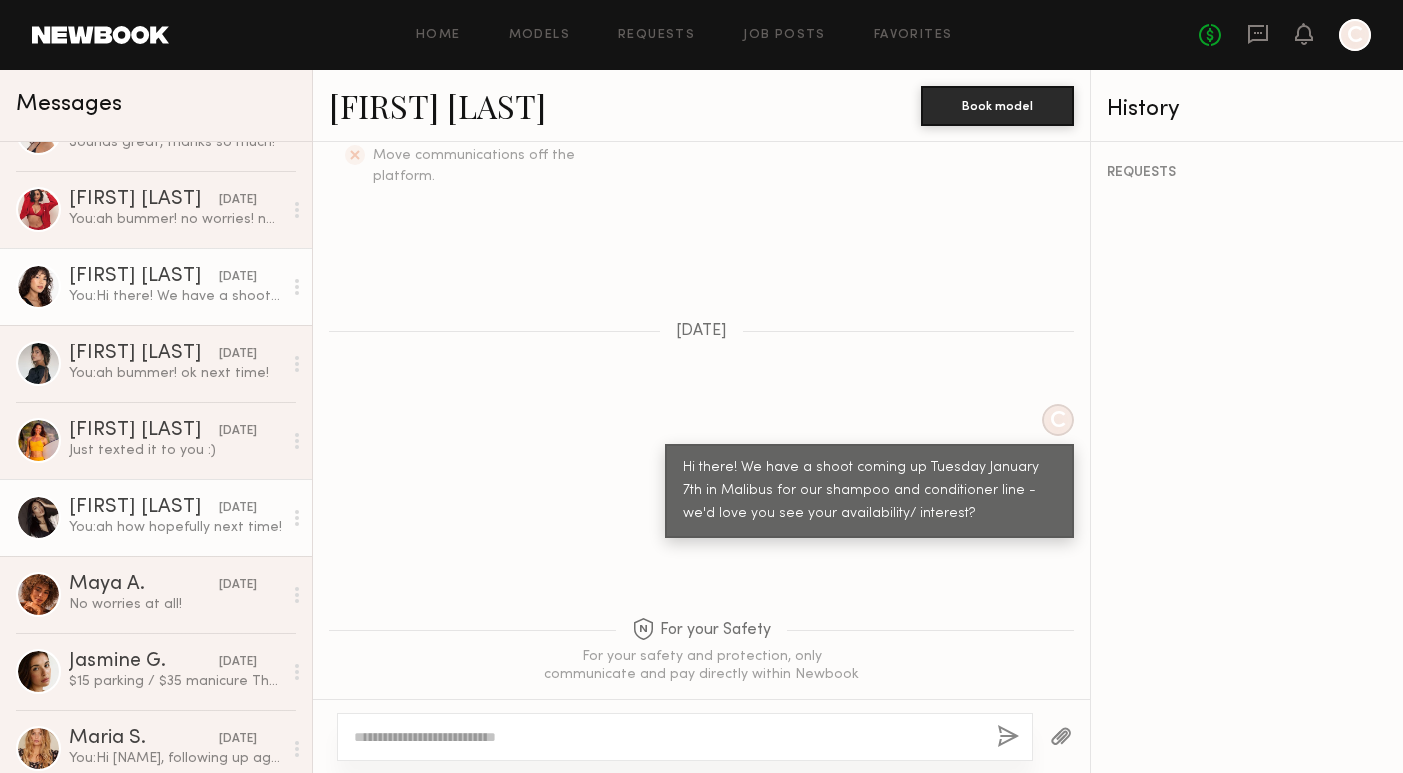 click on "Mallory C." 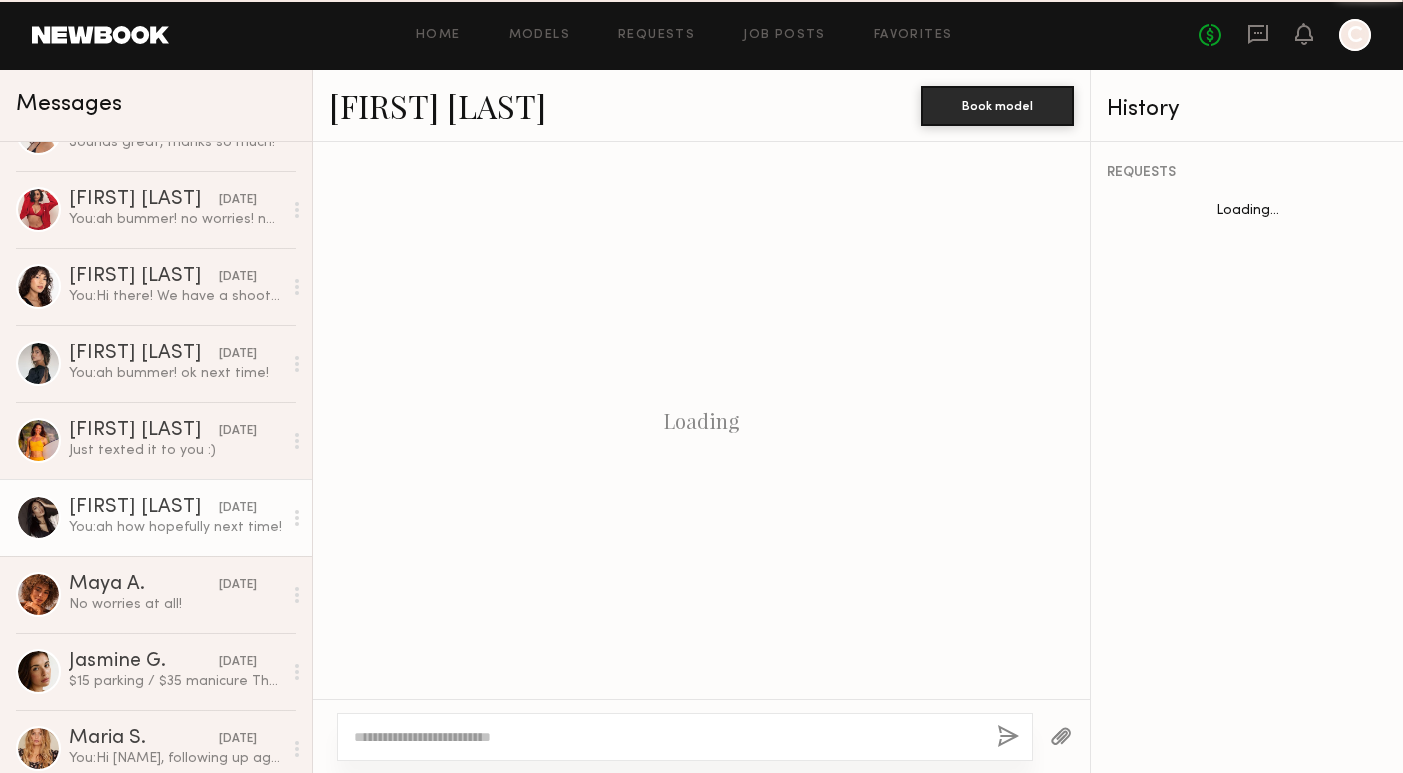 scroll, scrollTop: 941, scrollLeft: 0, axis: vertical 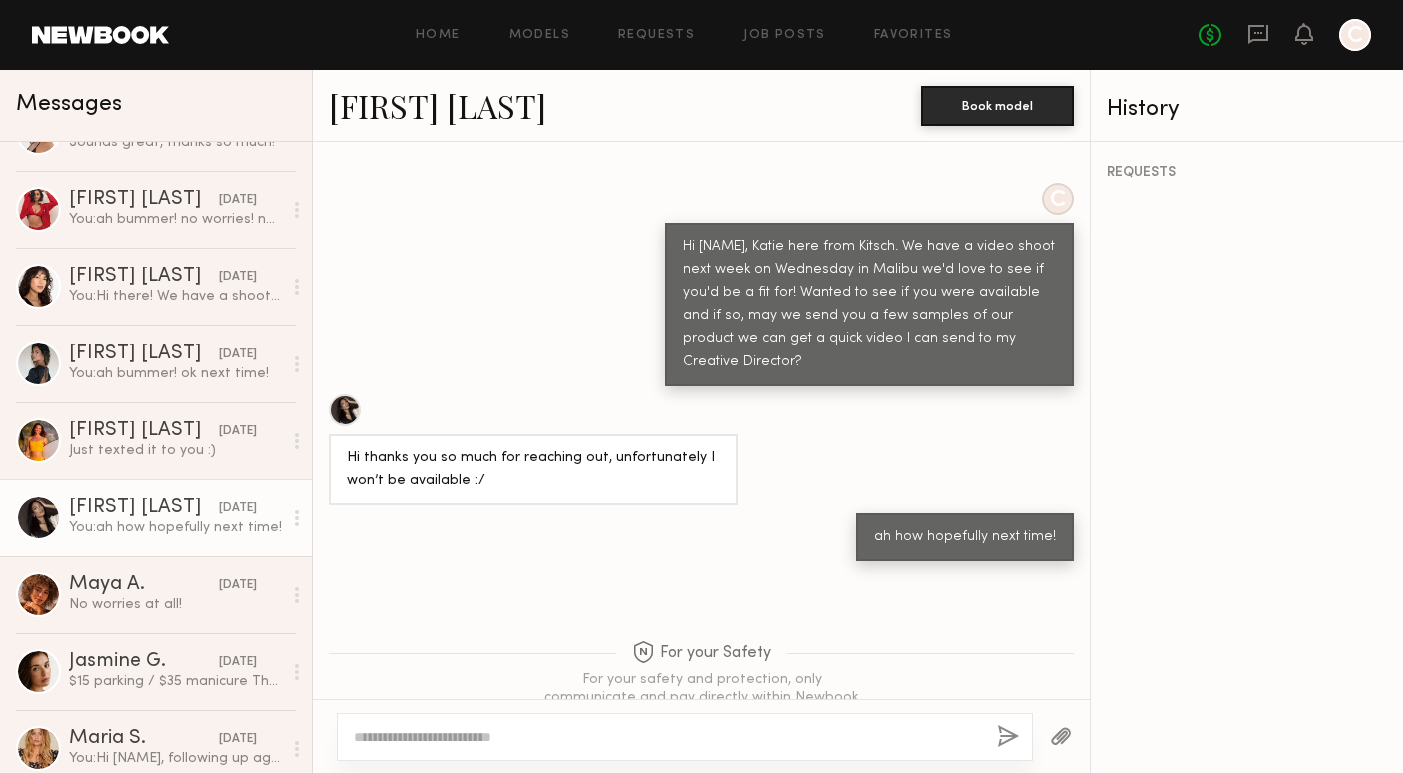 click 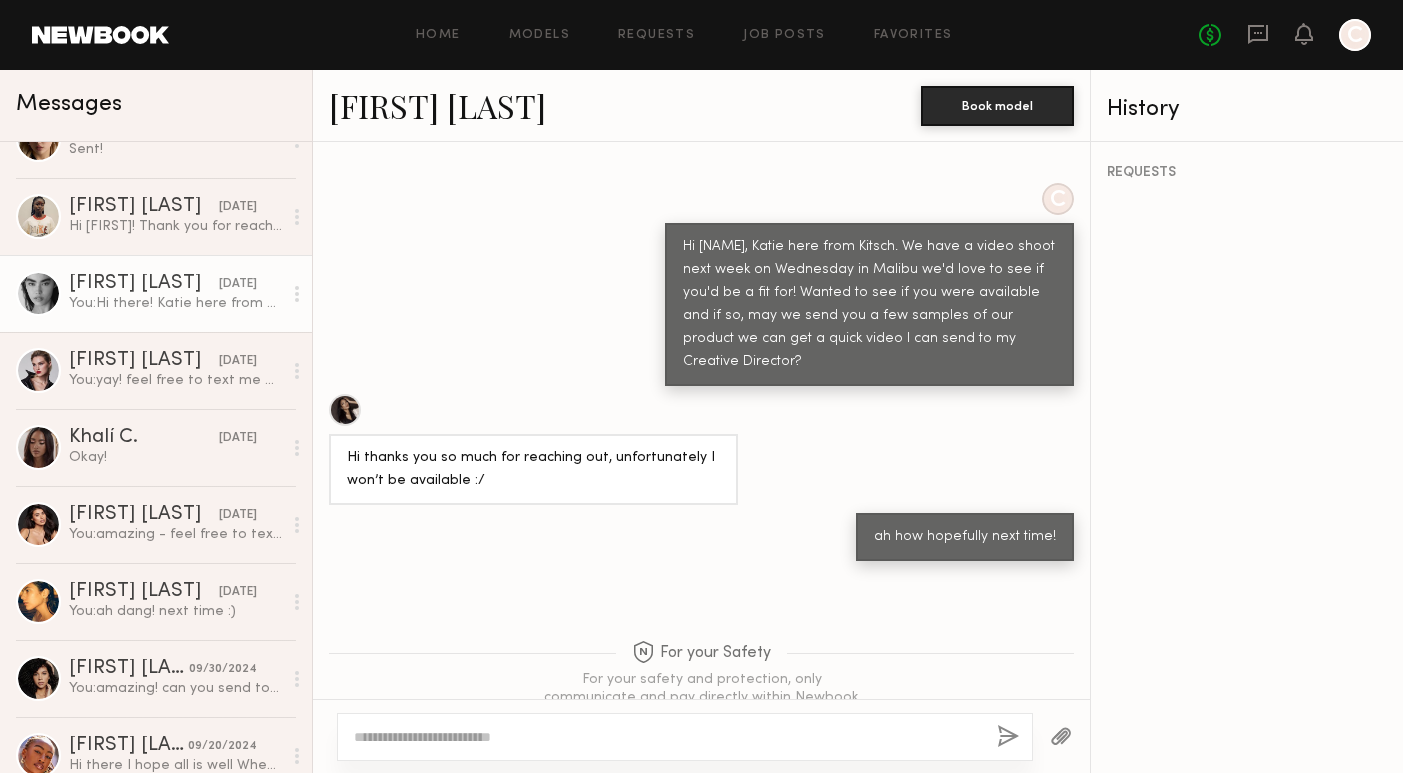 scroll, scrollTop: 5285, scrollLeft: 0, axis: vertical 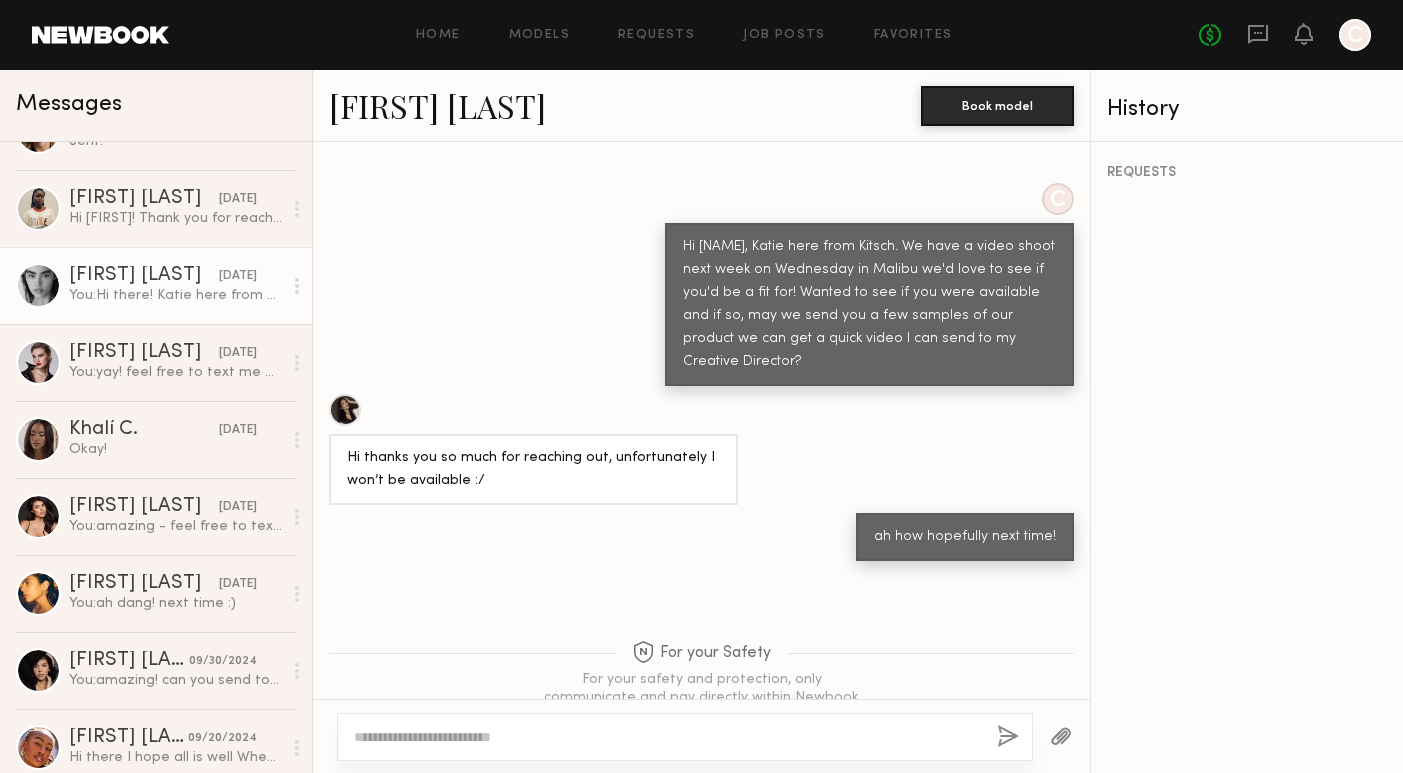 click on "Mia O." 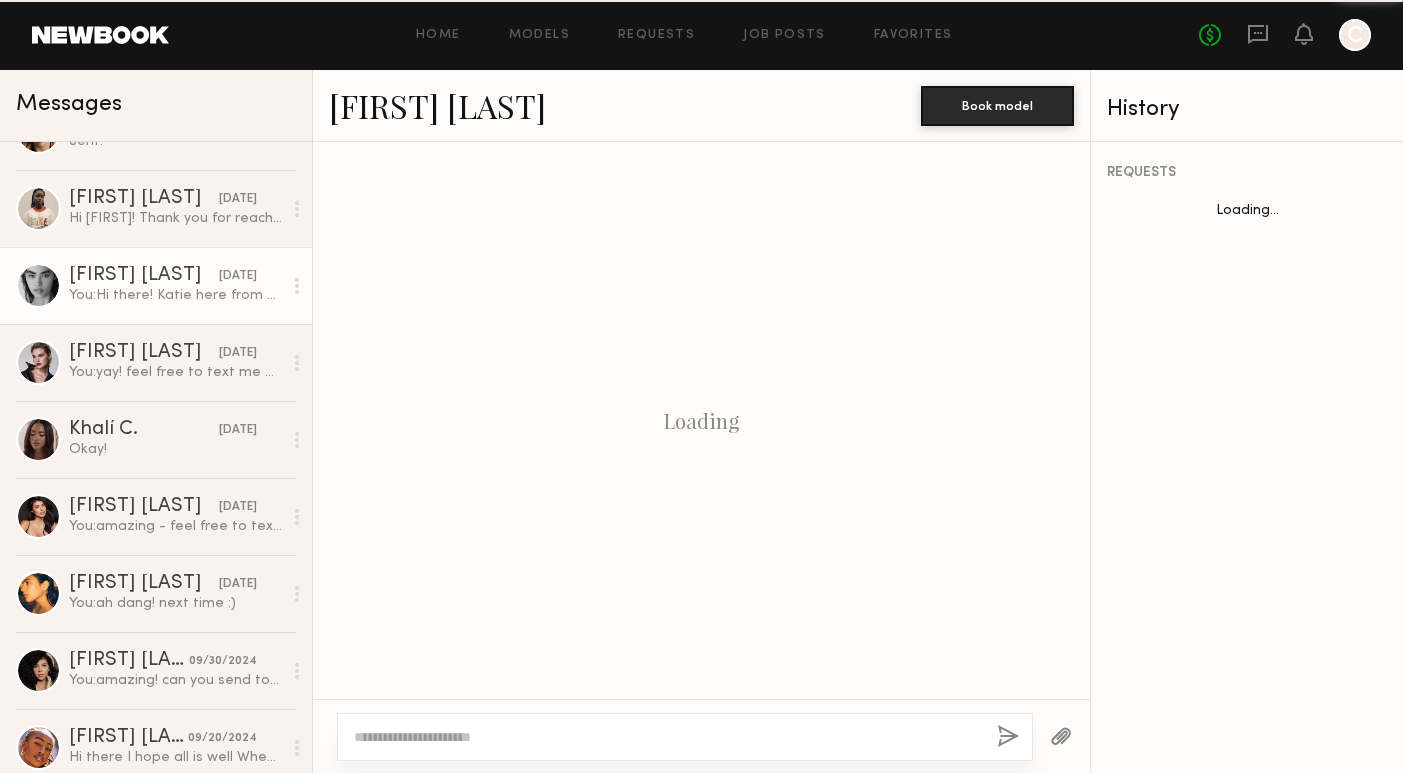 scroll, scrollTop: 1253, scrollLeft: 0, axis: vertical 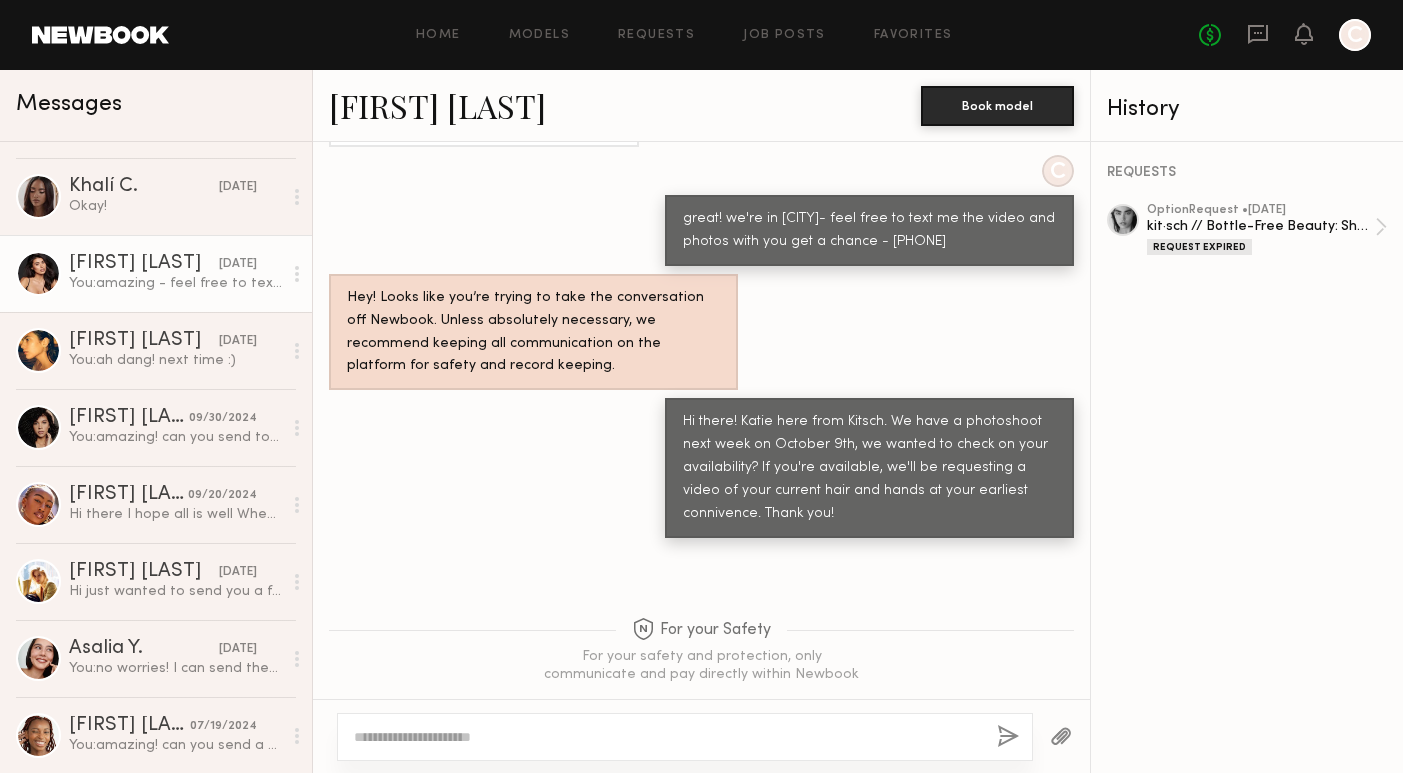 click on "Sophia D." 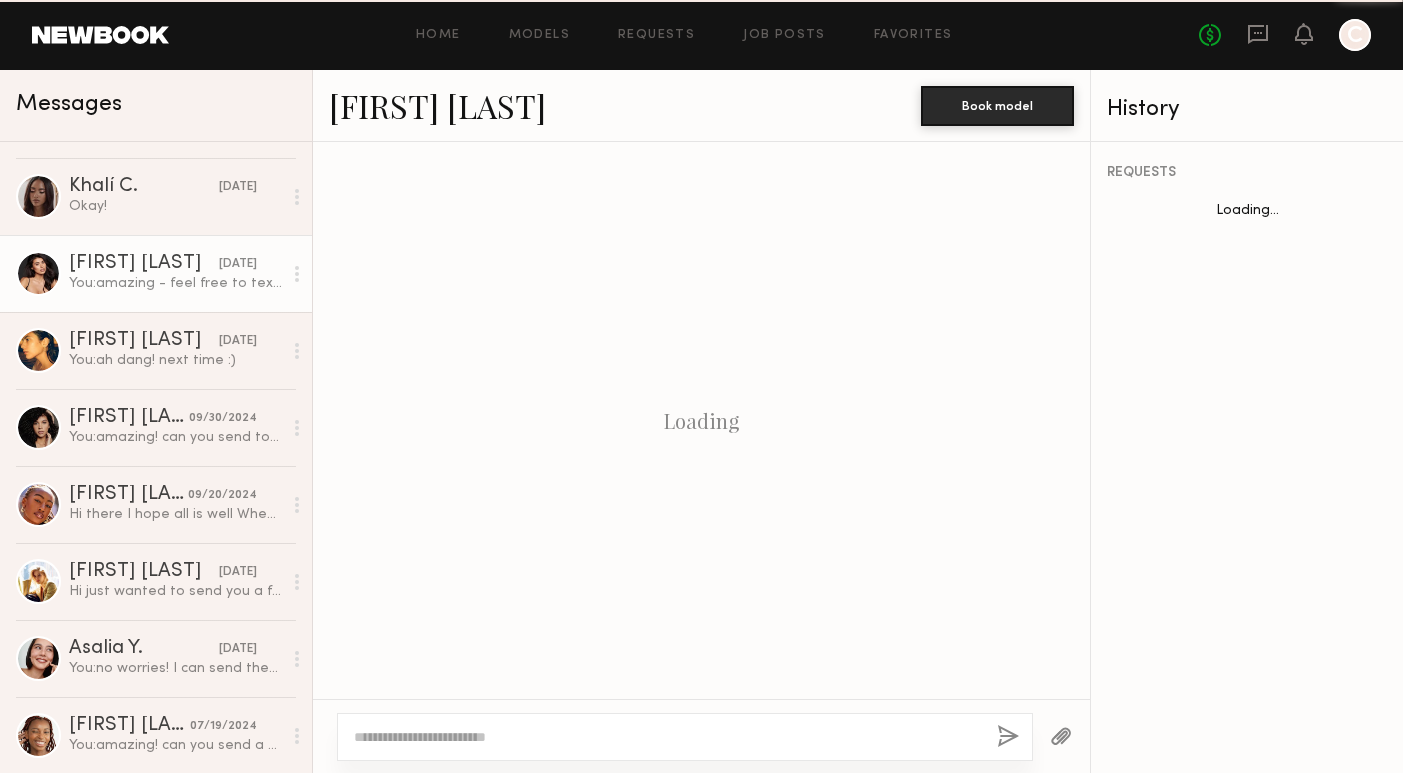 scroll, scrollTop: 1043, scrollLeft: 0, axis: vertical 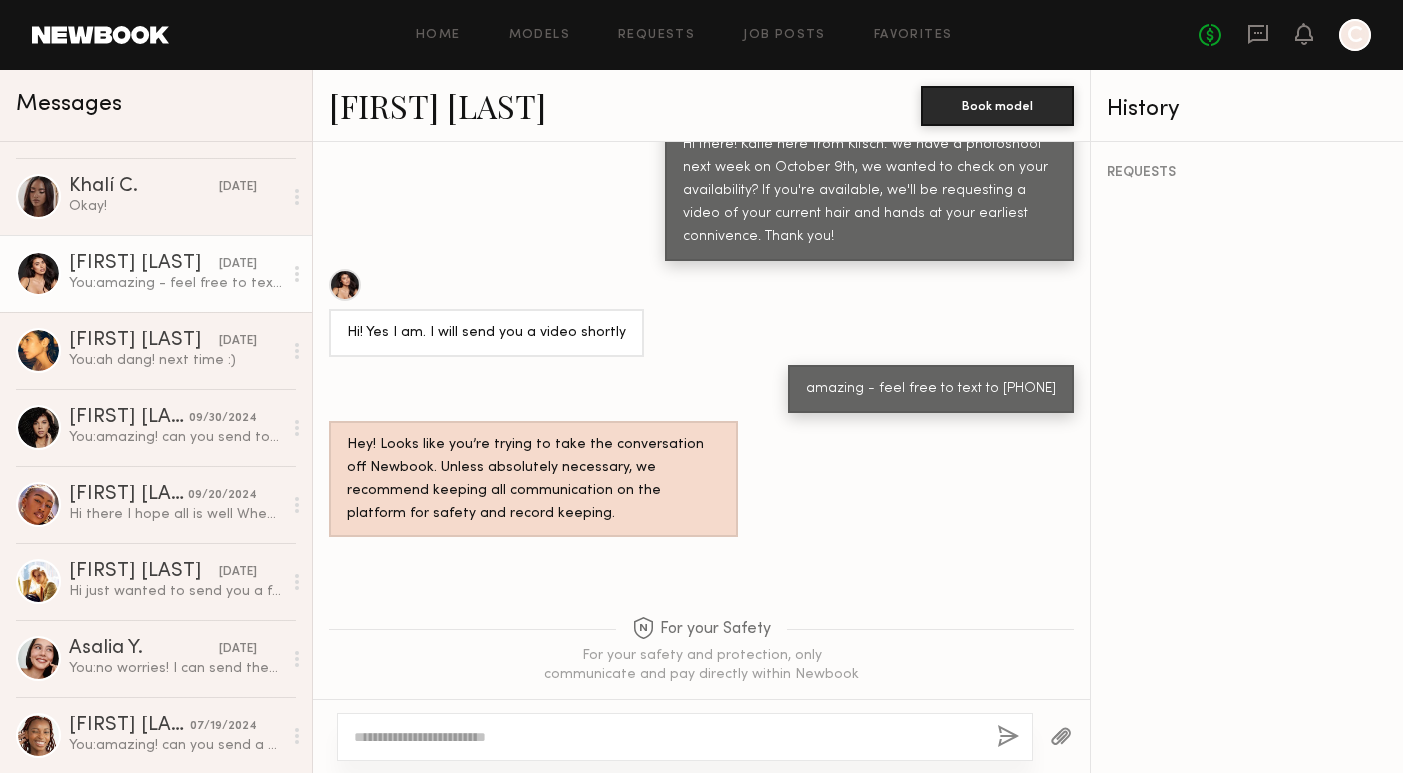 click on "Sophia D." 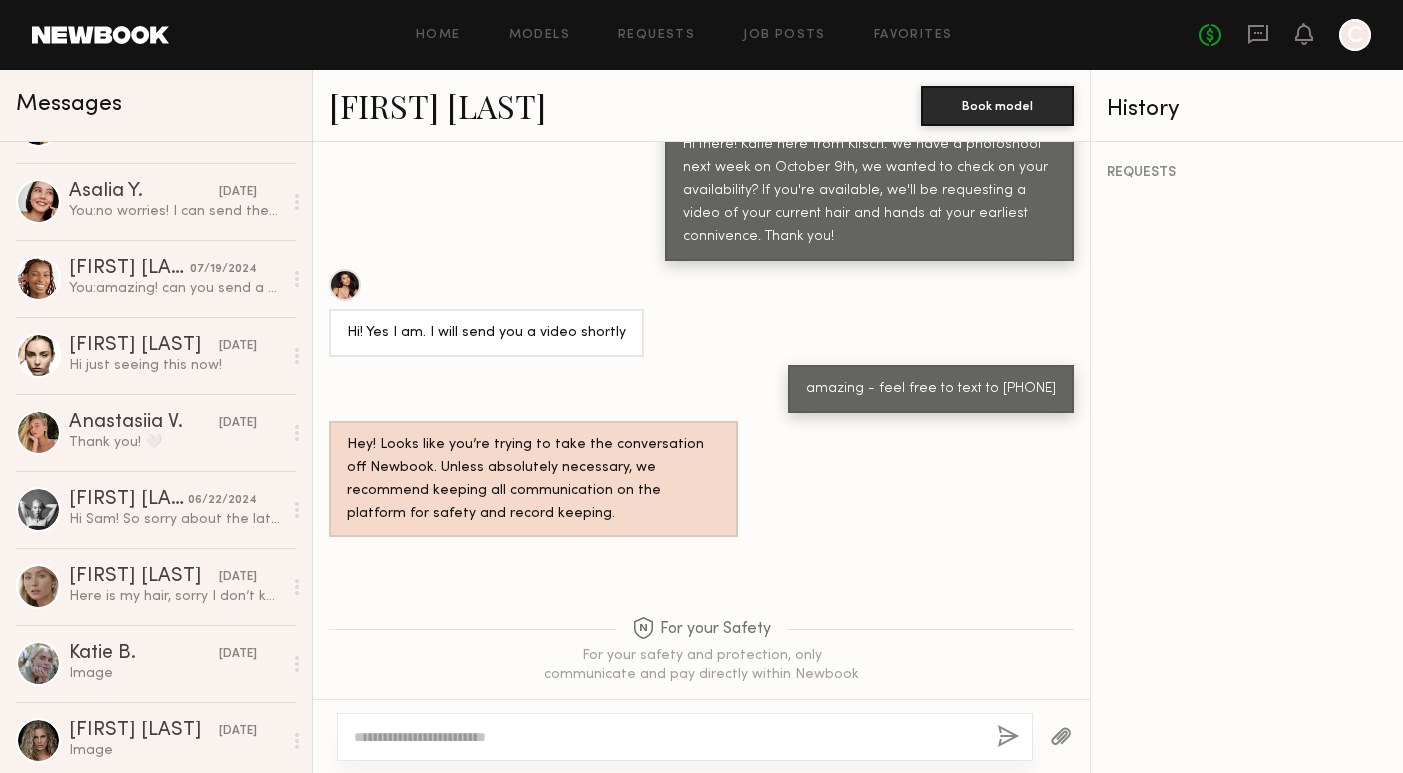 scroll, scrollTop: 5989, scrollLeft: 0, axis: vertical 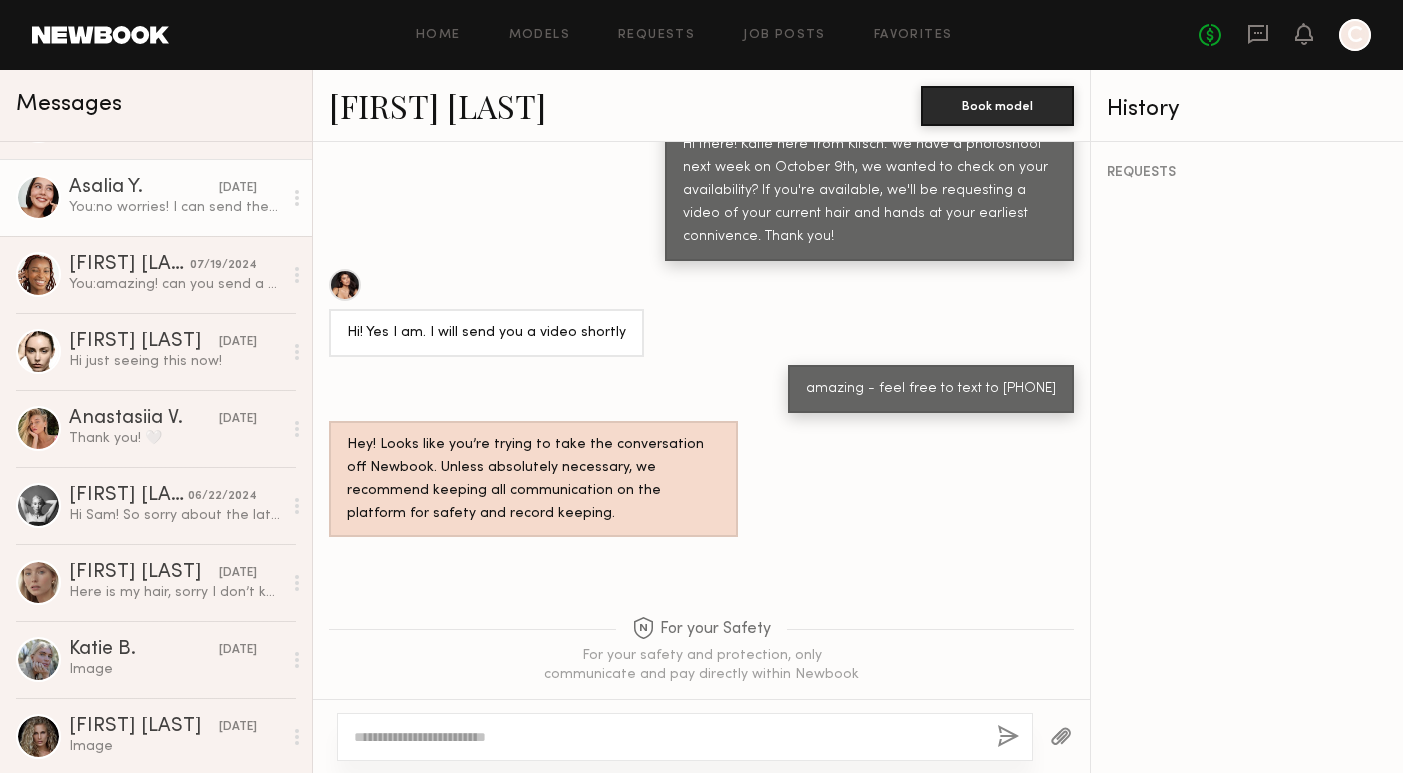 click on "Asalia Y." 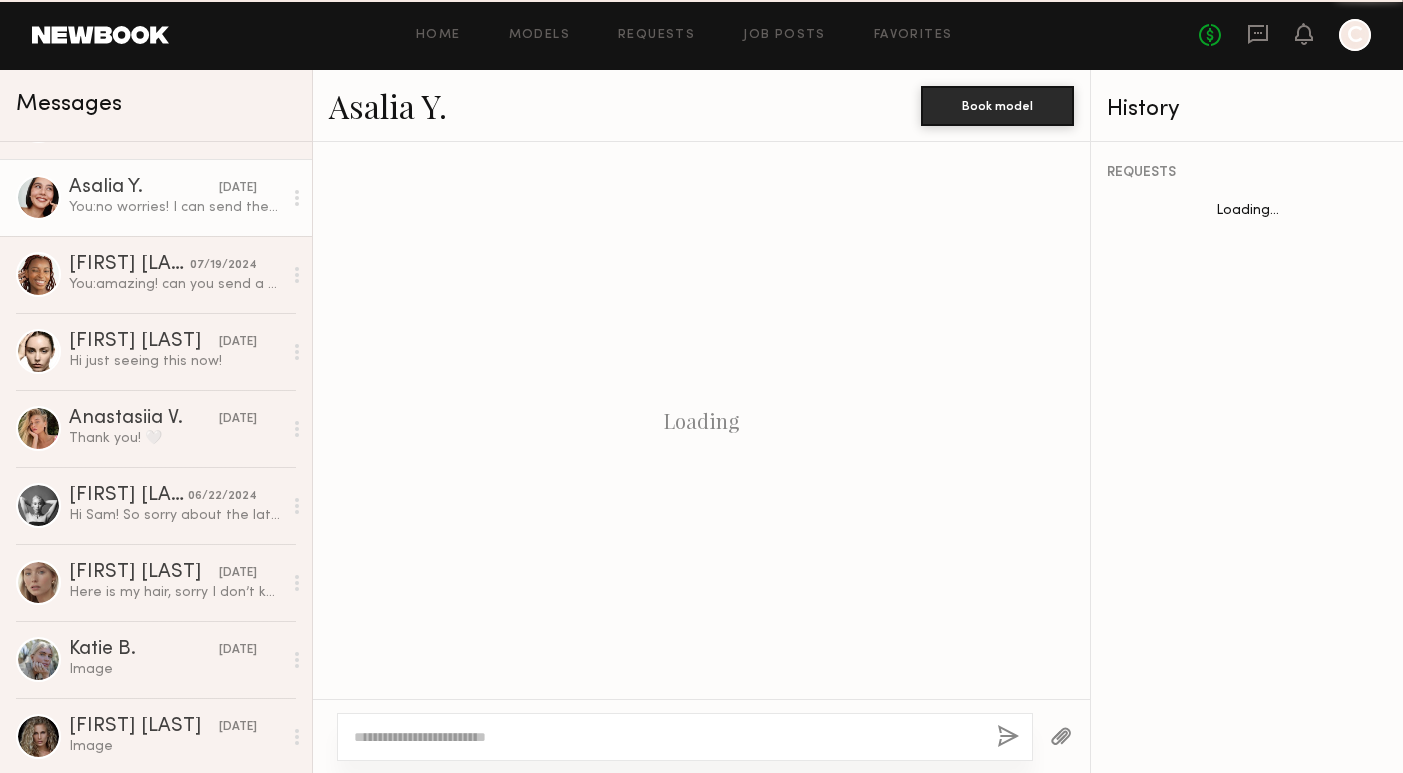 scroll, scrollTop: 1406, scrollLeft: 0, axis: vertical 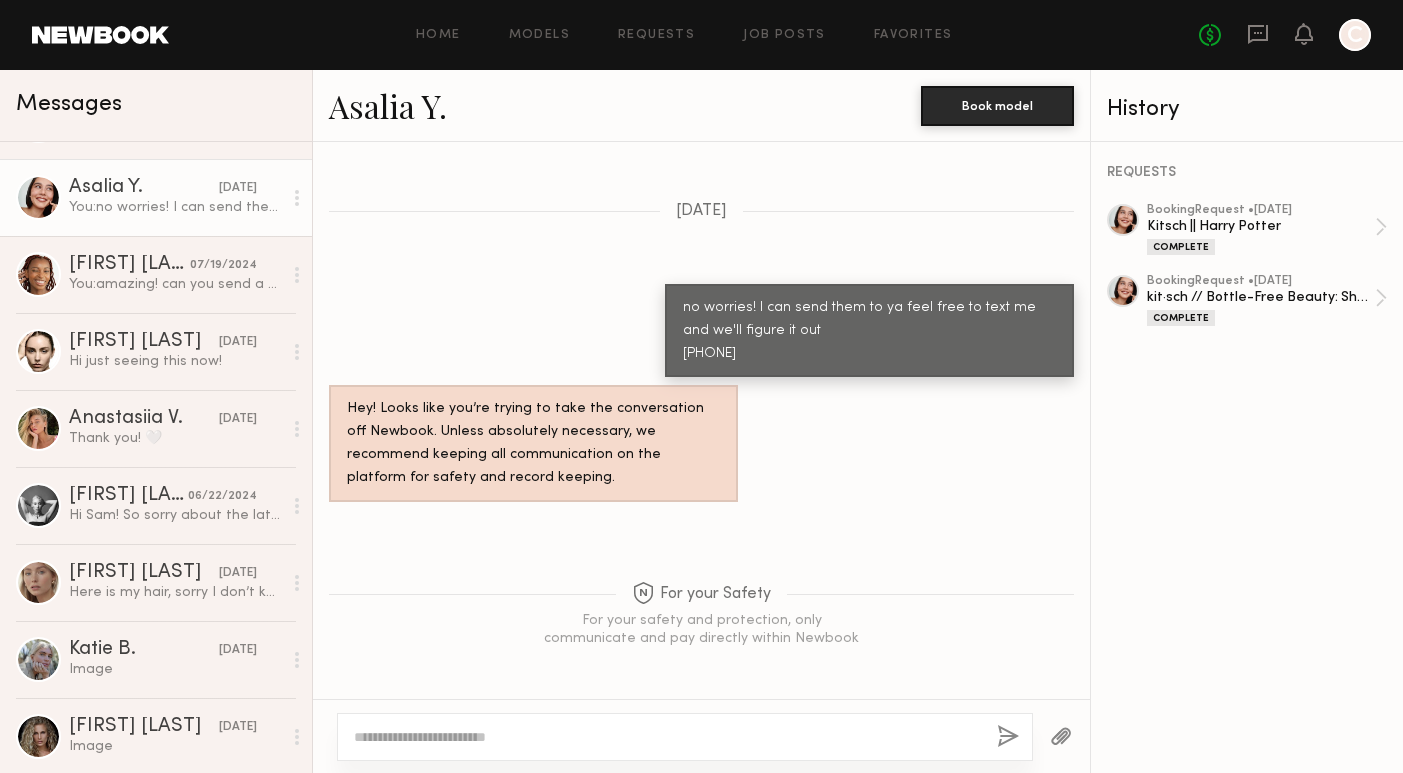 click on "Asalia Y." 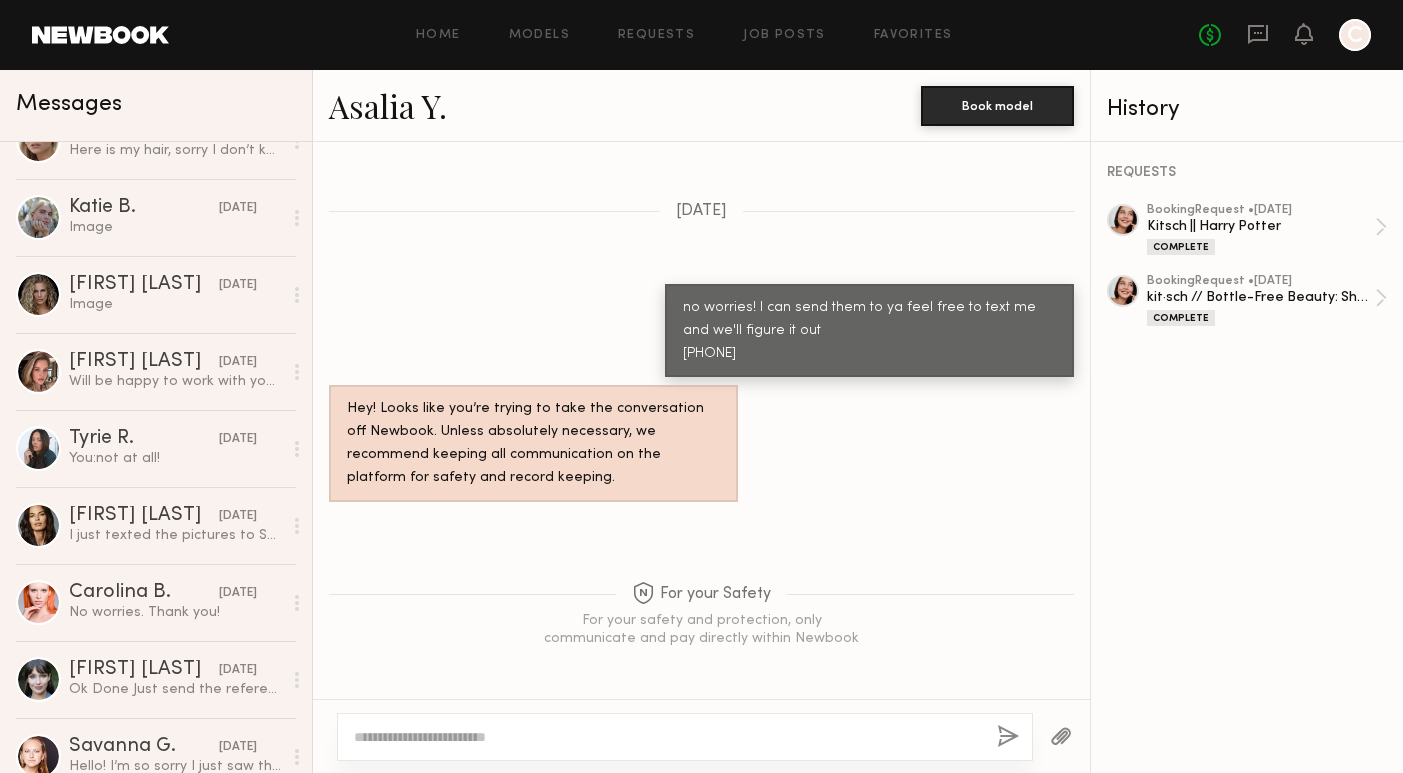 scroll, scrollTop: 6498, scrollLeft: 0, axis: vertical 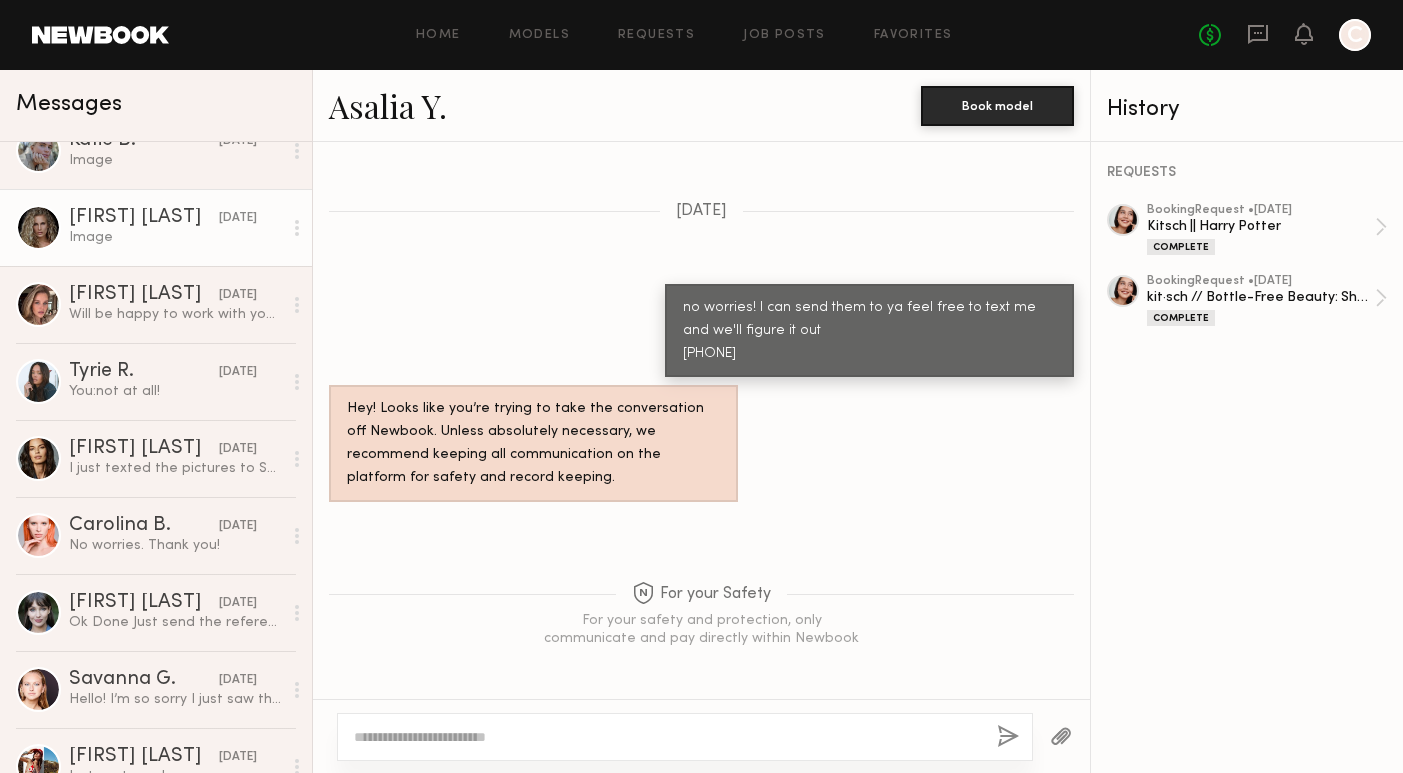 click on "Image" 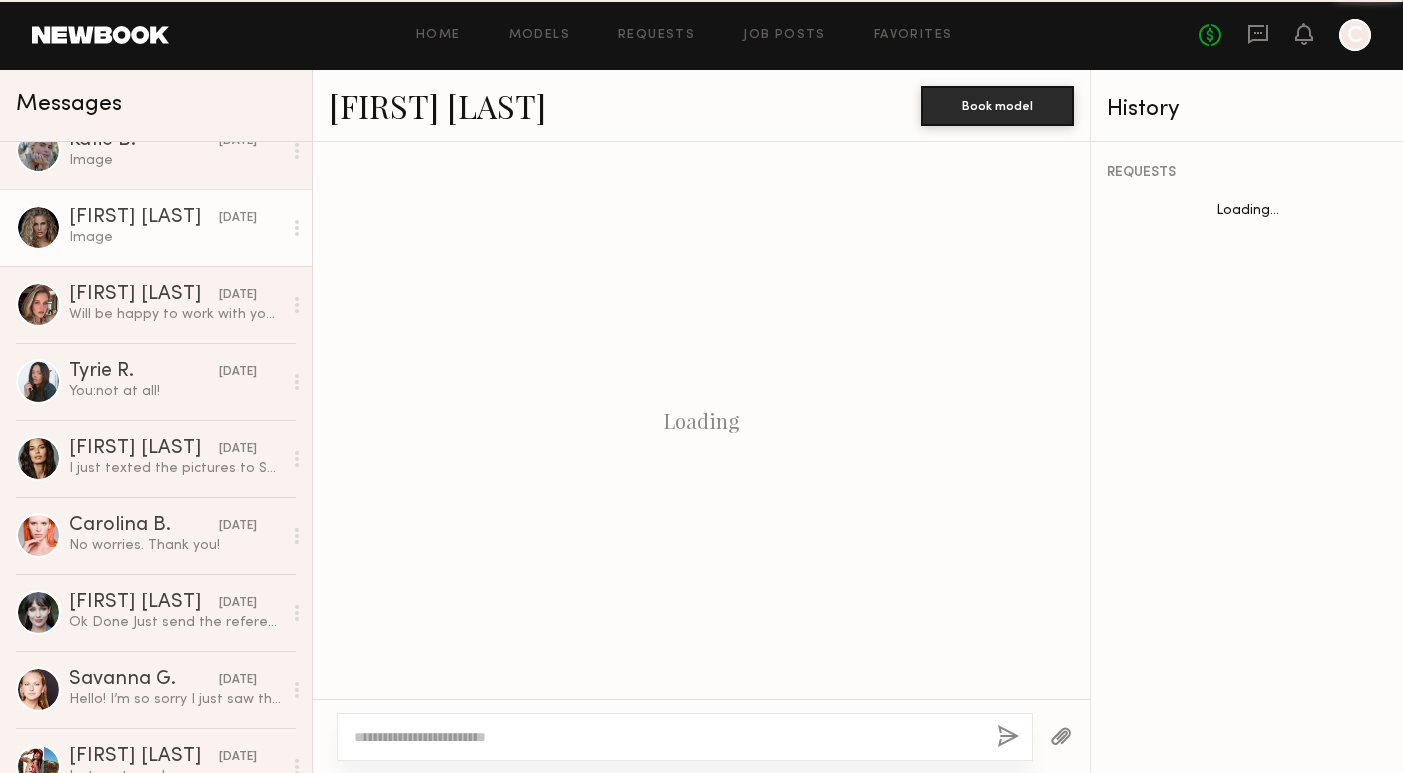 scroll, scrollTop: 2483, scrollLeft: 0, axis: vertical 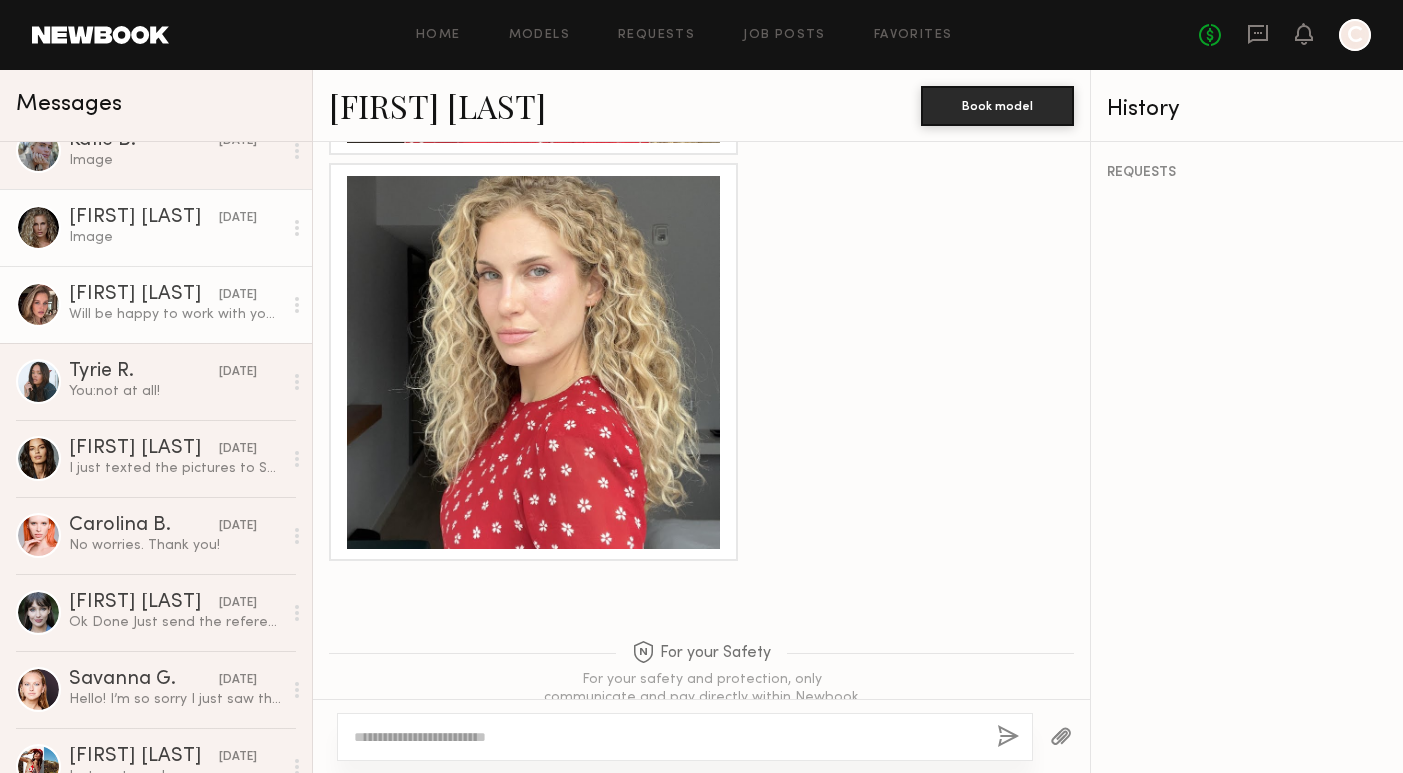 click on "Will be happy to work with you again 🤍" 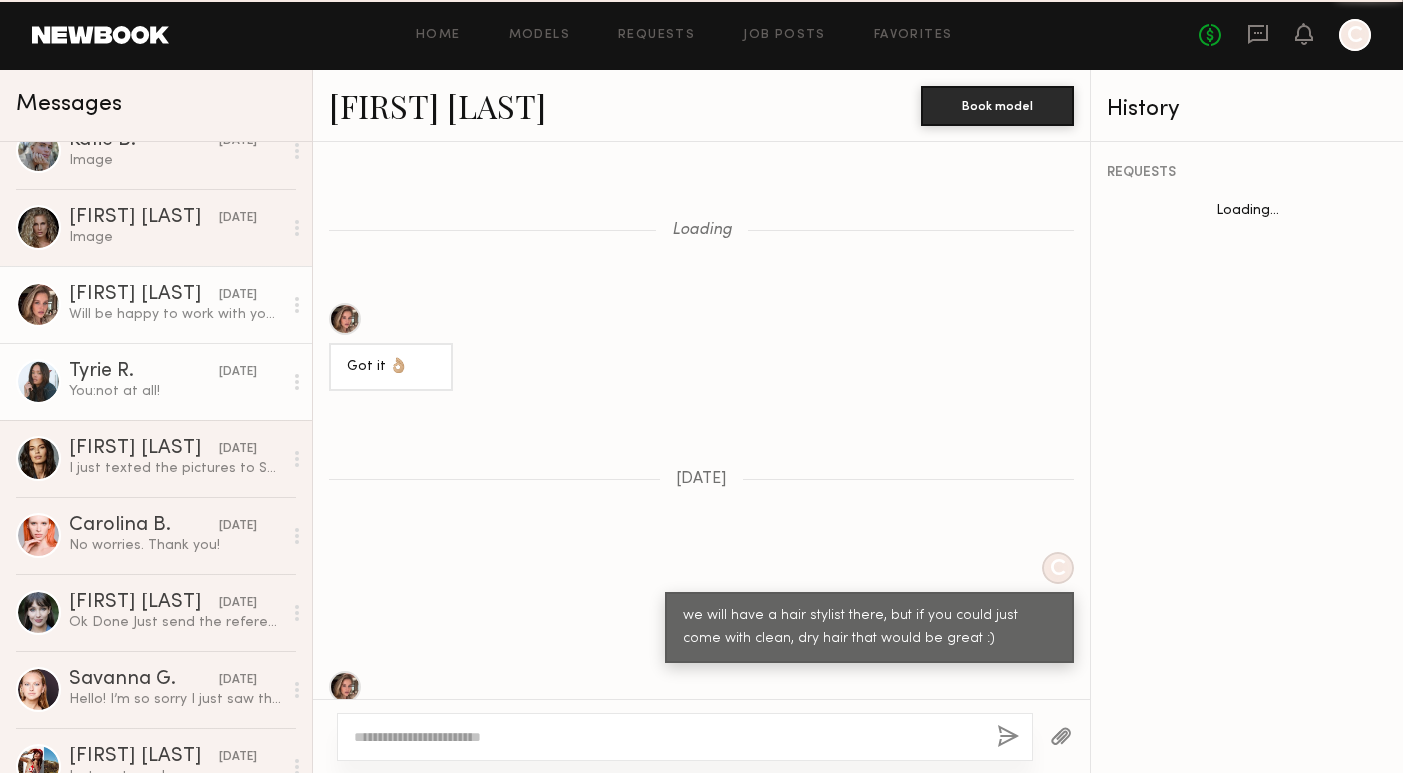 scroll, scrollTop: 2046, scrollLeft: 0, axis: vertical 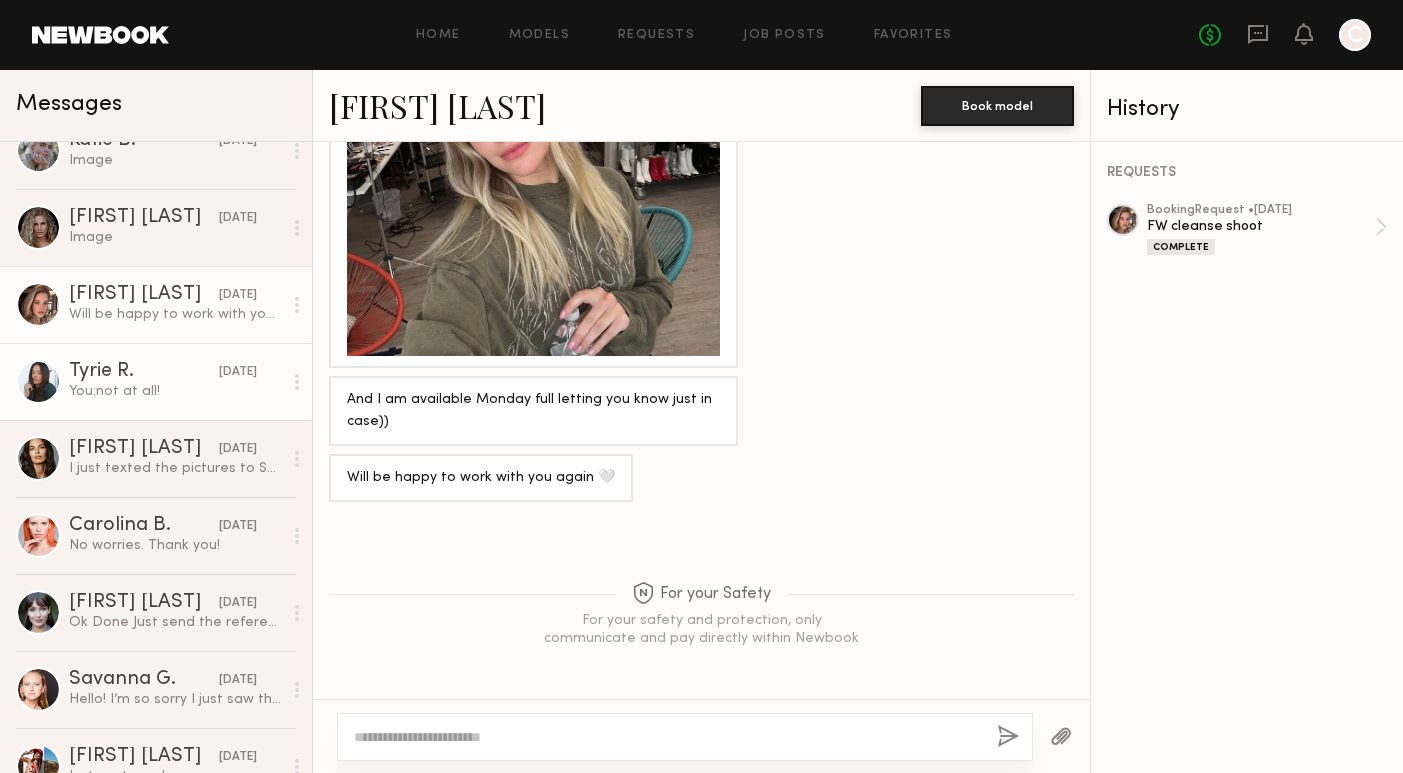 click on "Tyrie R." 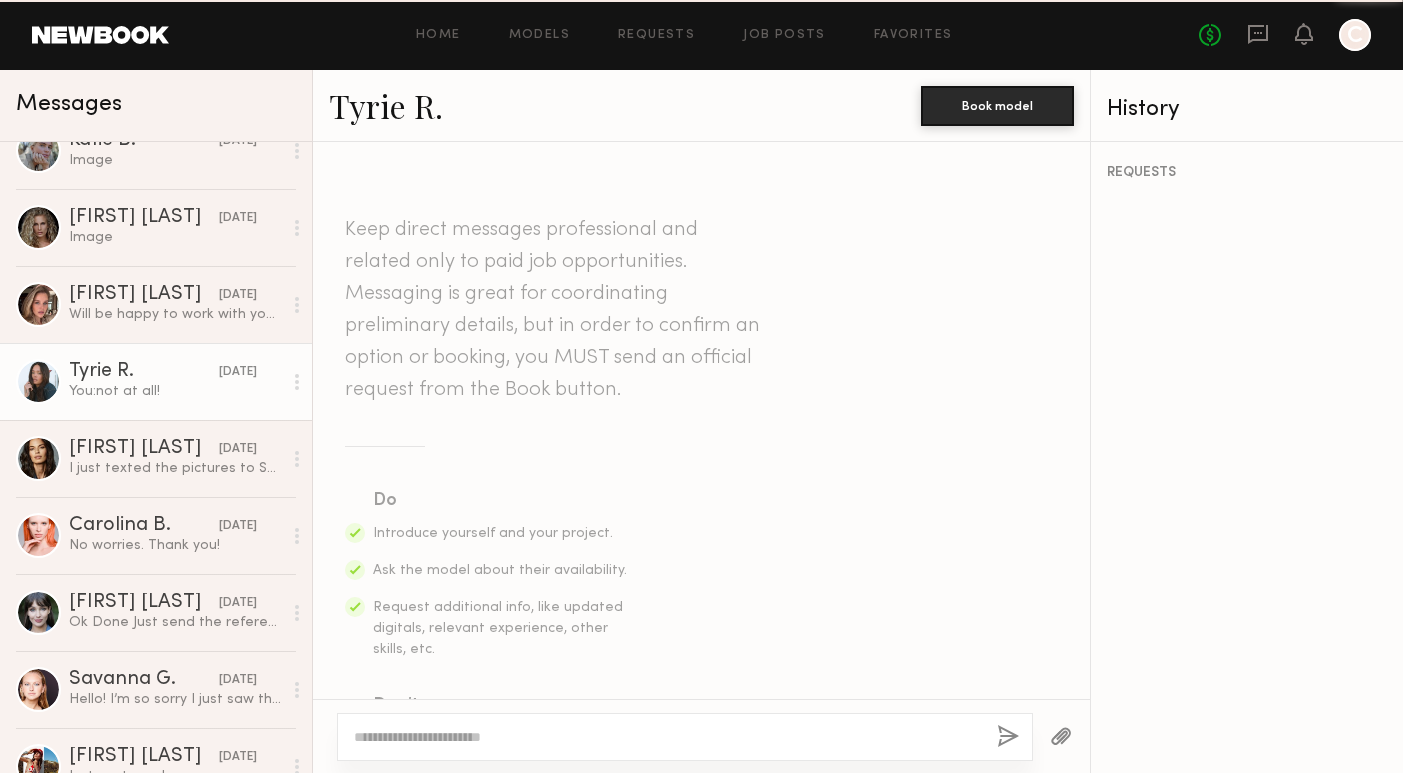 scroll, scrollTop: 1439, scrollLeft: 0, axis: vertical 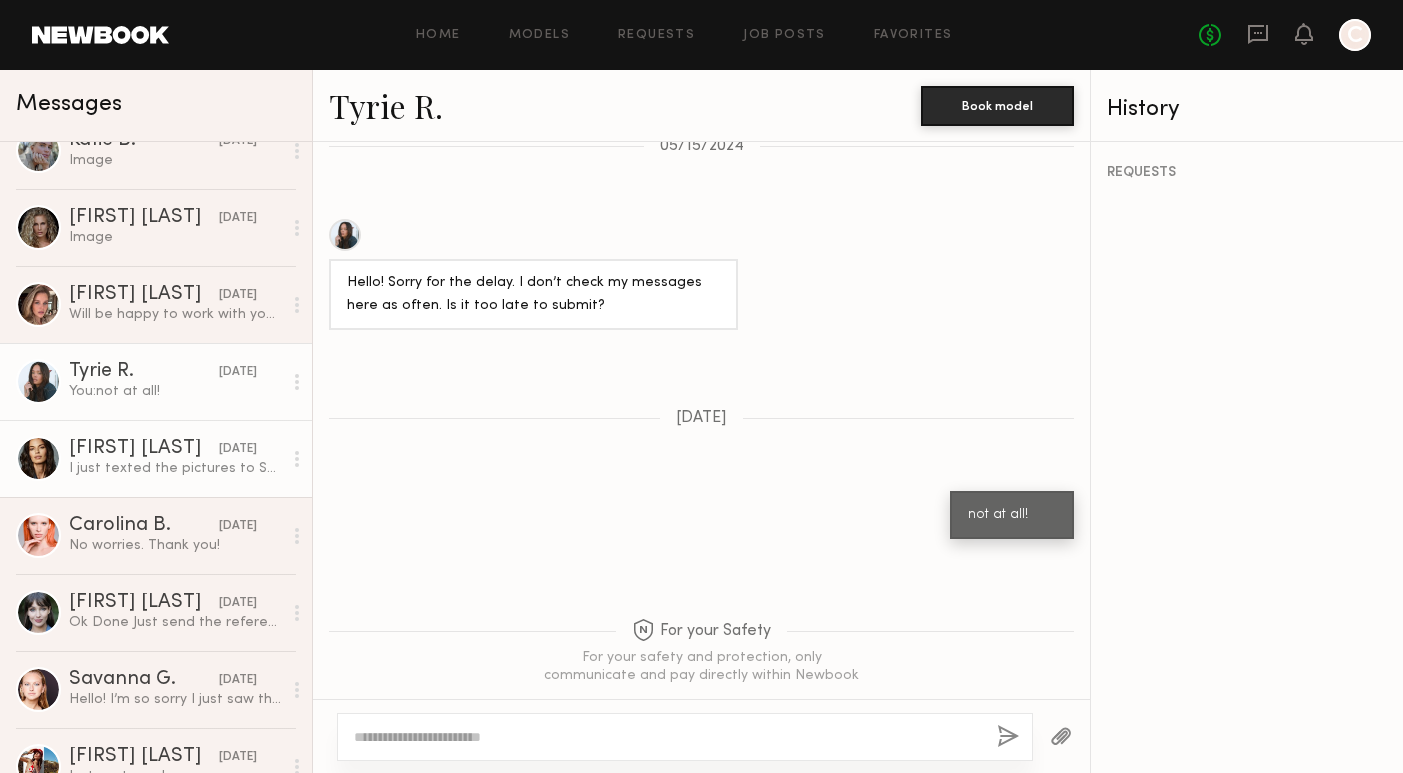 click on "I just texted the pictures to Sam. Have a great rest of your weekend,
Xx" 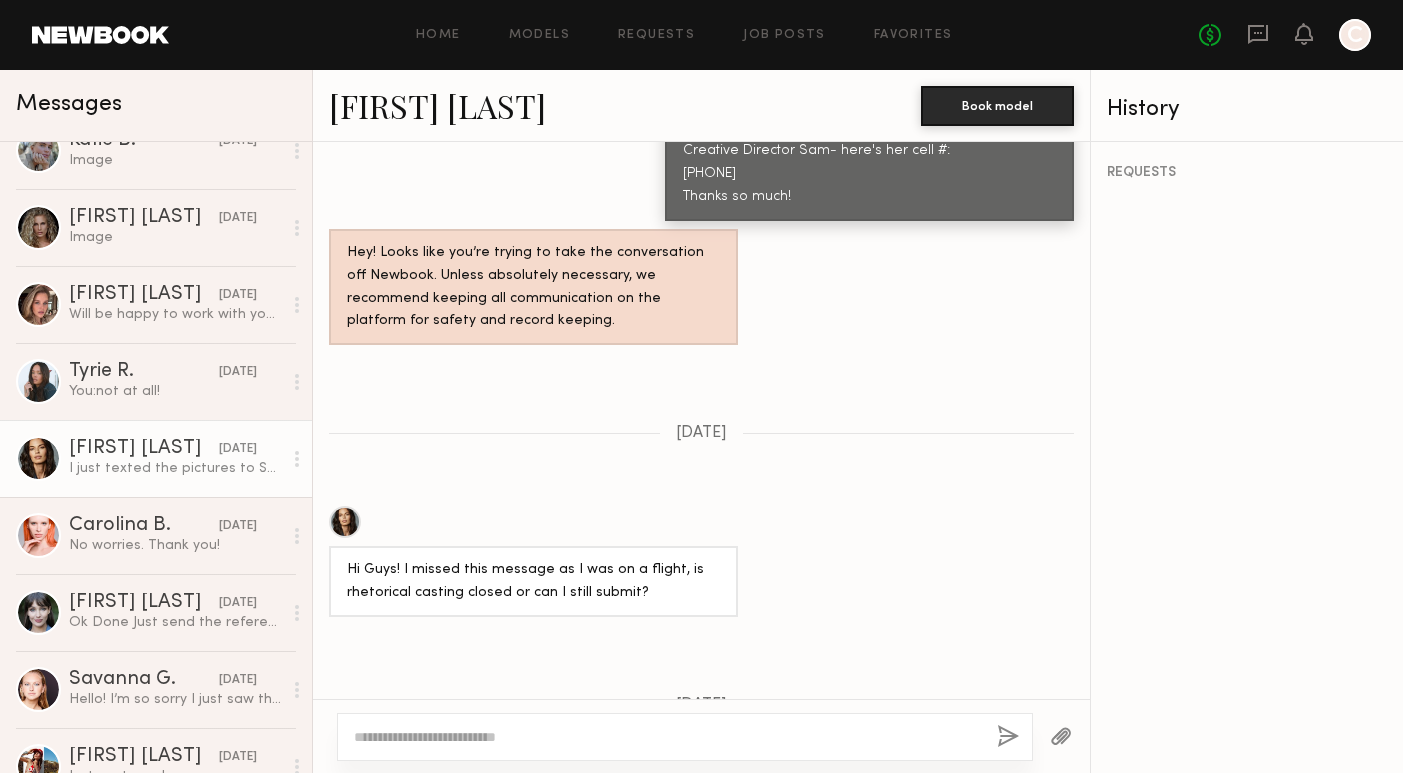 scroll, scrollTop: 1144, scrollLeft: 0, axis: vertical 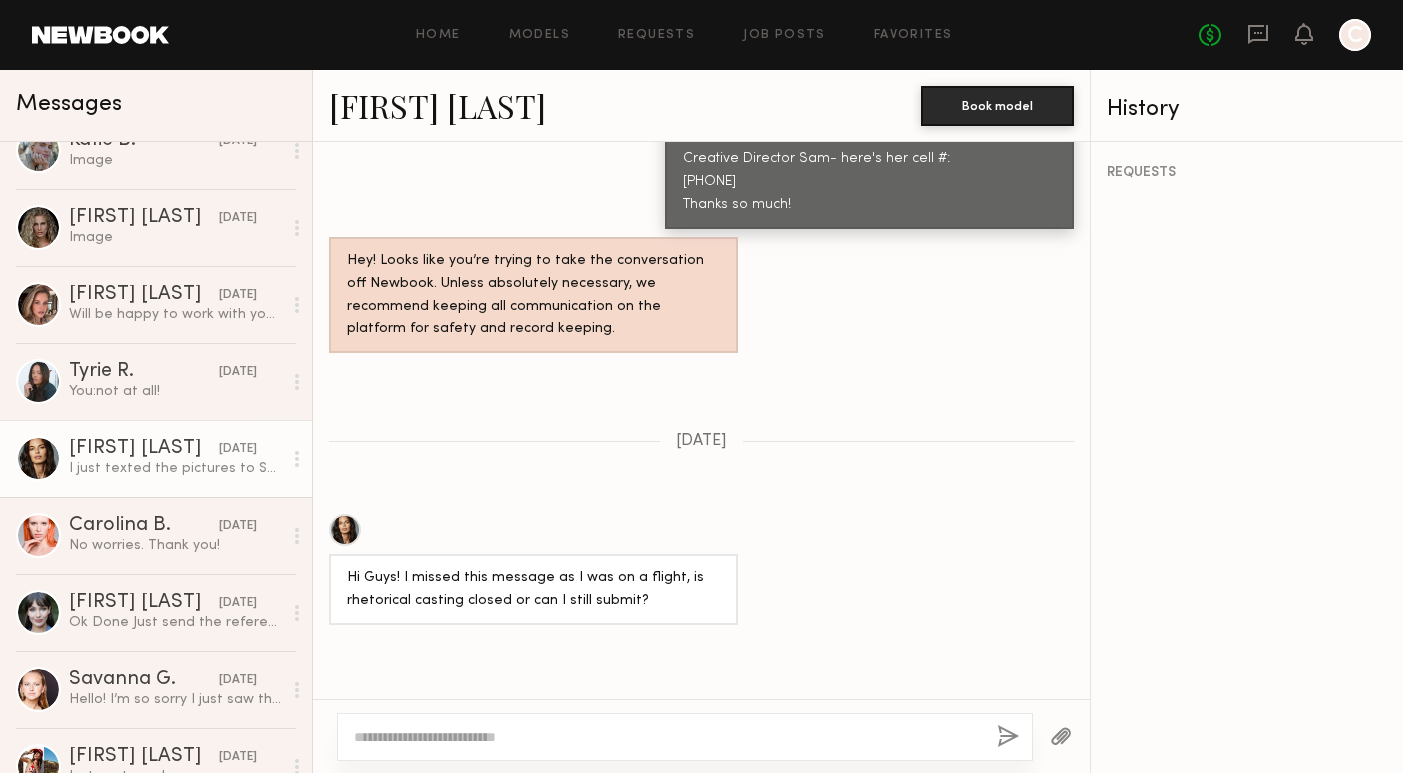 click 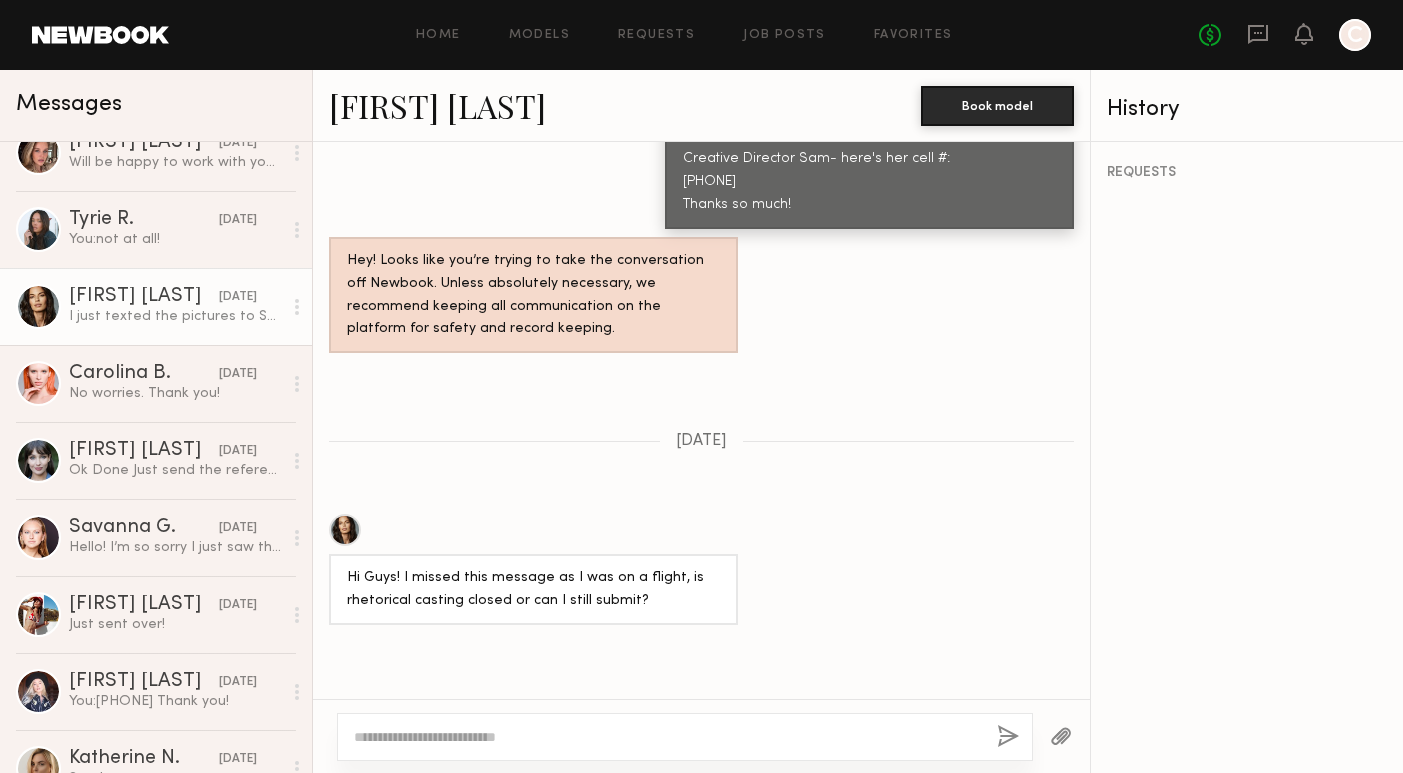 scroll, scrollTop: 6780, scrollLeft: 0, axis: vertical 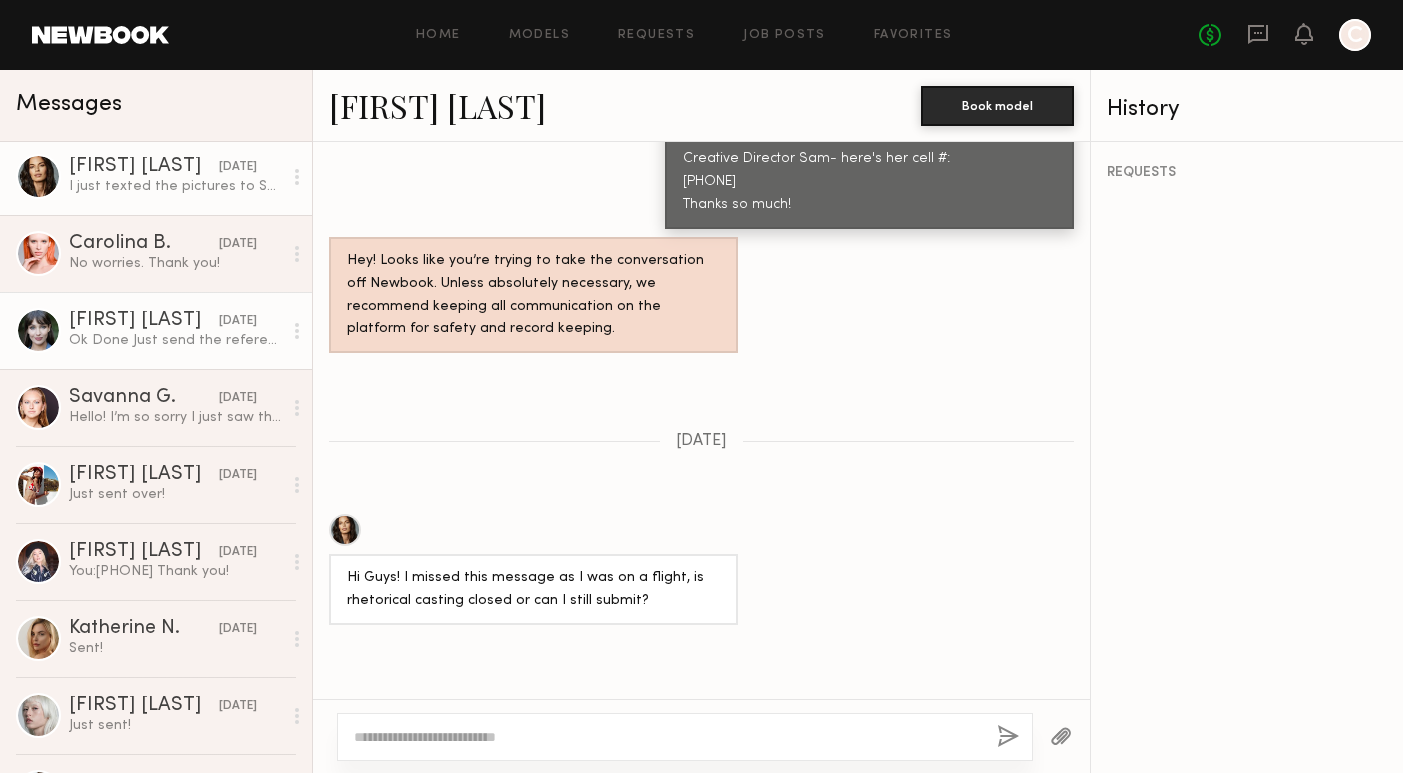 click on "Natalia K. 05/08/2024 Ok
Done
Just send the reference to the creative director
Please let me know if confirmed
Thank you" 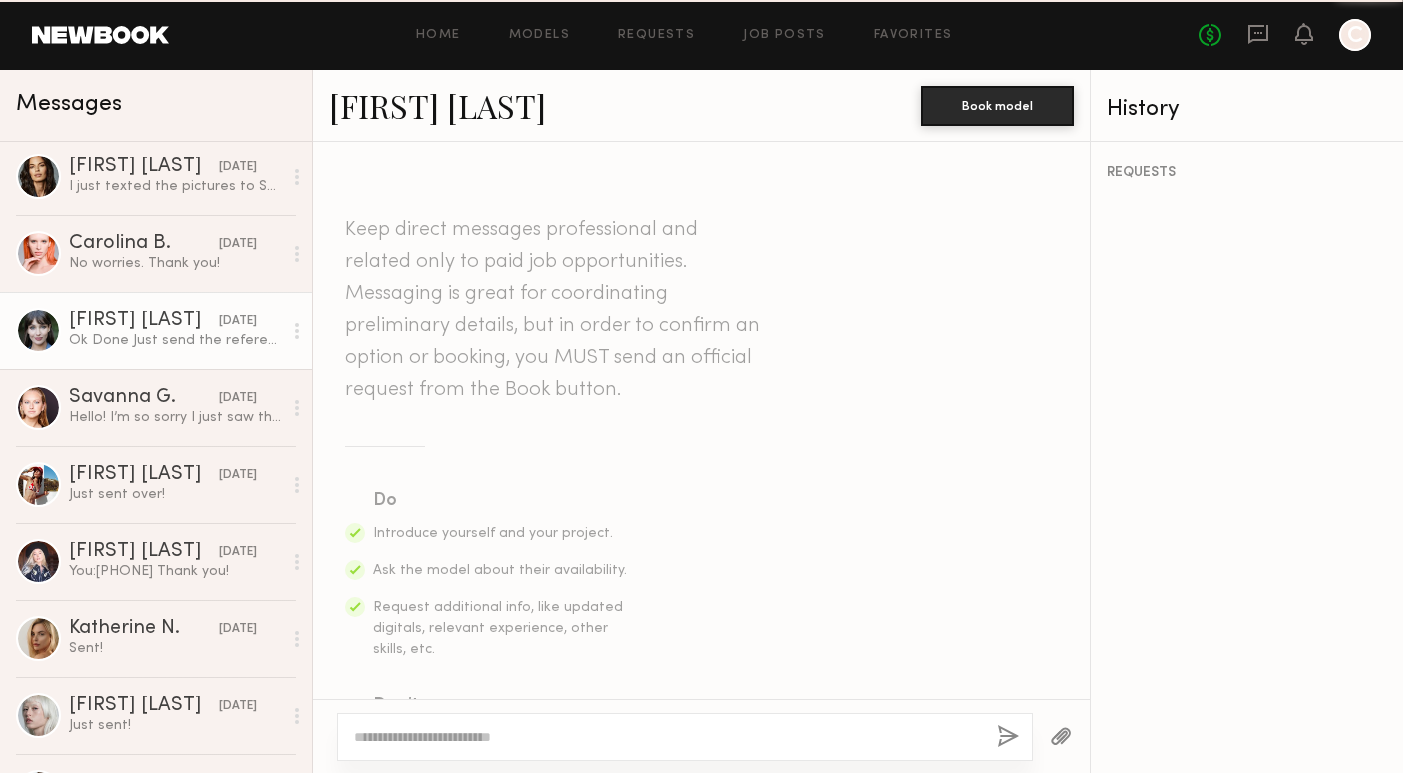 scroll, scrollTop: 1616, scrollLeft: 0, axis: vertical 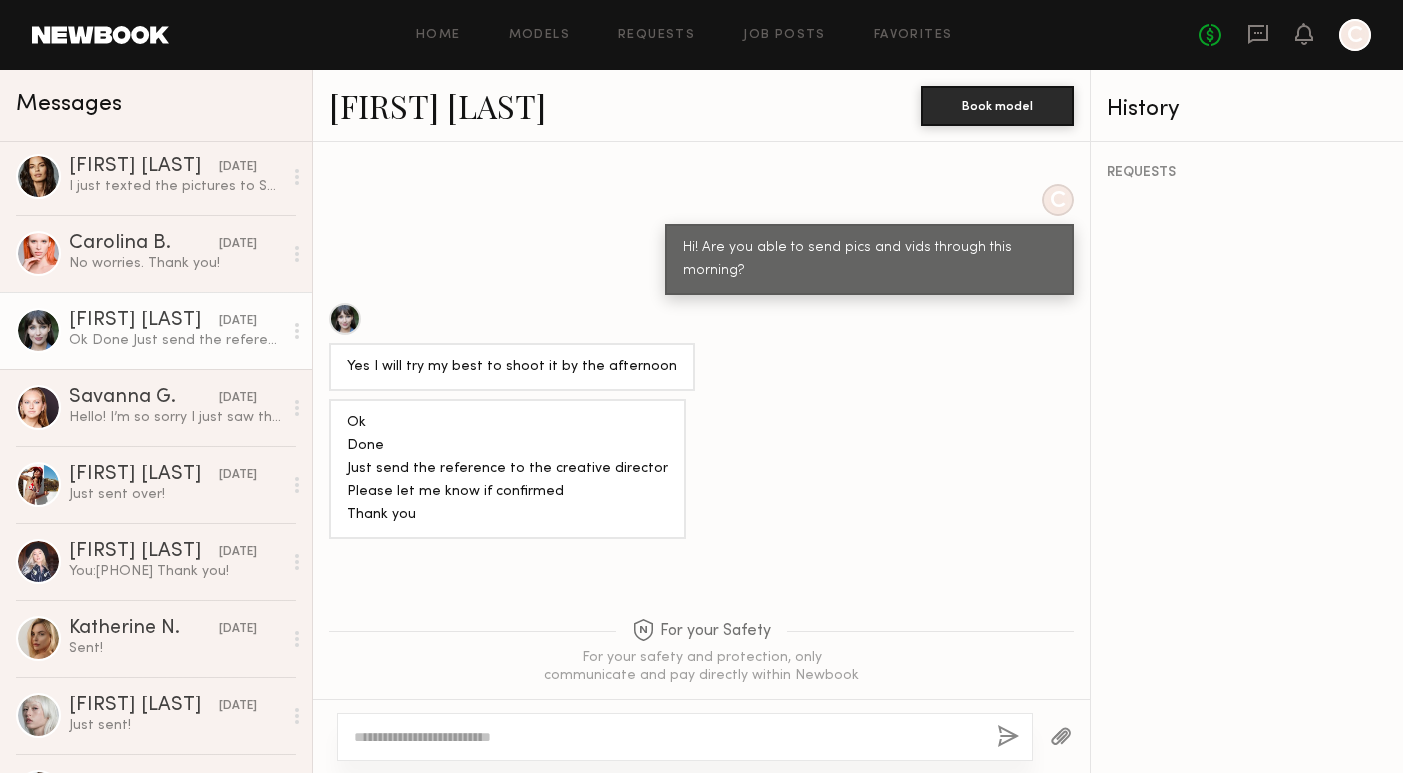 click 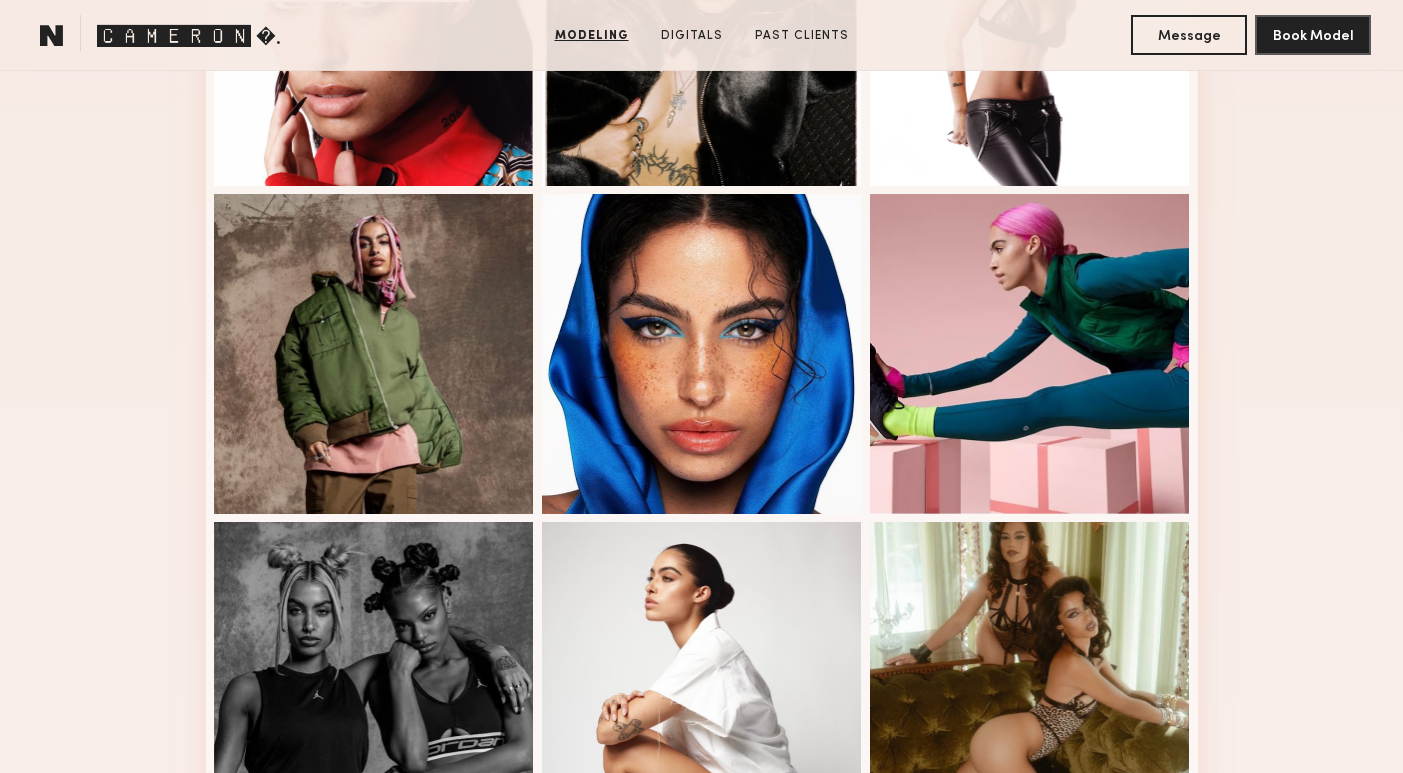 scroll, scrollTop: 728, scrollLeft: 0, axis: vertical 